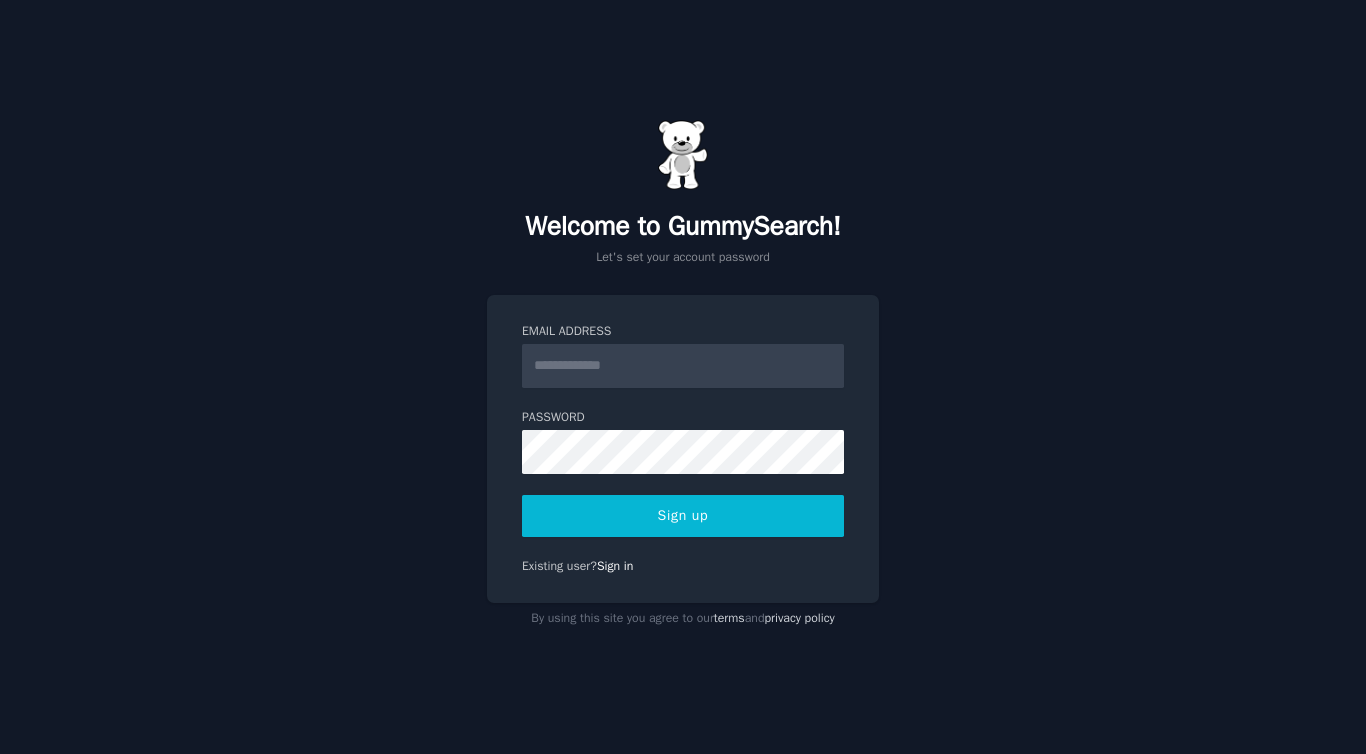 scroll, scrollTop: 0, scrollLeft: 0, axis: both 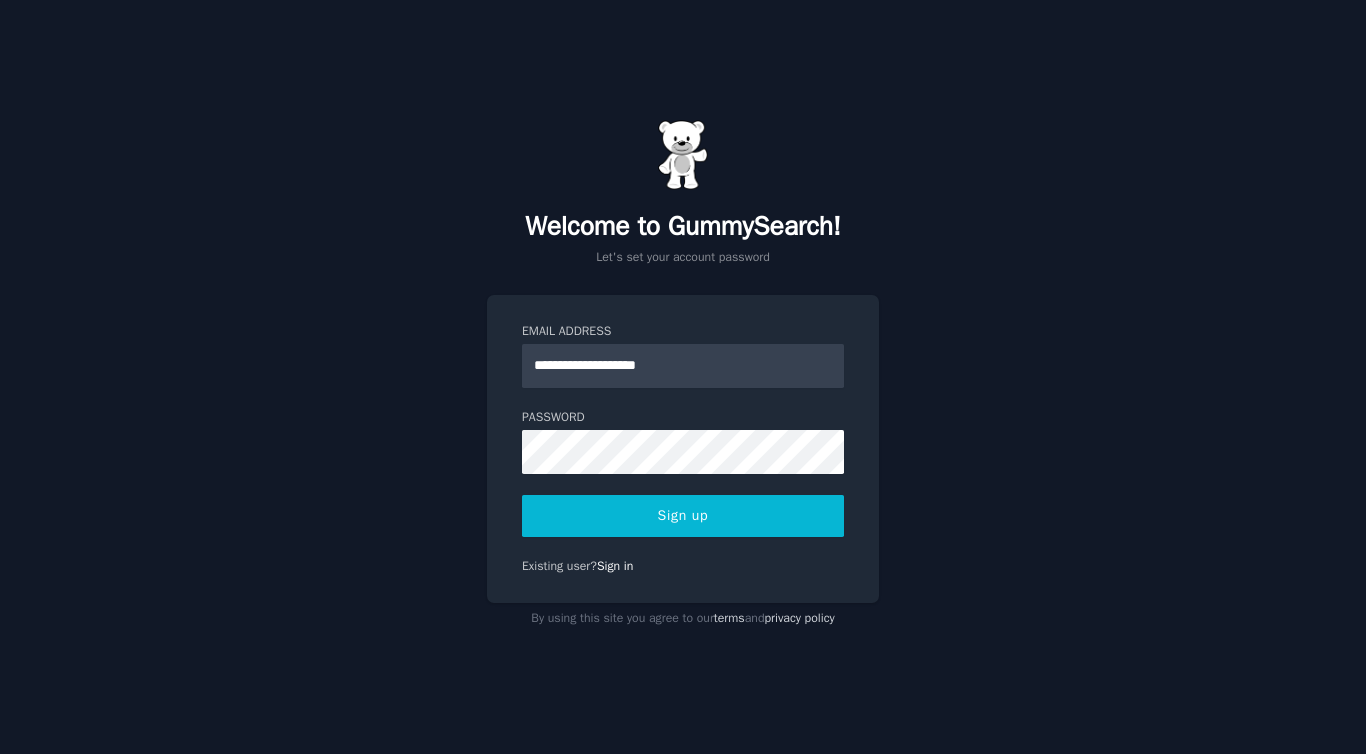 click on "Sign up" at bounding box center (683, 516) 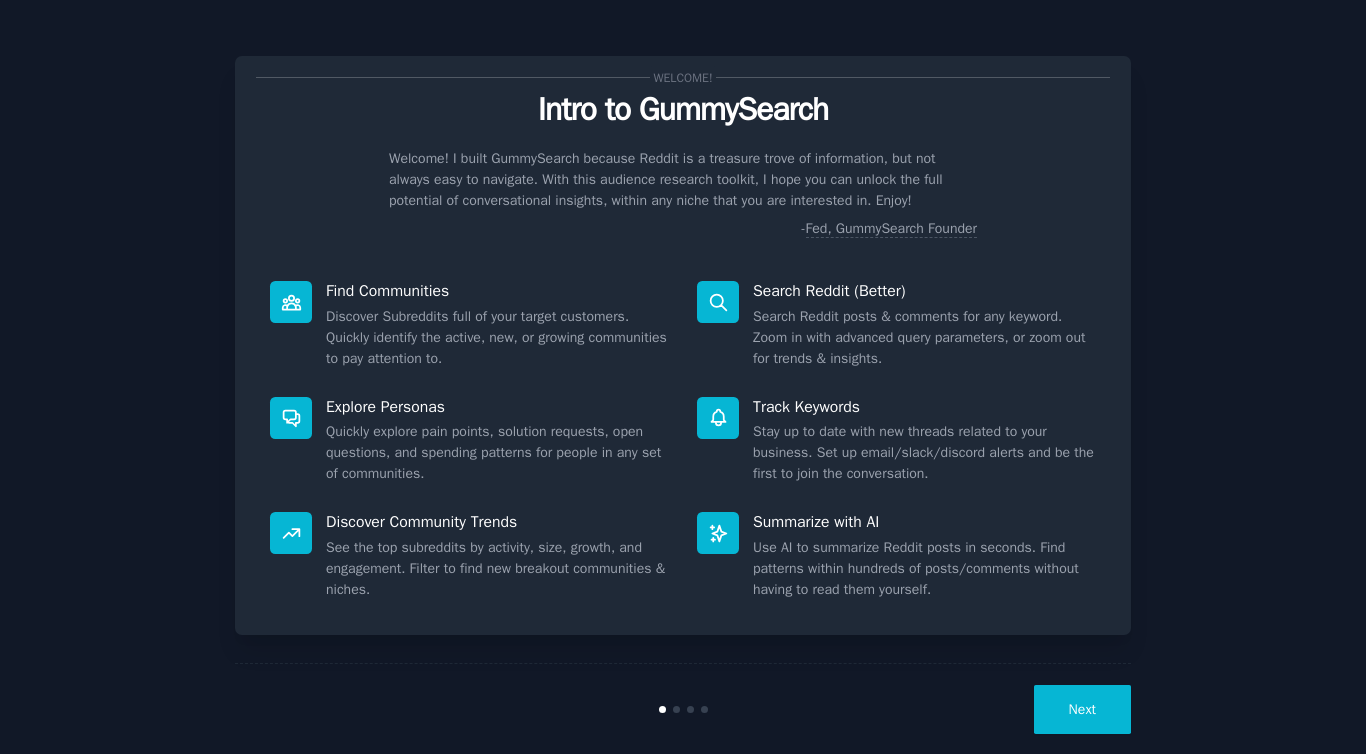 scroll, scrollTop: 0, scrollLeft: 0, axis: both 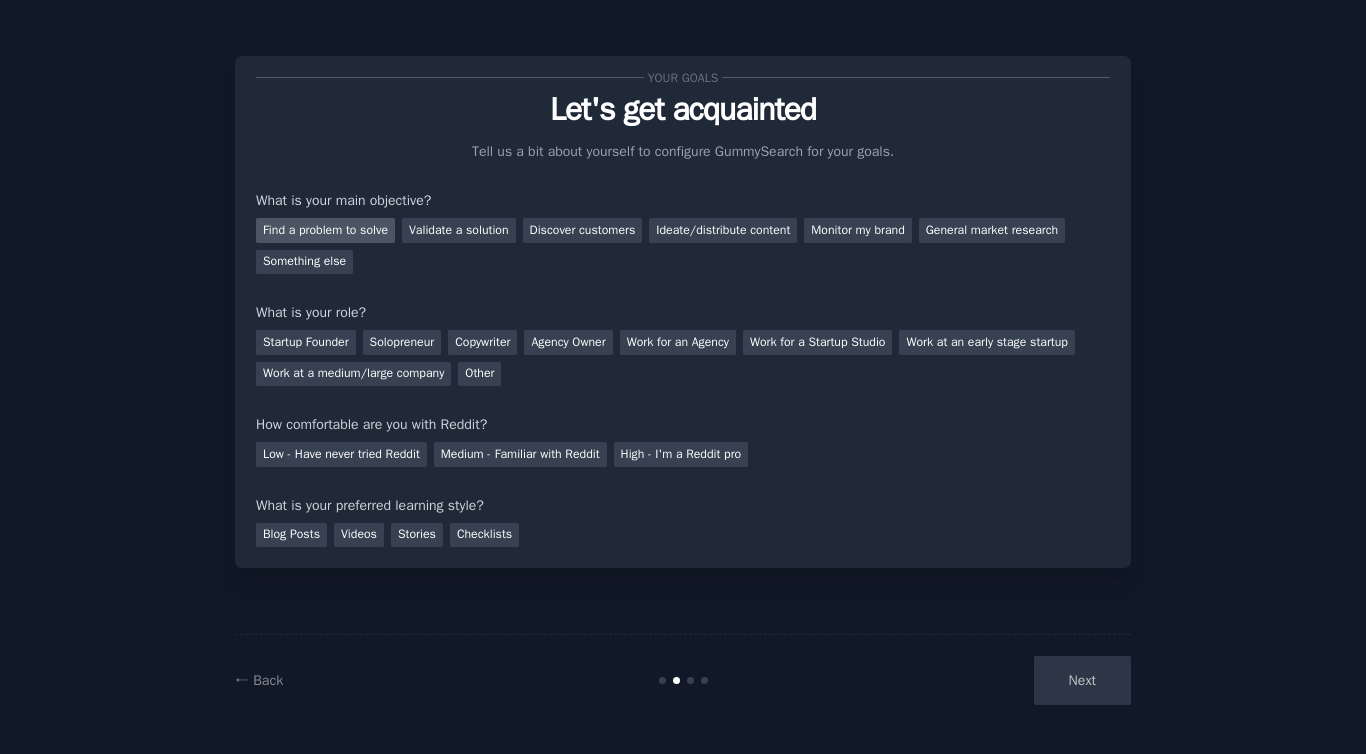 click on "Find a problem to solve" at bounding box center [325, 230] 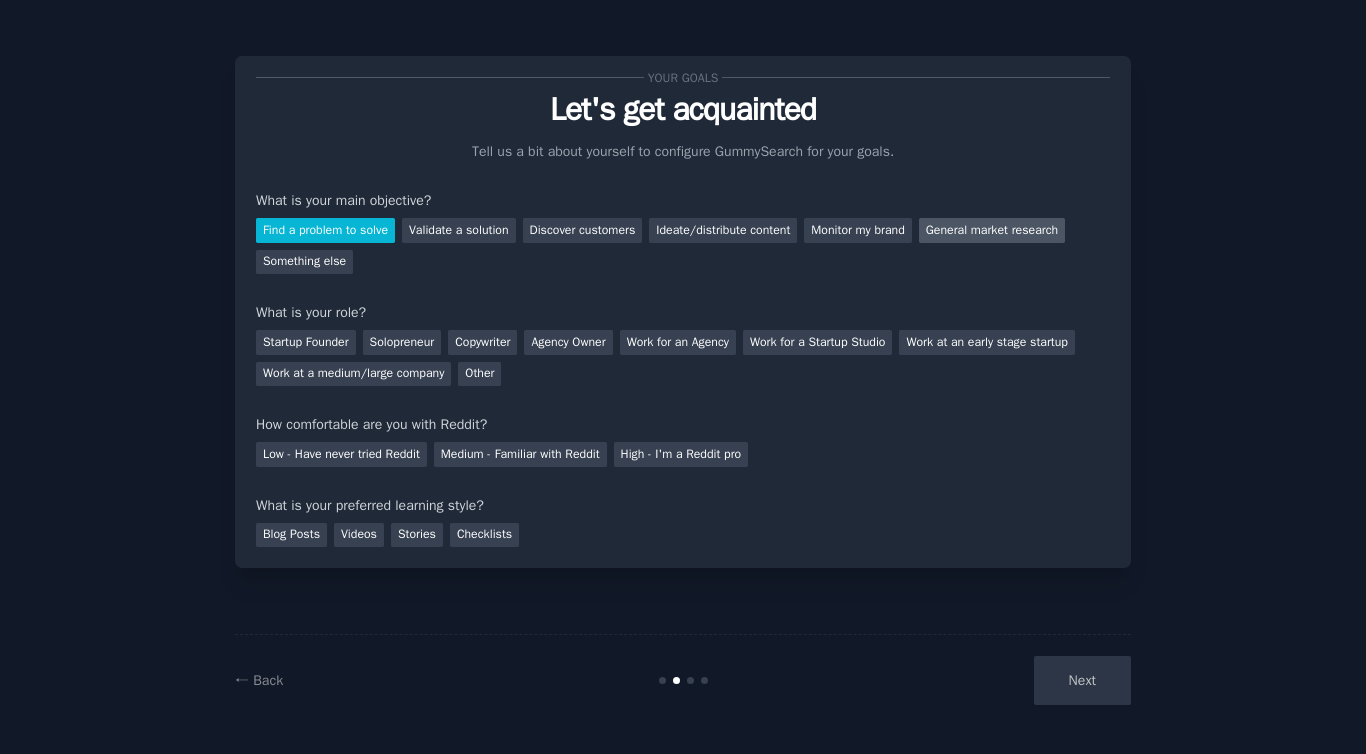 click on "General market research" at bounding box center (992, 230) 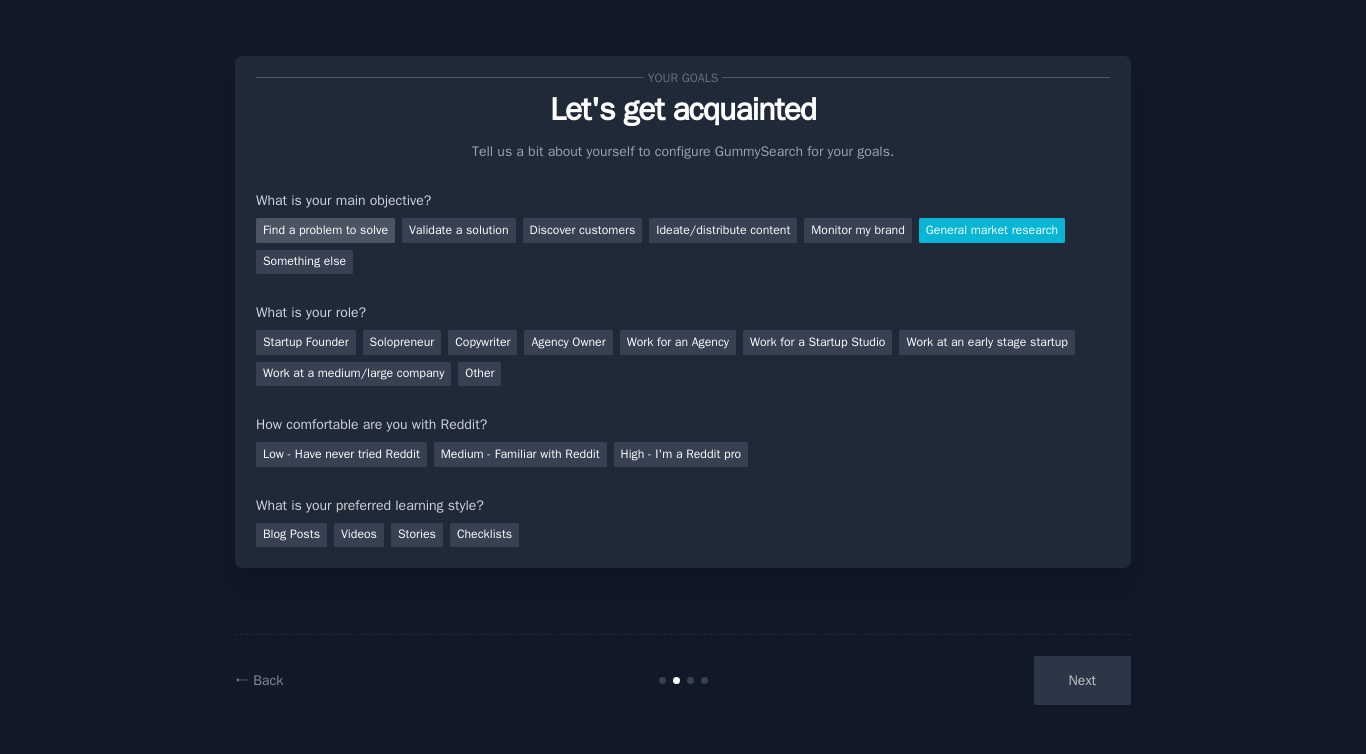 click on "Find a problem to solve" at bounding box center (325, 230) 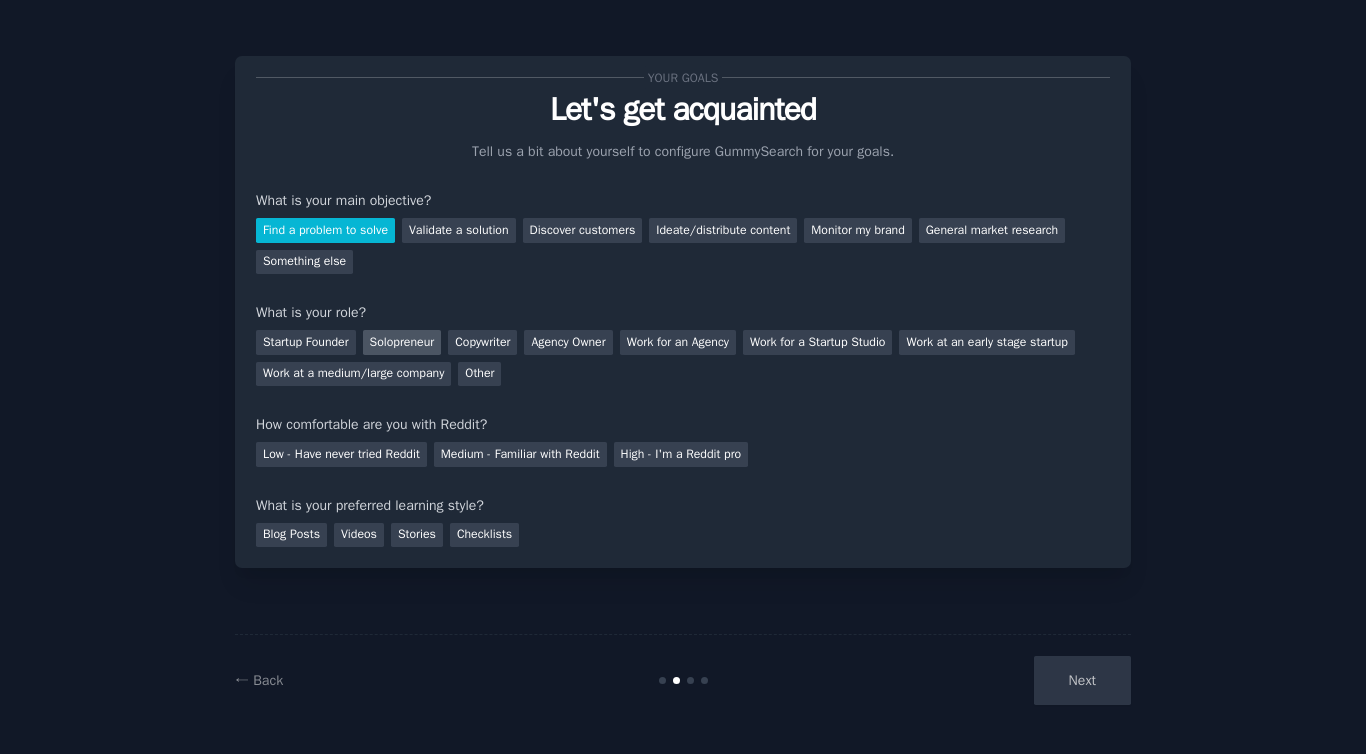 click on "Solopreneur" at bounding box center [402, 342] 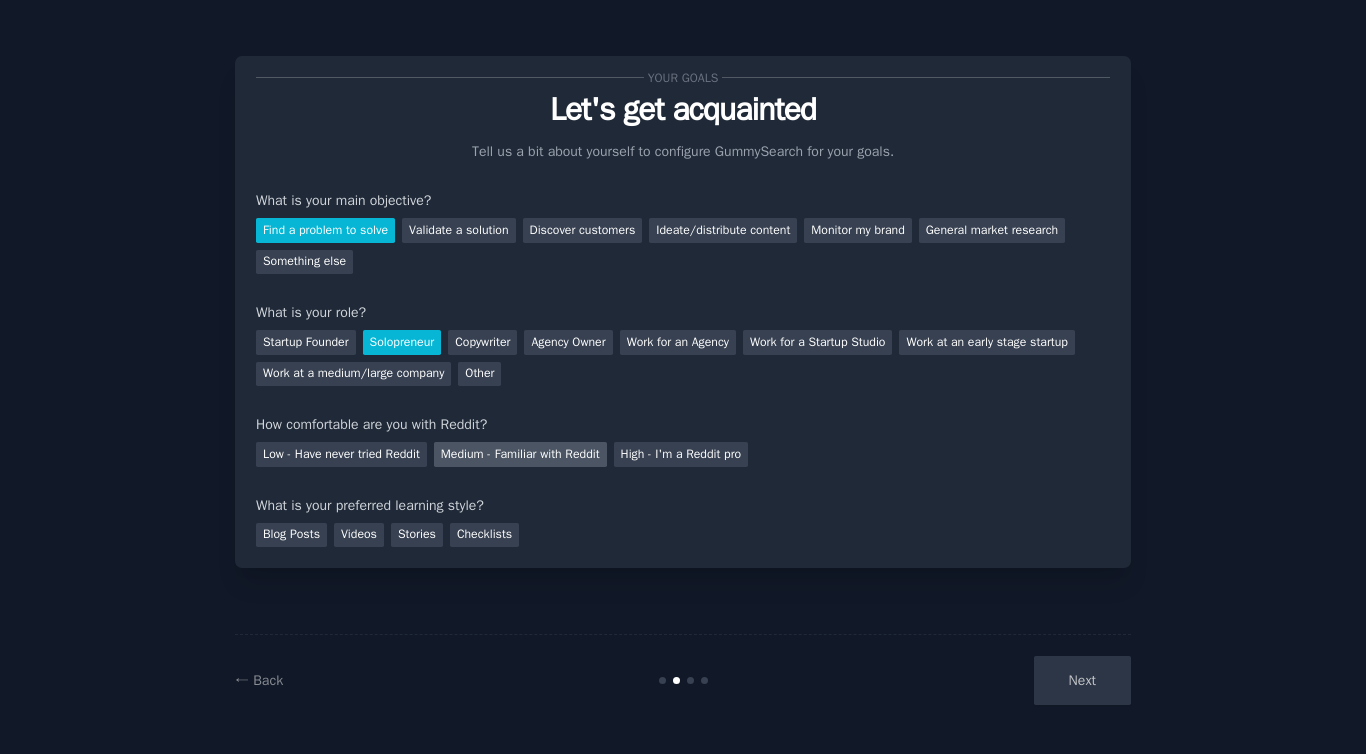 click on "Medium - Familiar with Reddit" at bounding box center [520, 454] 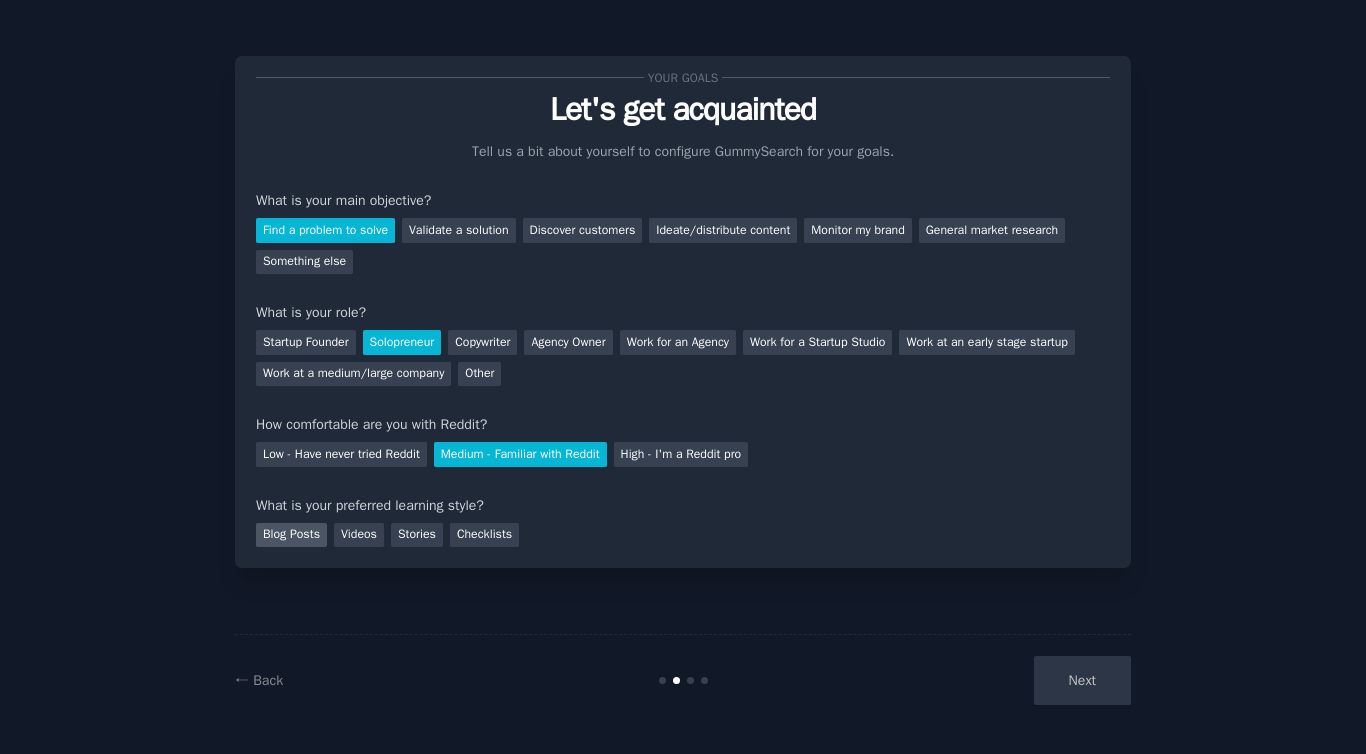 click on "Blog Posts" at bounding box center (291, 535) 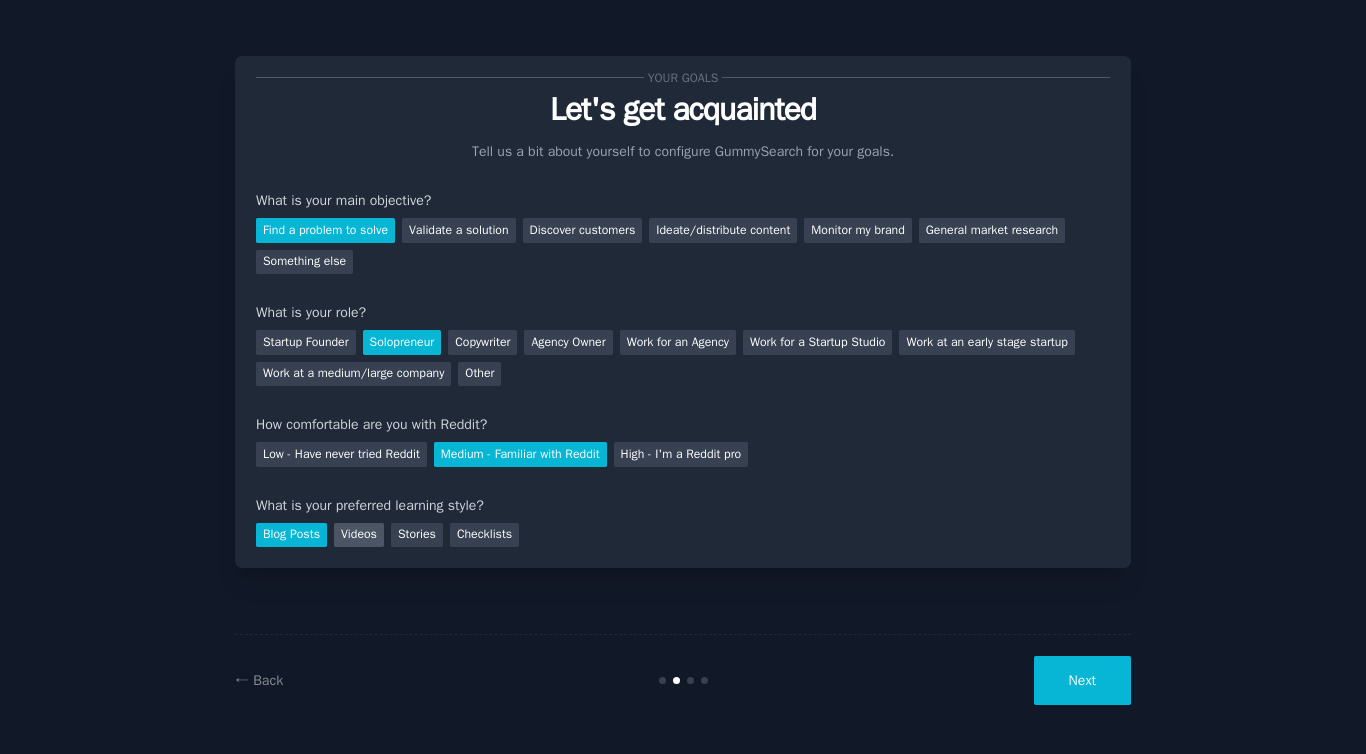 click on "Videos" at bounding box center (359, 535) 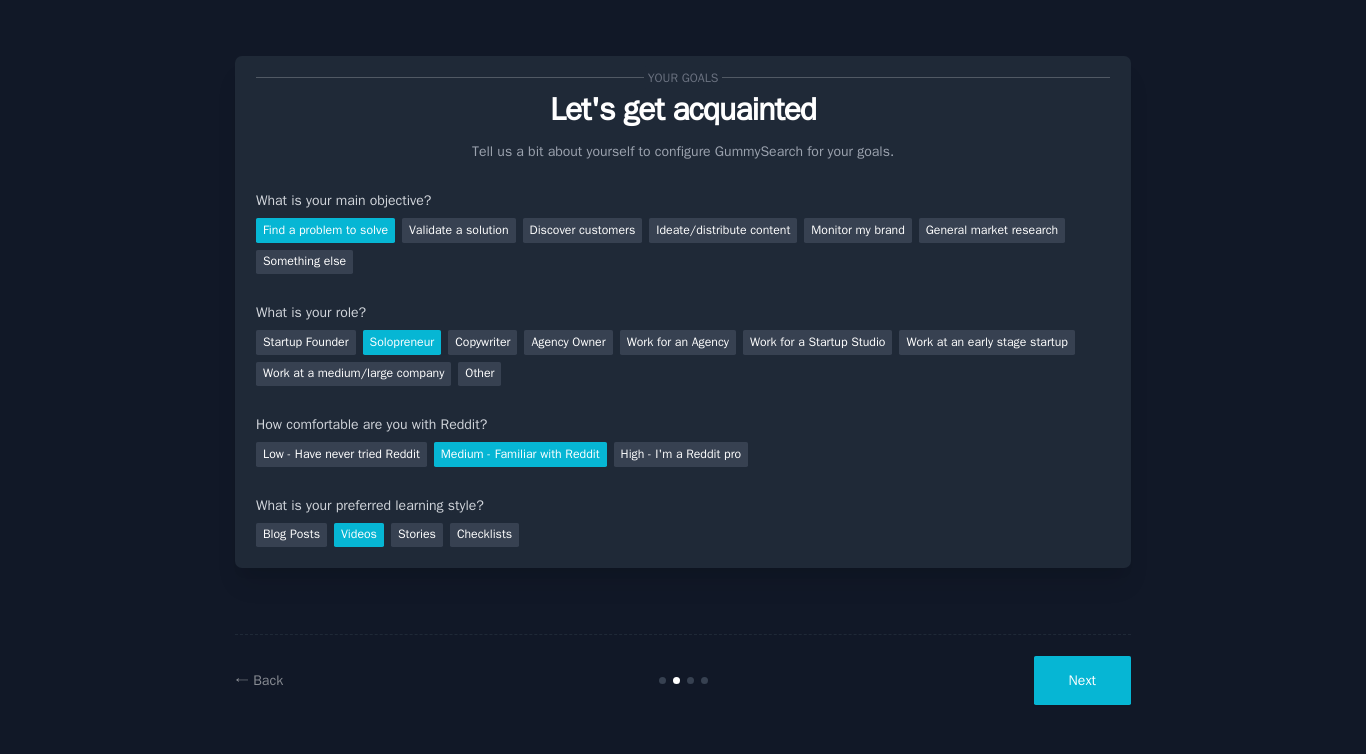 click on "Next" at bounding box center (1082, 680) 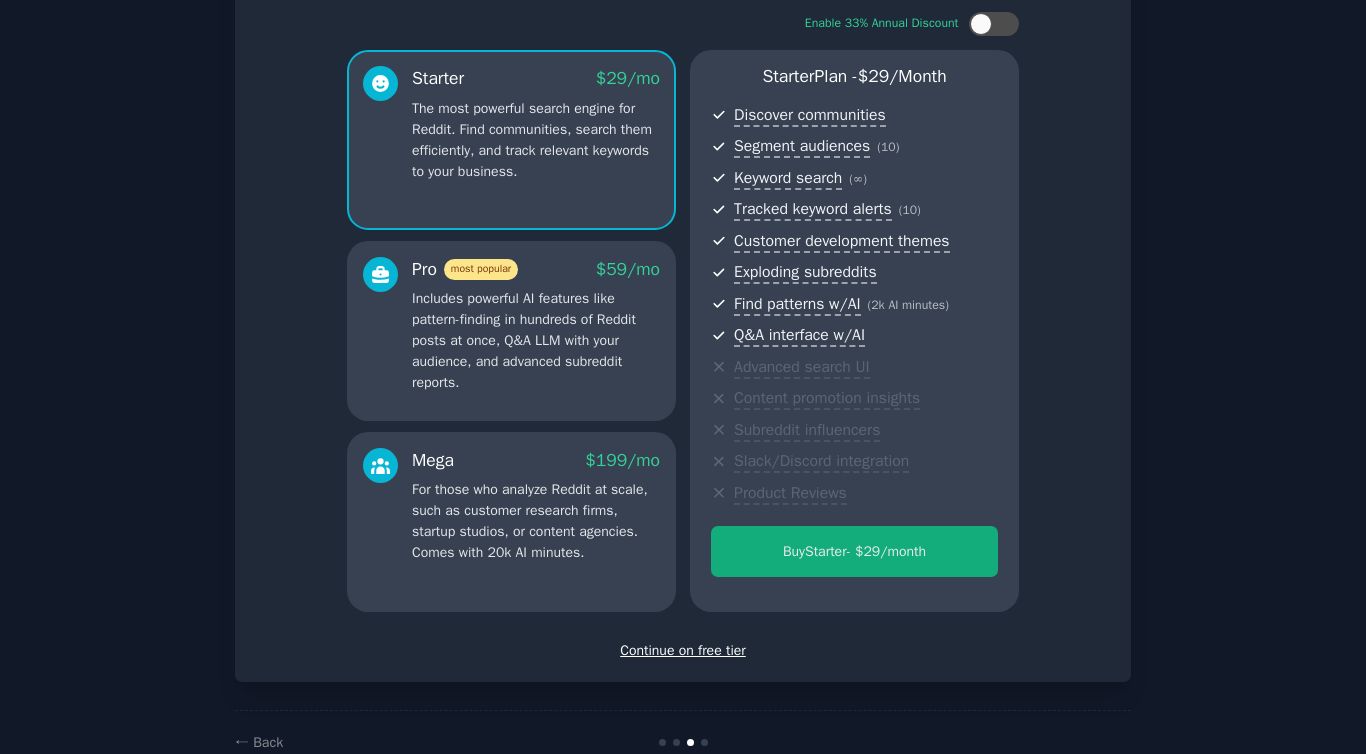 scroll, scrollTop: 137, scrollLeft: 0, axis: vertical 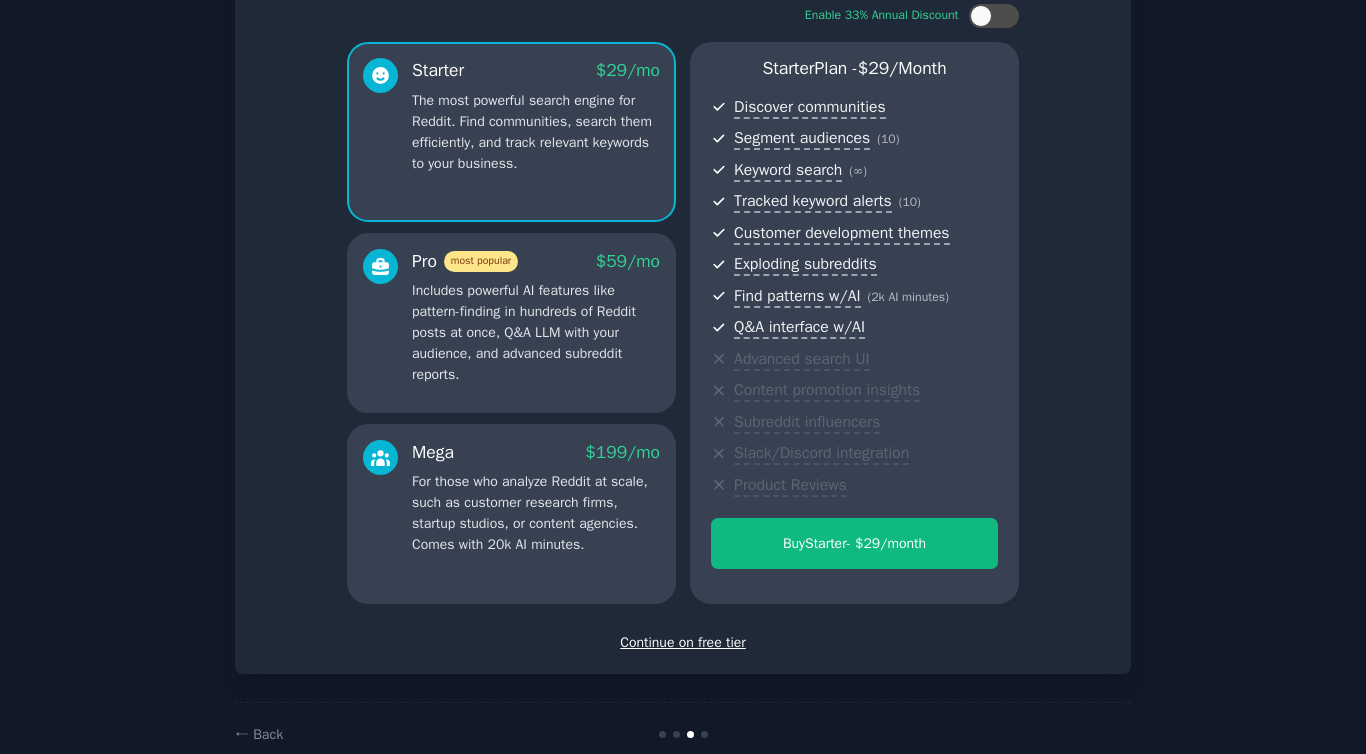 click on "Continue on free tier" at bounding box center (683, 642) 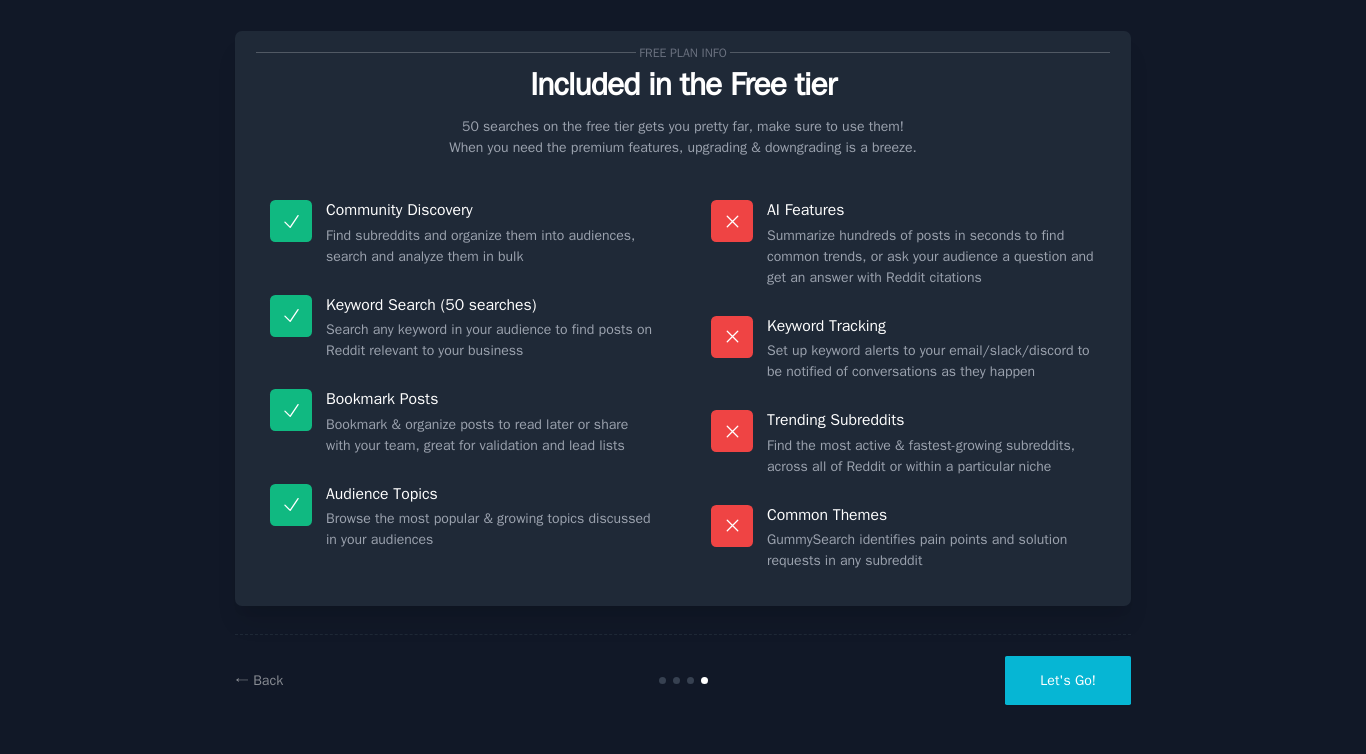 click on "Let's Go!" at bounding box center (1068, 680) 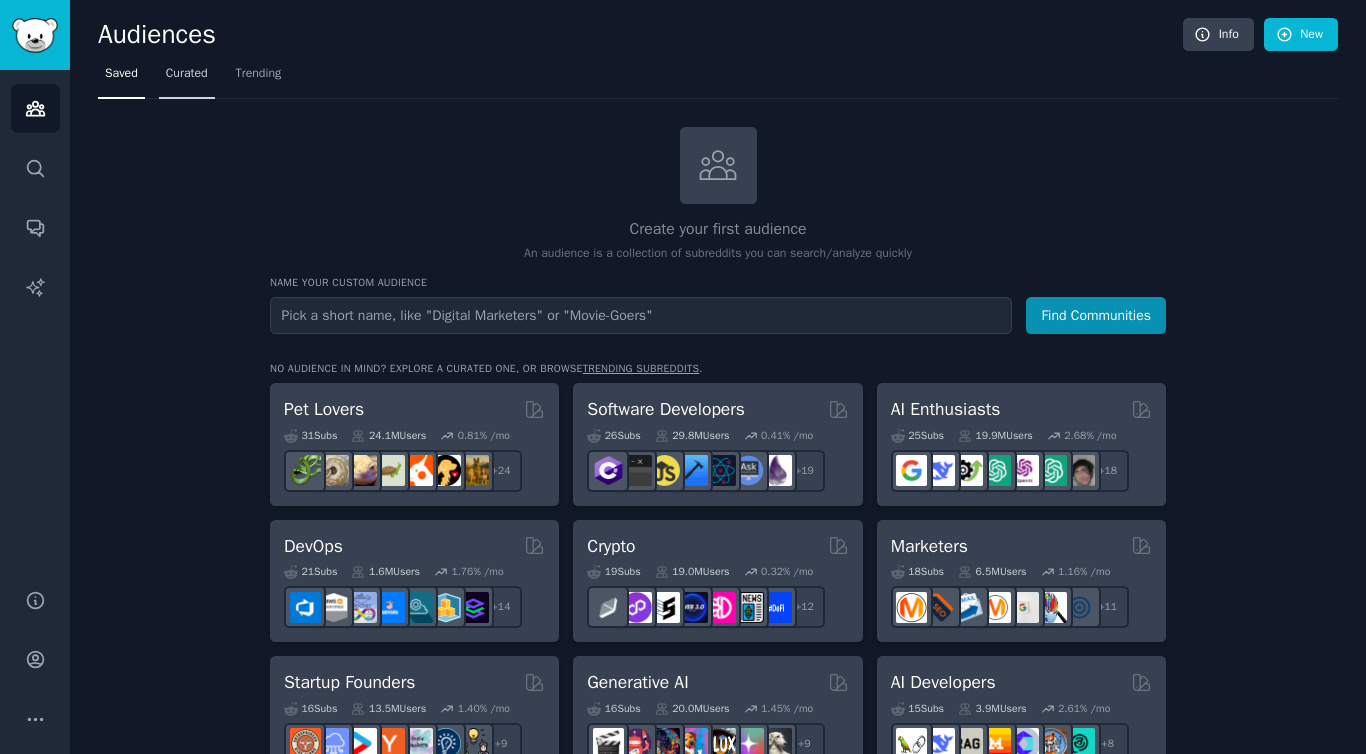 click on "Curated" at bounding box center [187, 74] 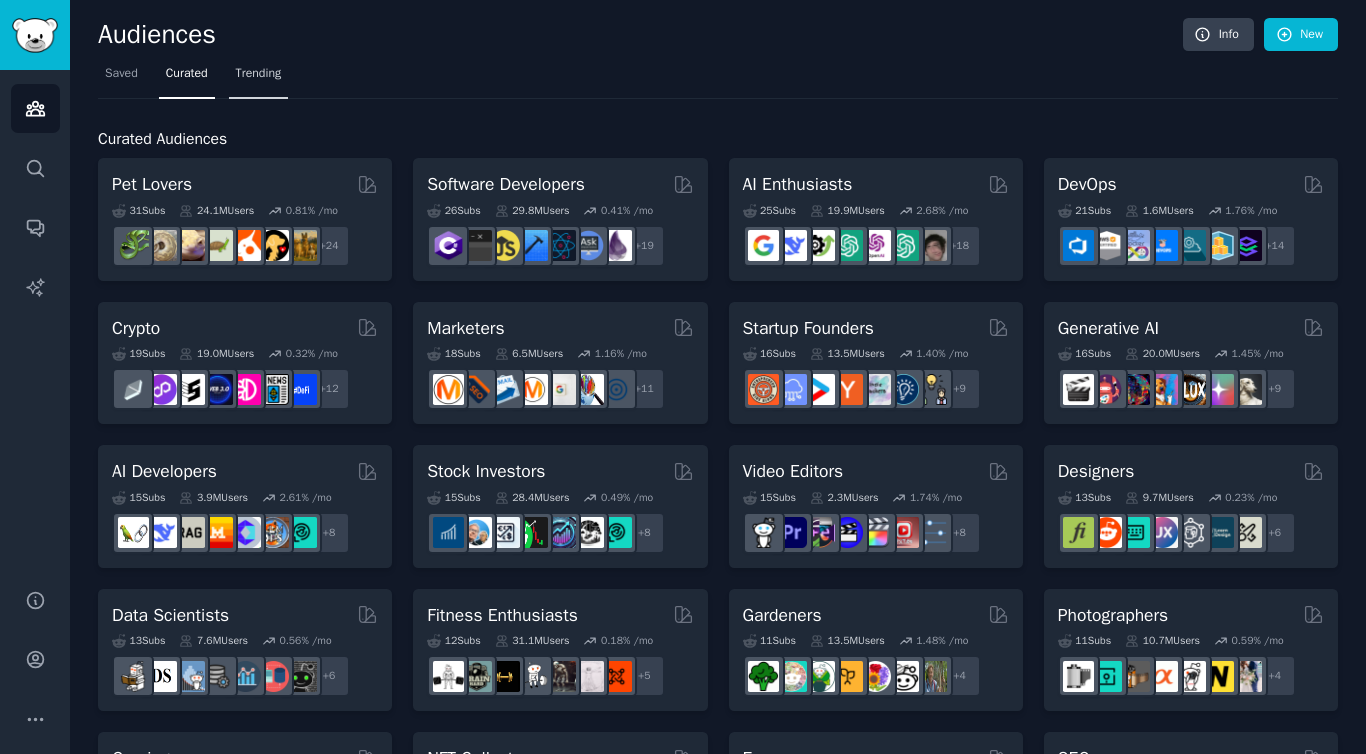 click on "Trending" at bounding box center [259, 74] 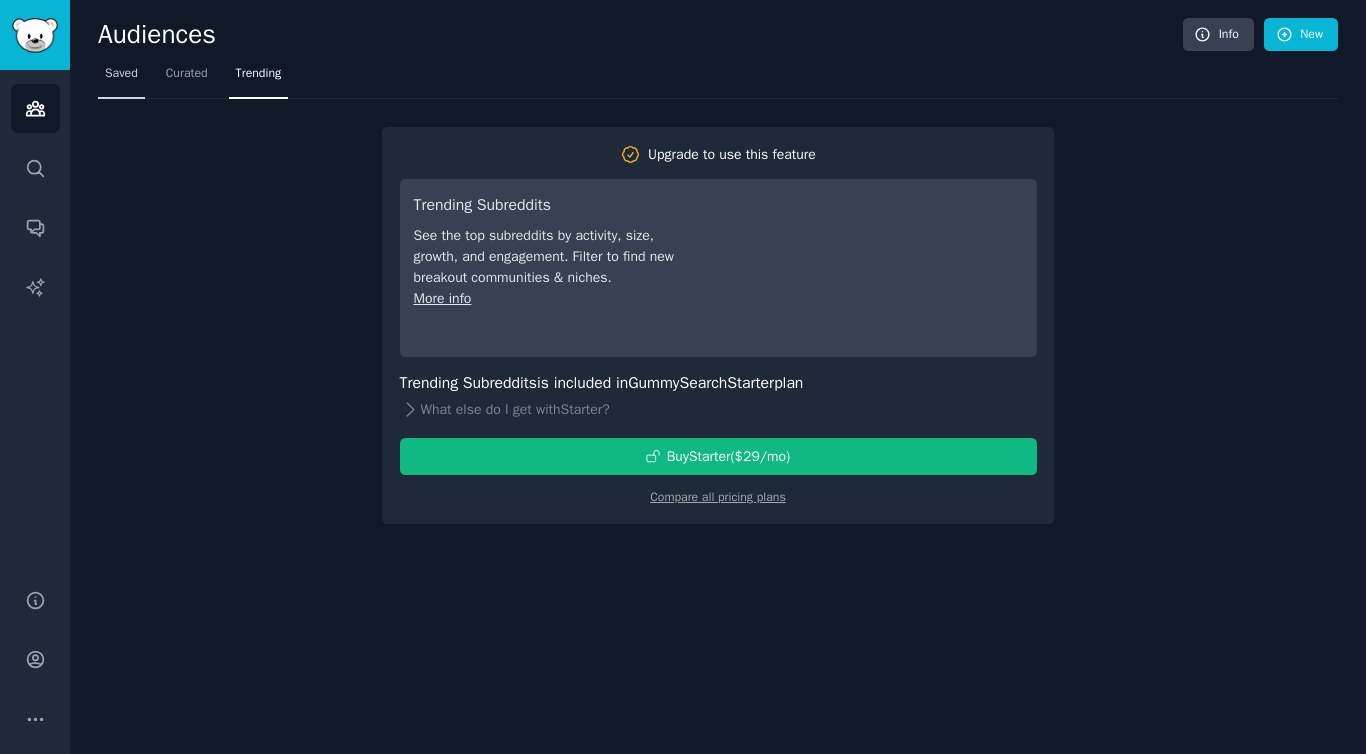 click on "Saved" at bounding box center (121, 74) 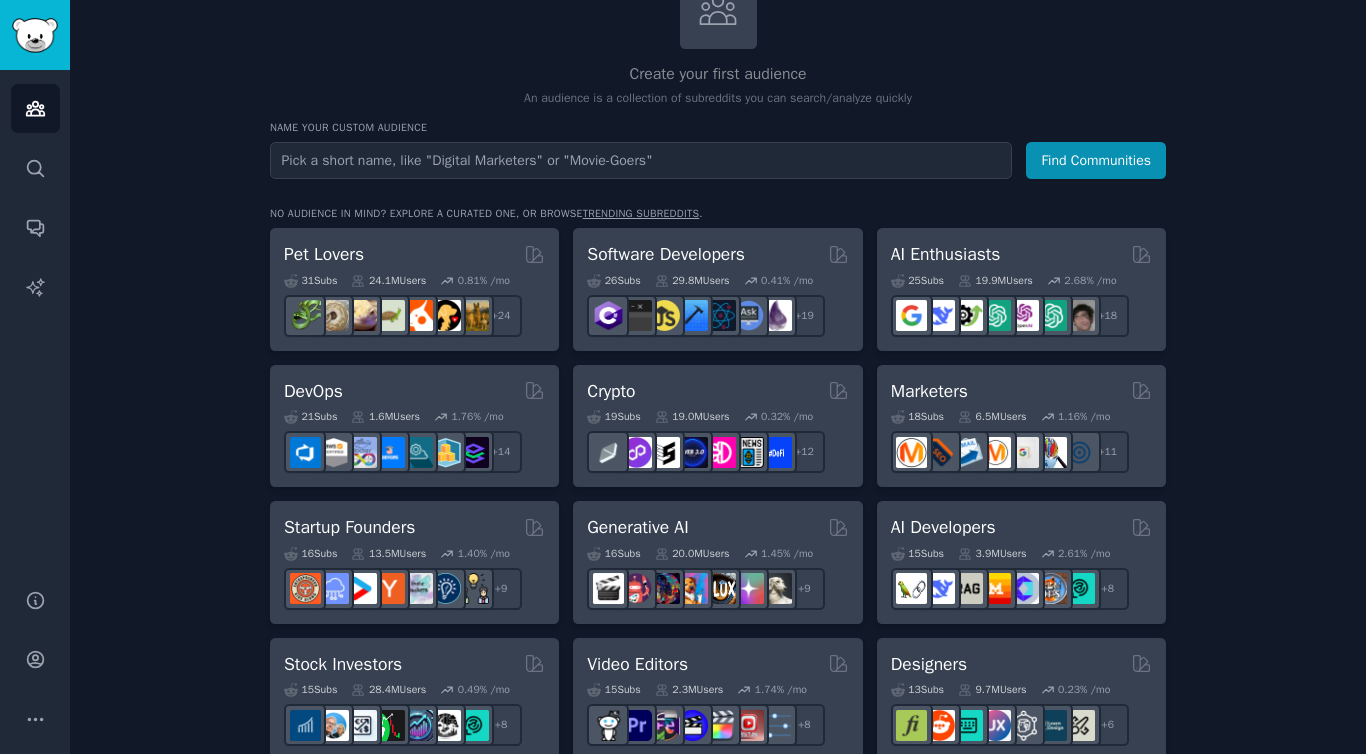 scroll, scrollTop: 116, scrollLeft: 0, axis: vertical 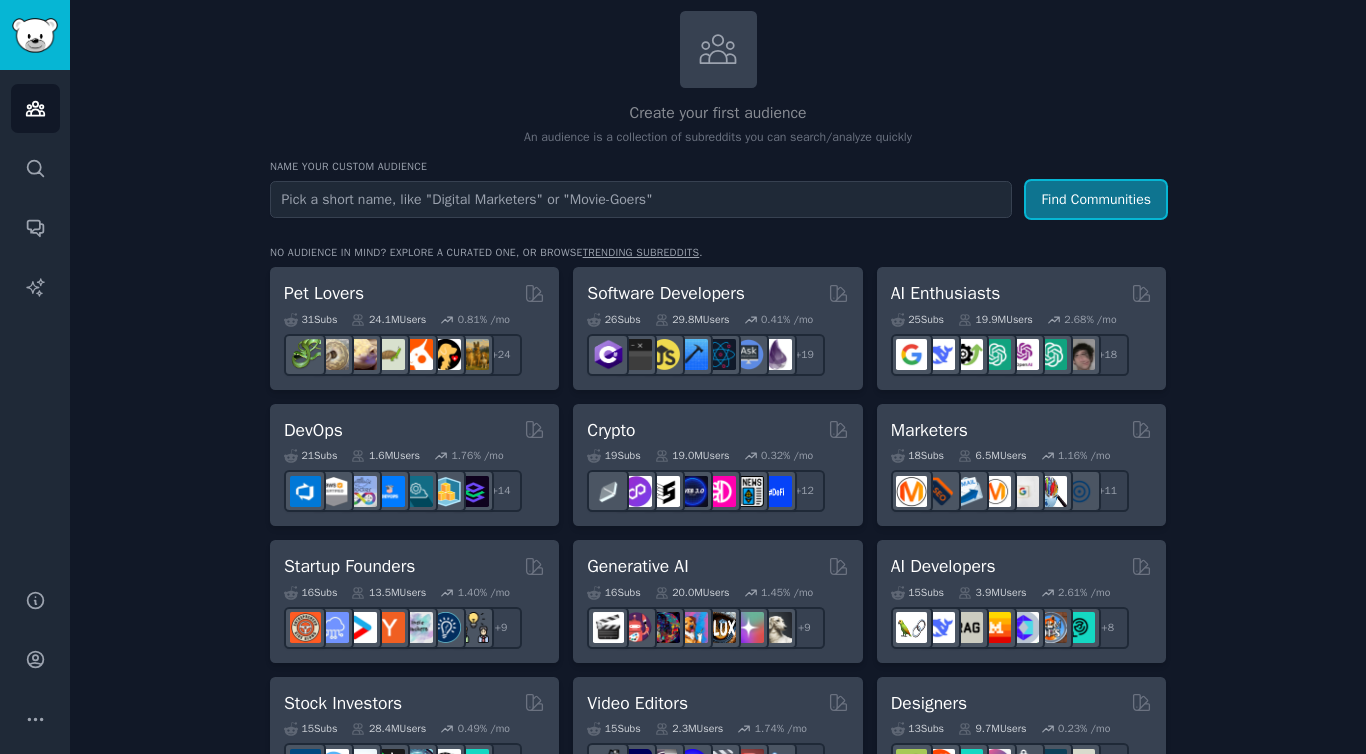 click on "Find Communities" at bounding box center (1096, 199) 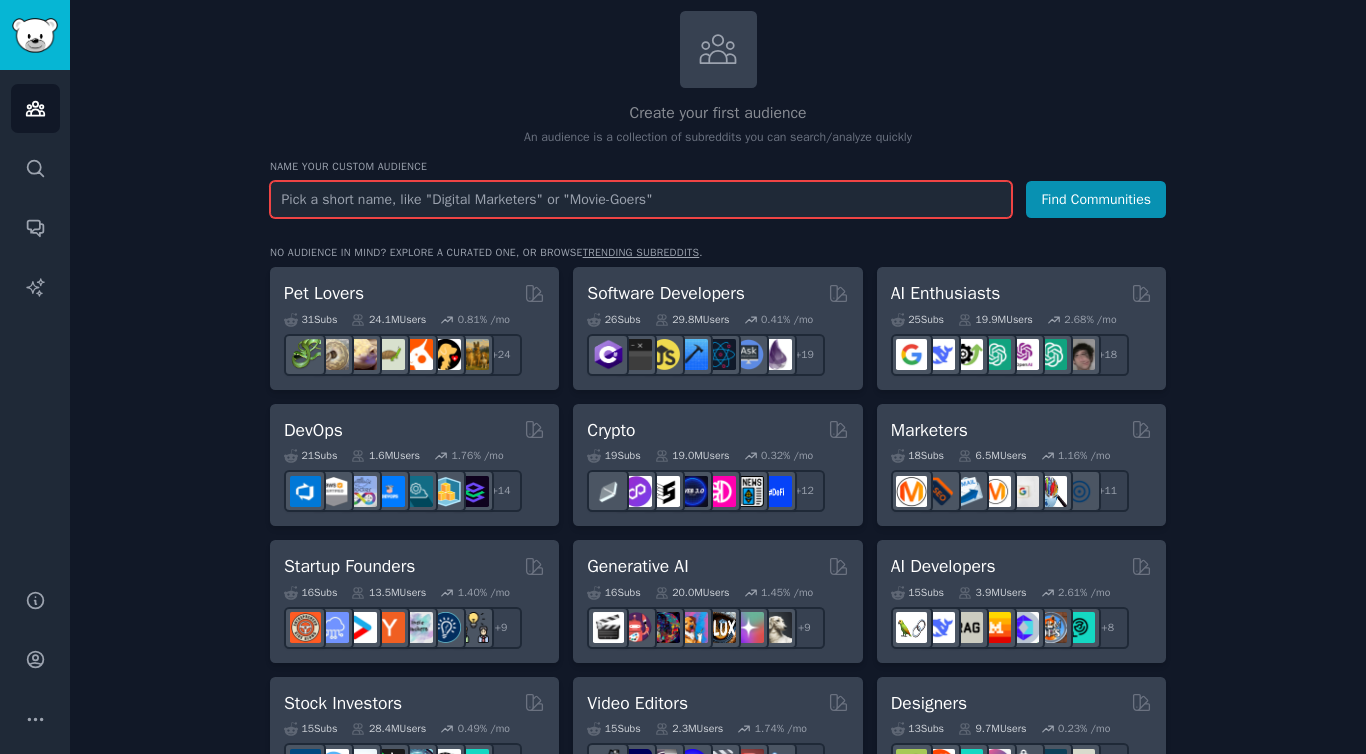 click at bounding box center [641, 199] 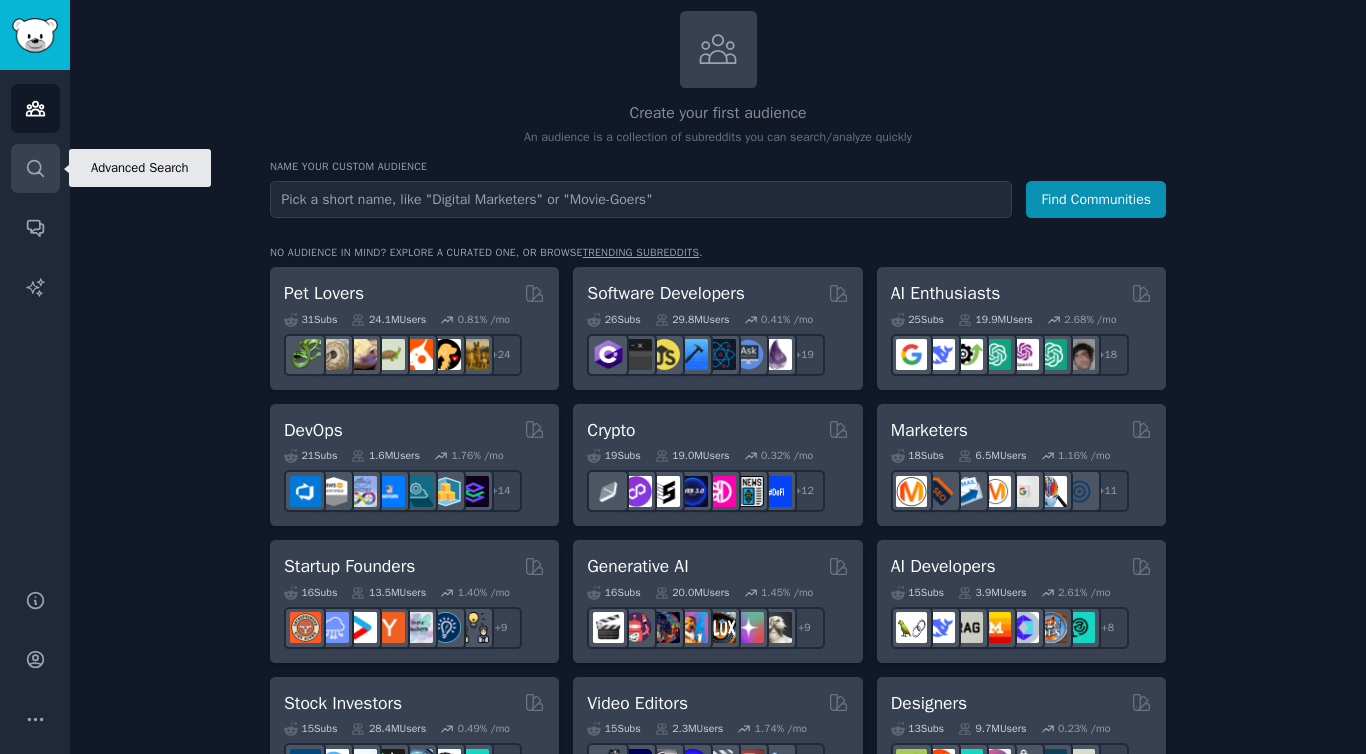 click on "Search" at bounding box center [35, 168] 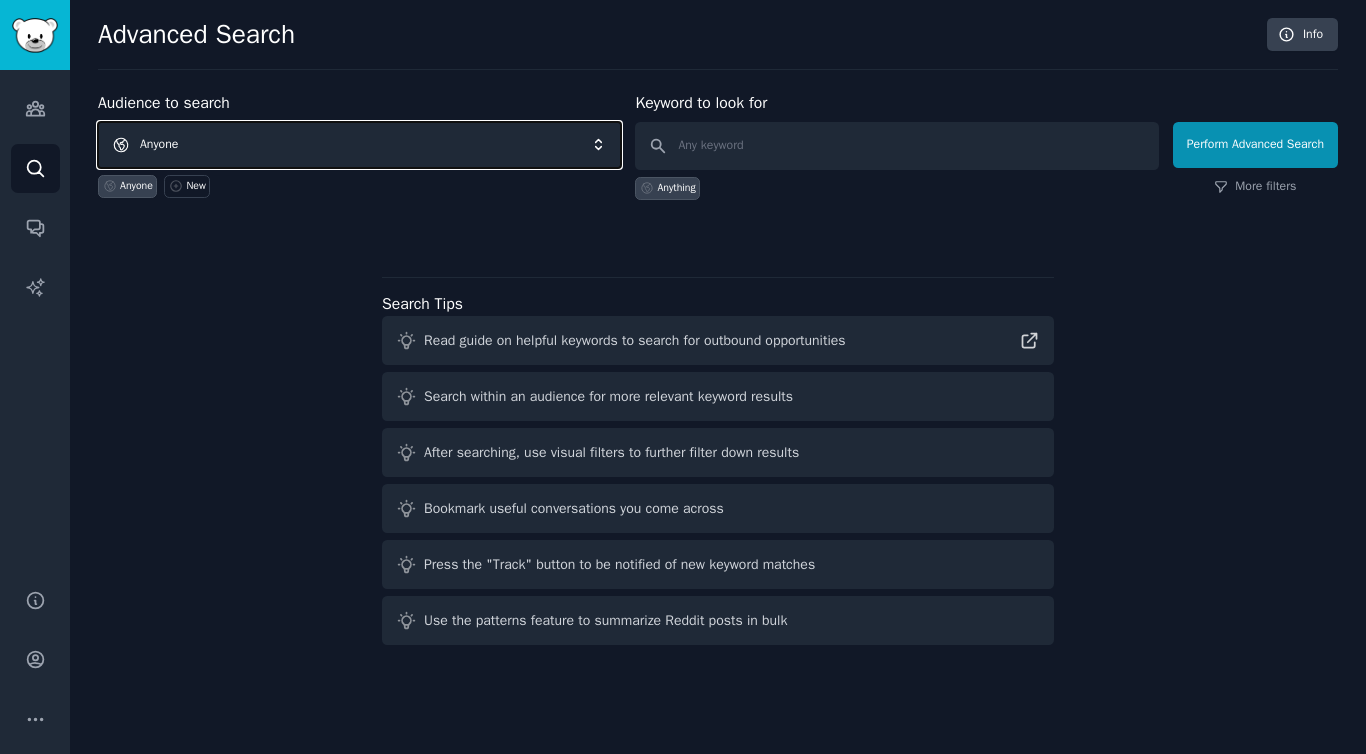 click on "Anyone" at bounding box center (359, 145) 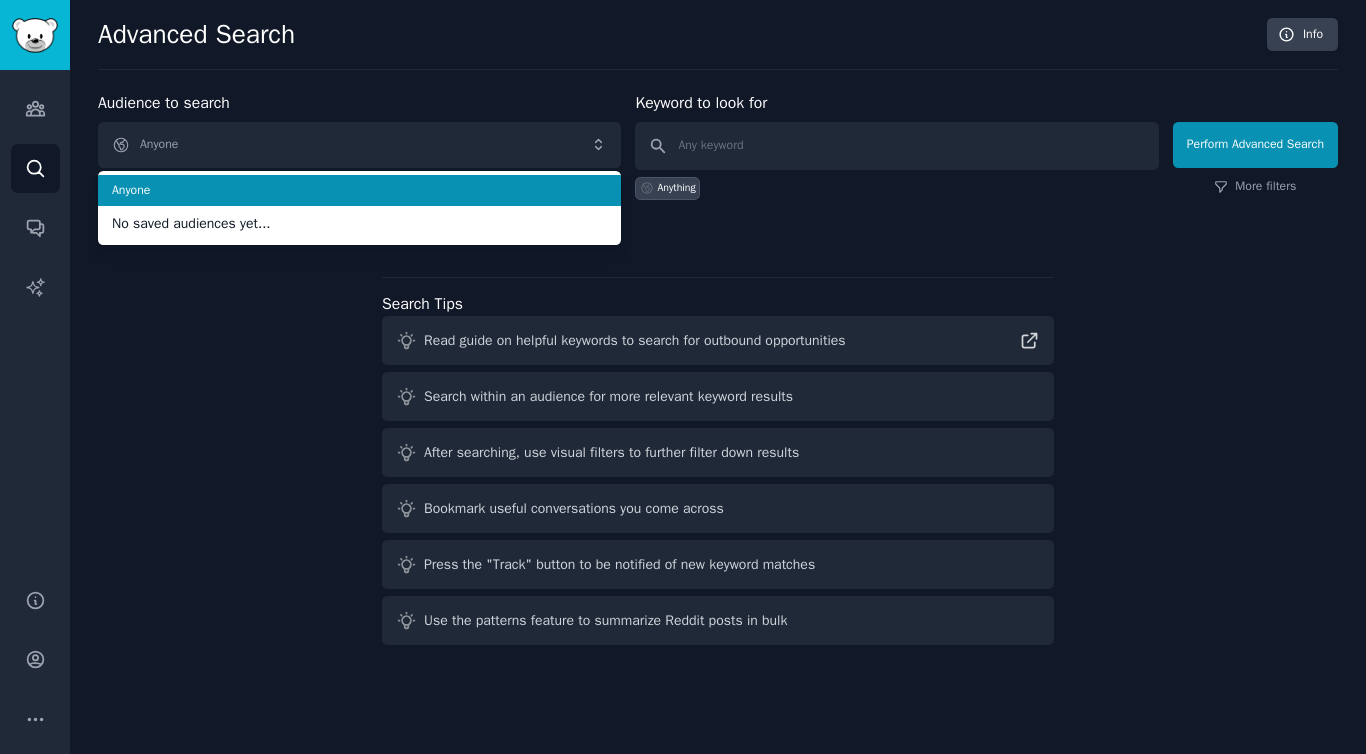 click on "Audience to search Anyone Anyone No saved audiences yet... Anyone New" at bounding box center [359, 145] 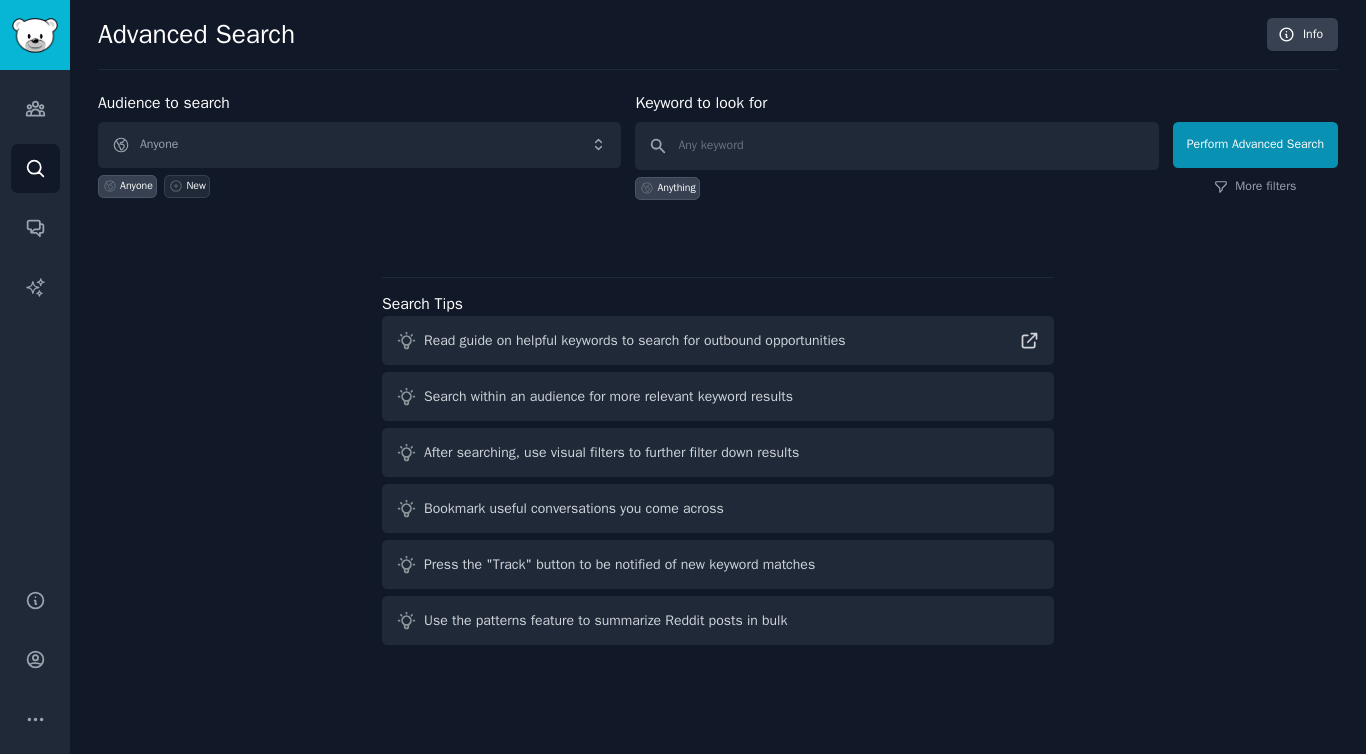 click on "New" at bounding box center (196, 186) 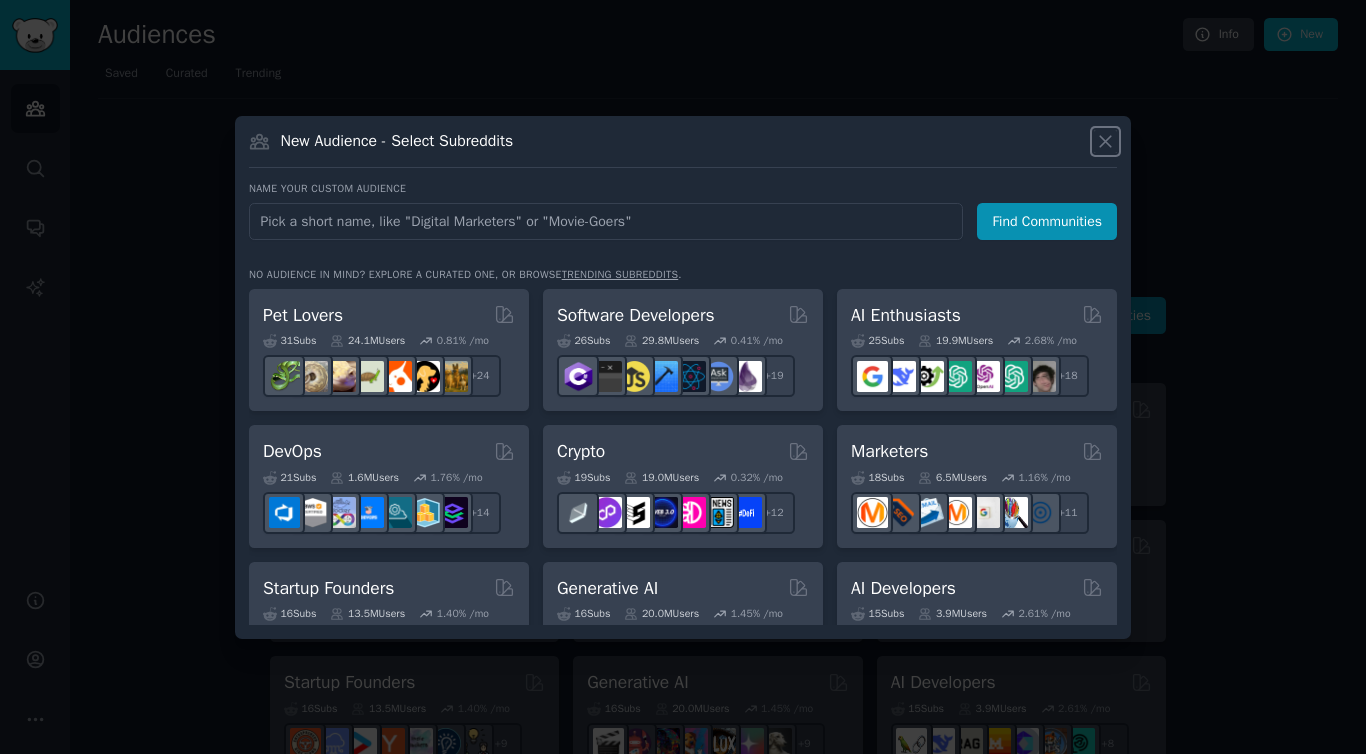 click 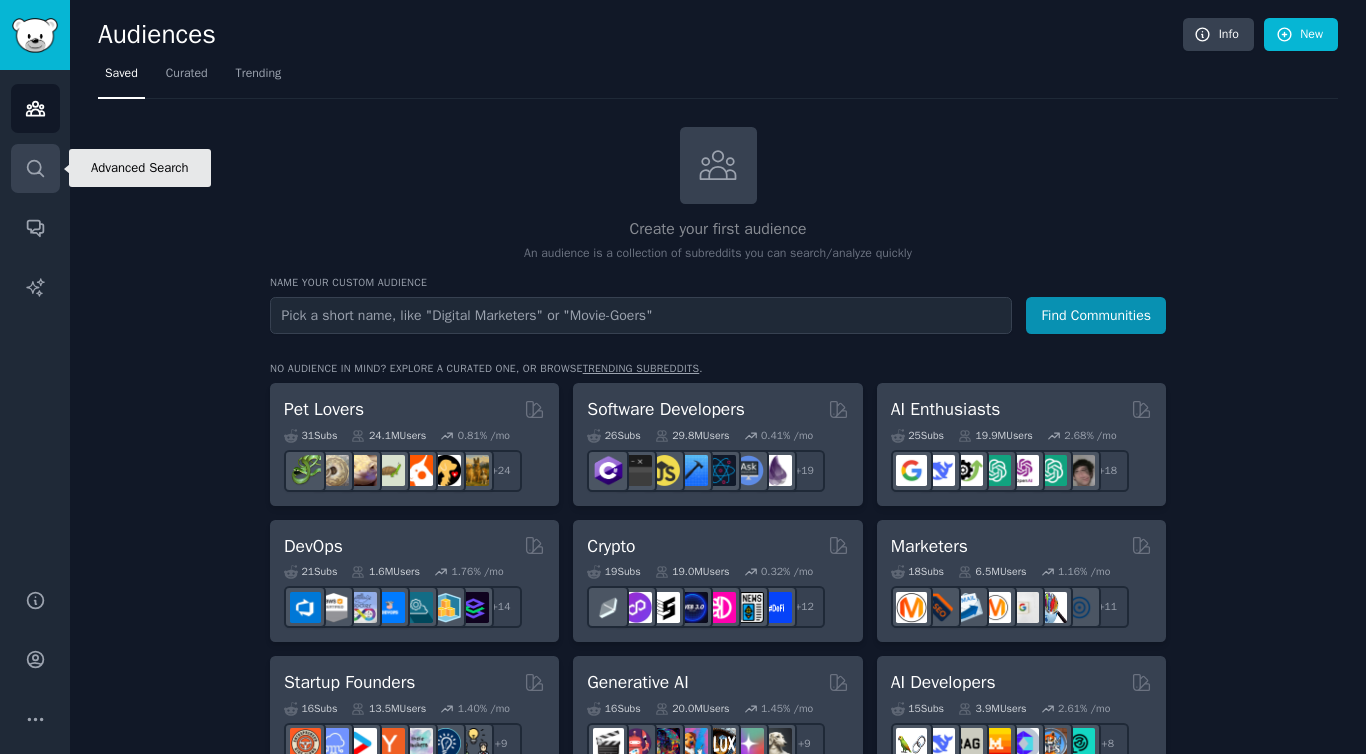 click 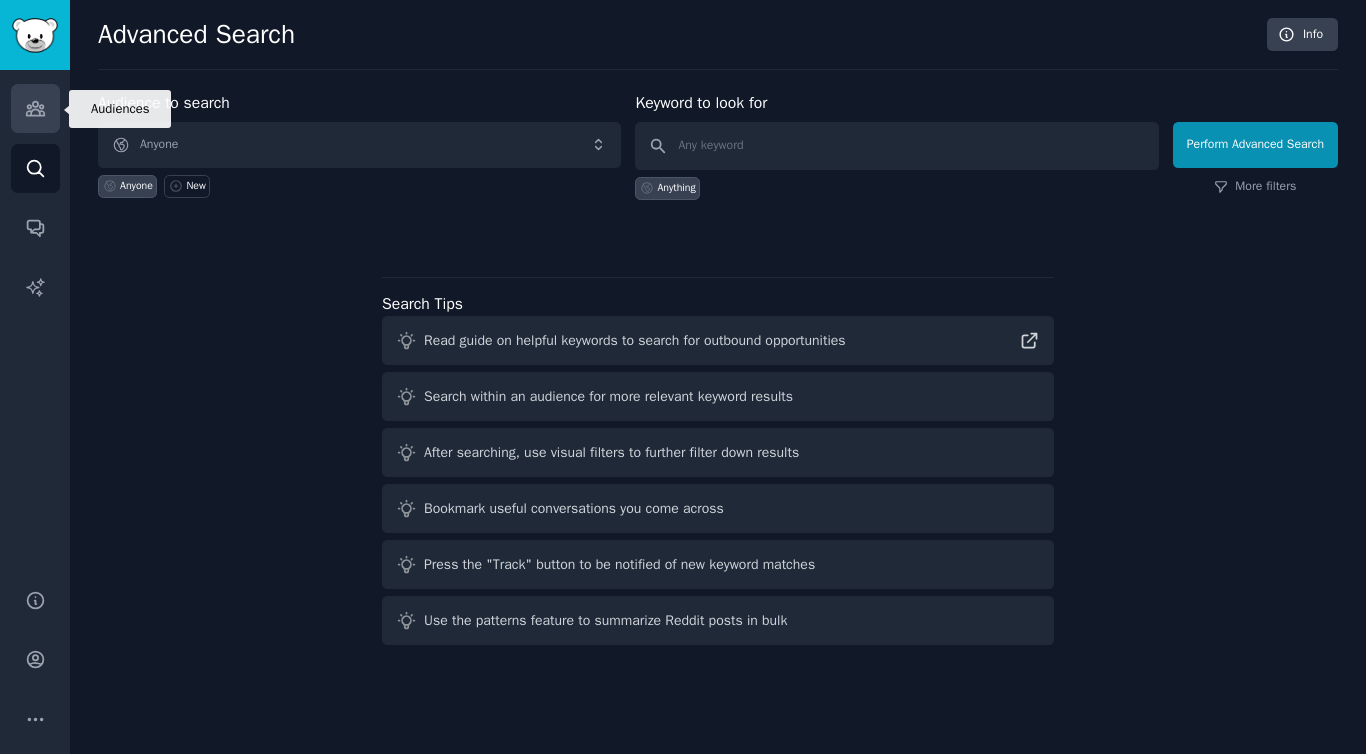 click on "Audiences" at bounding box center [35, 108] 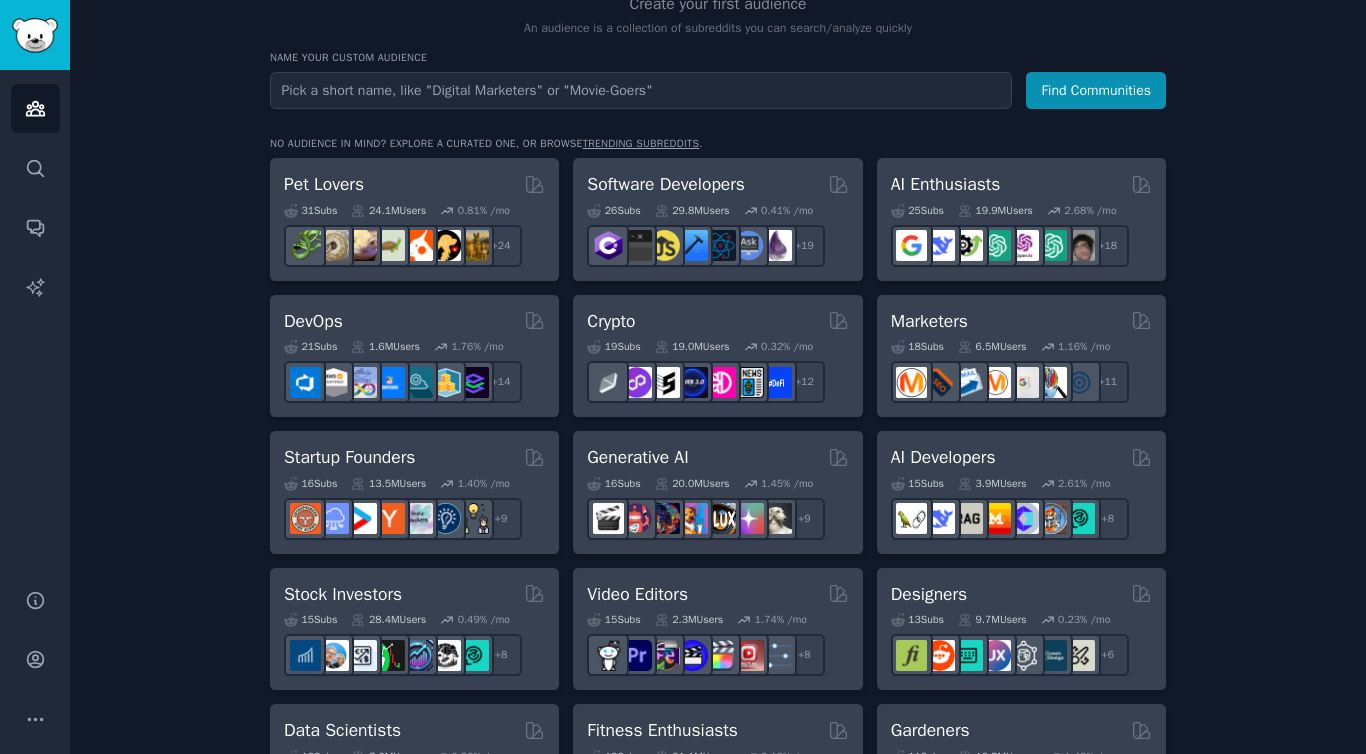 scroll, scrollTop: 82, scrollLeft: 0, axis: vertical 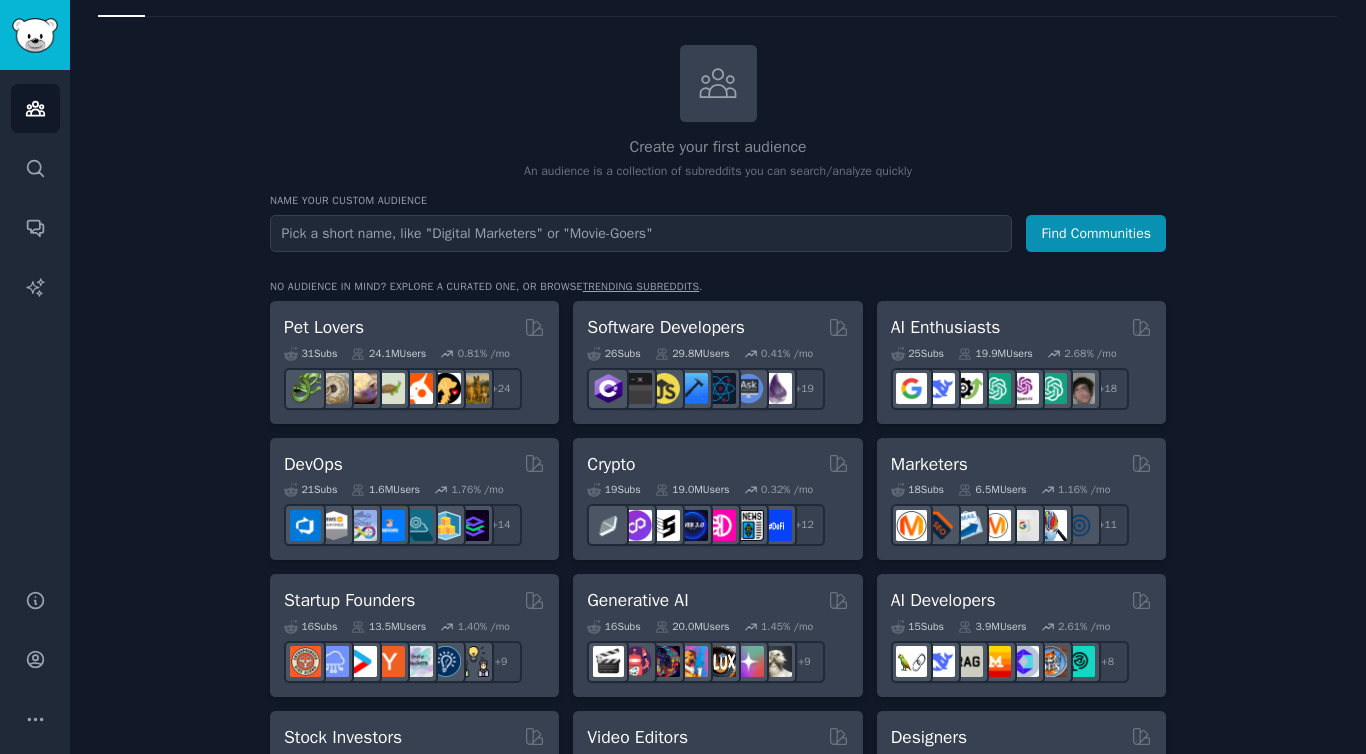 click on "trending subreddits" at bounding box center [641, 286] 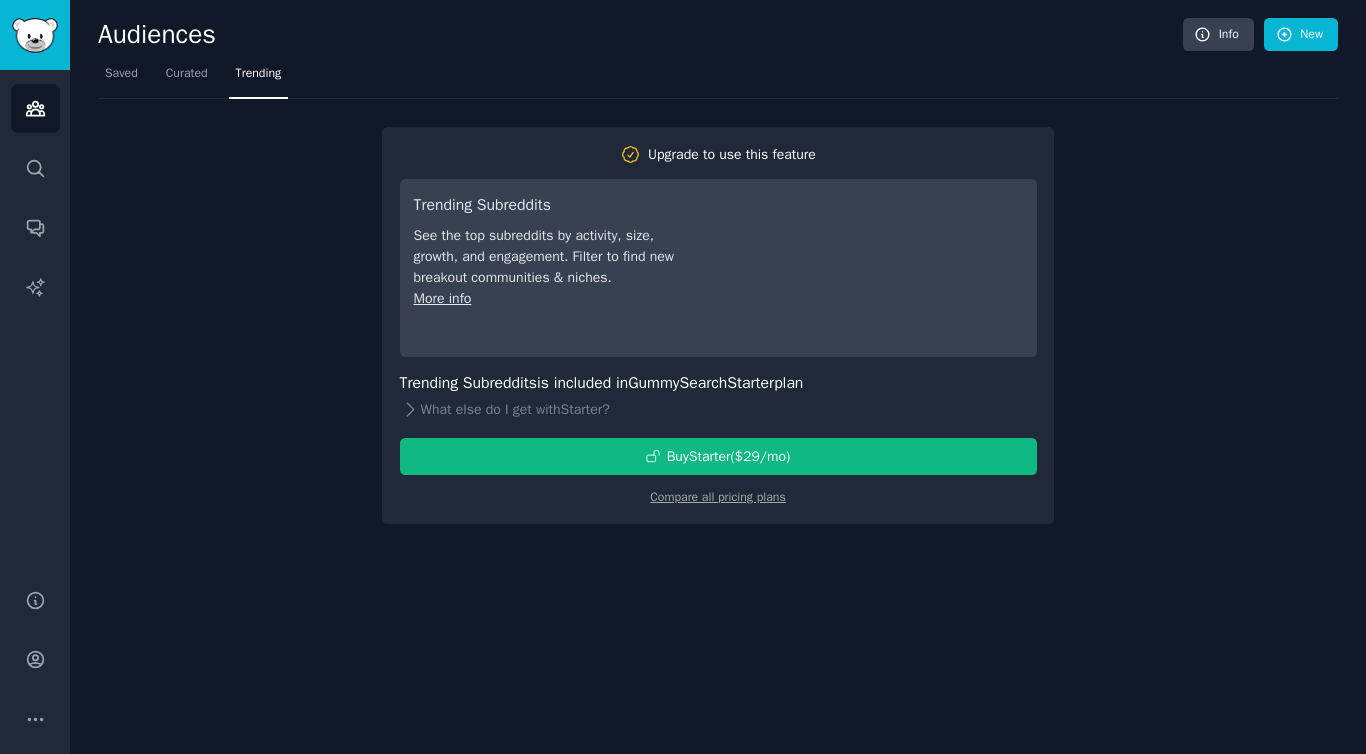 scroll, scrollTop: 0, scrollLeft: 0, axis: both 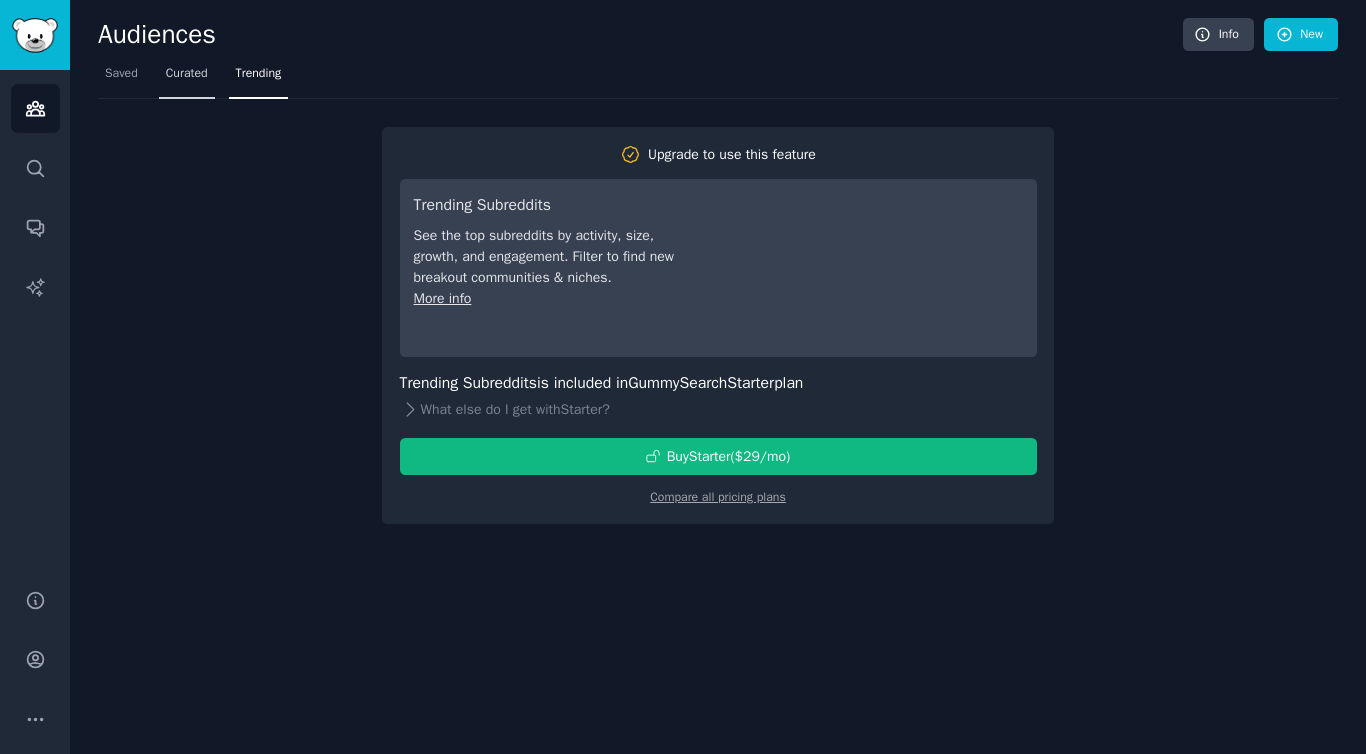 click on "Curated" at bounding box center (187, 74) 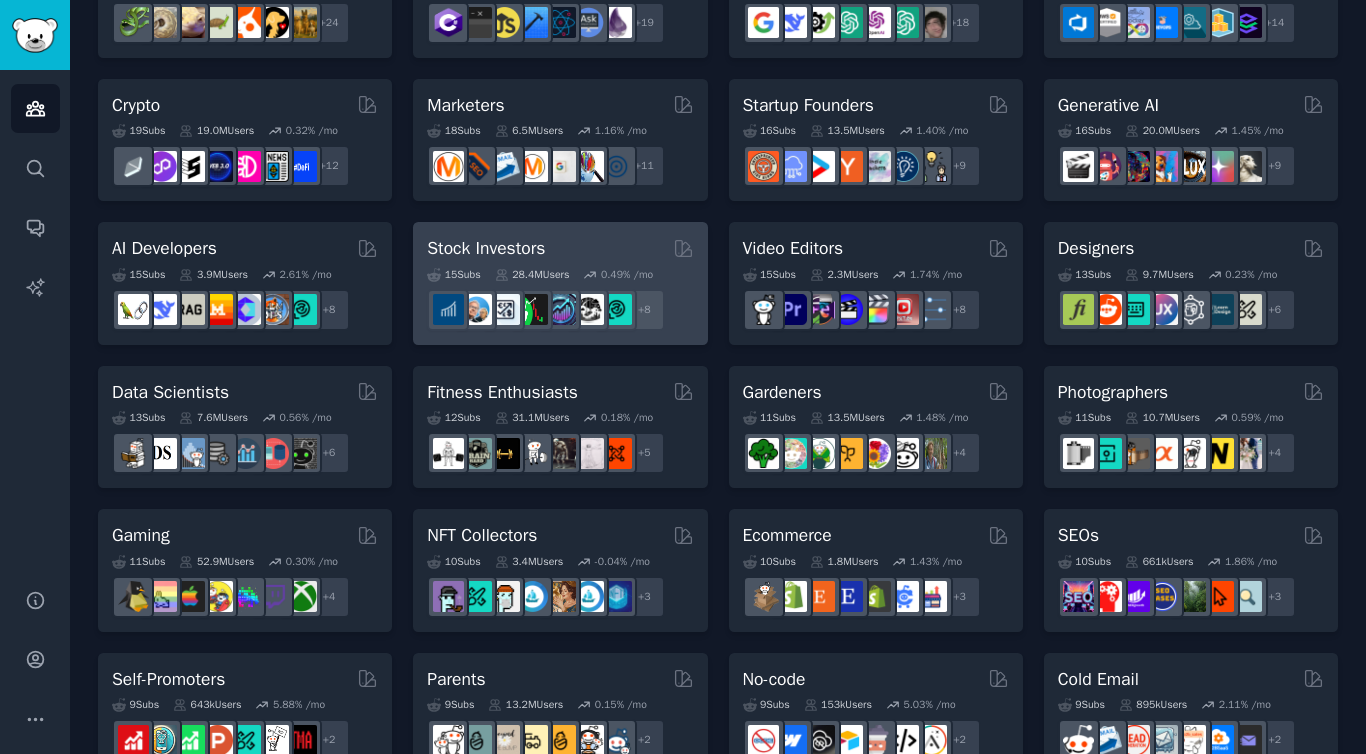 scroll, scrollTop: 0, scrollLeft: 0, axis: both 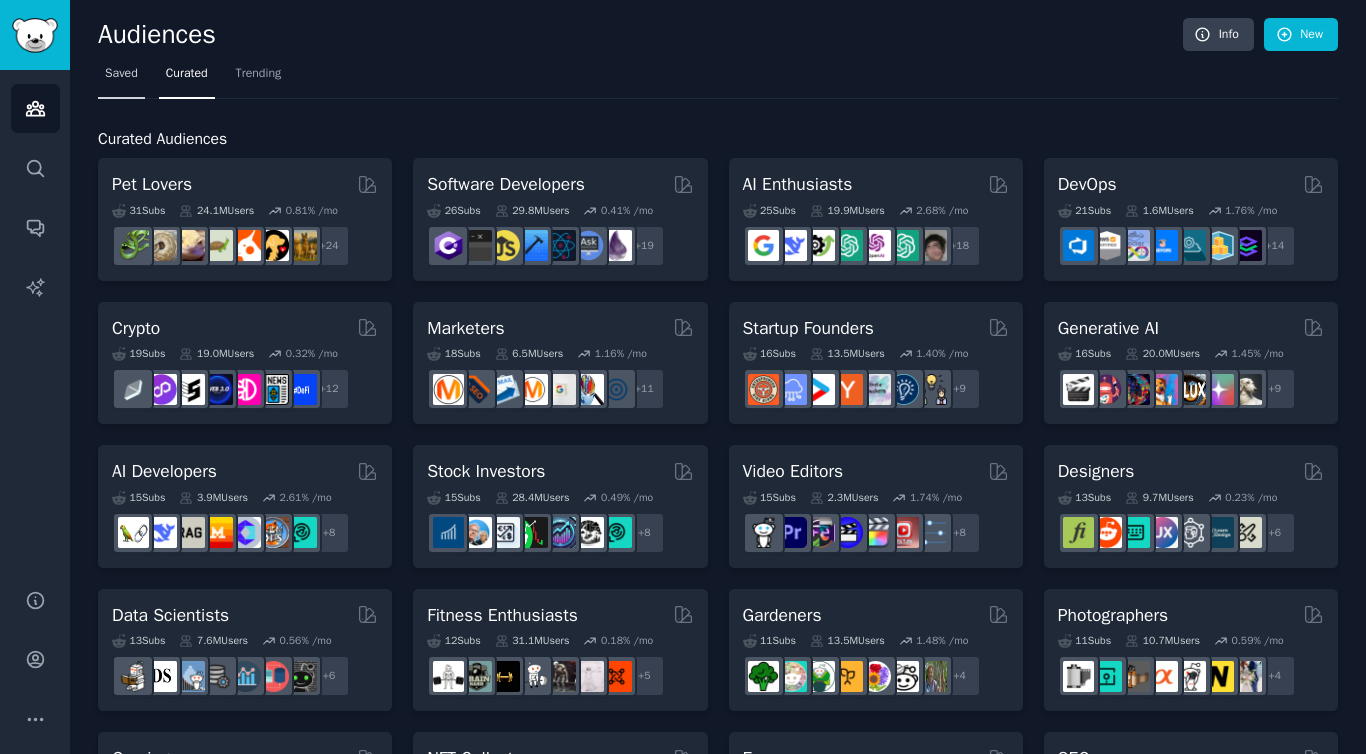 click on "Saved" at bounding box center [121, 78] 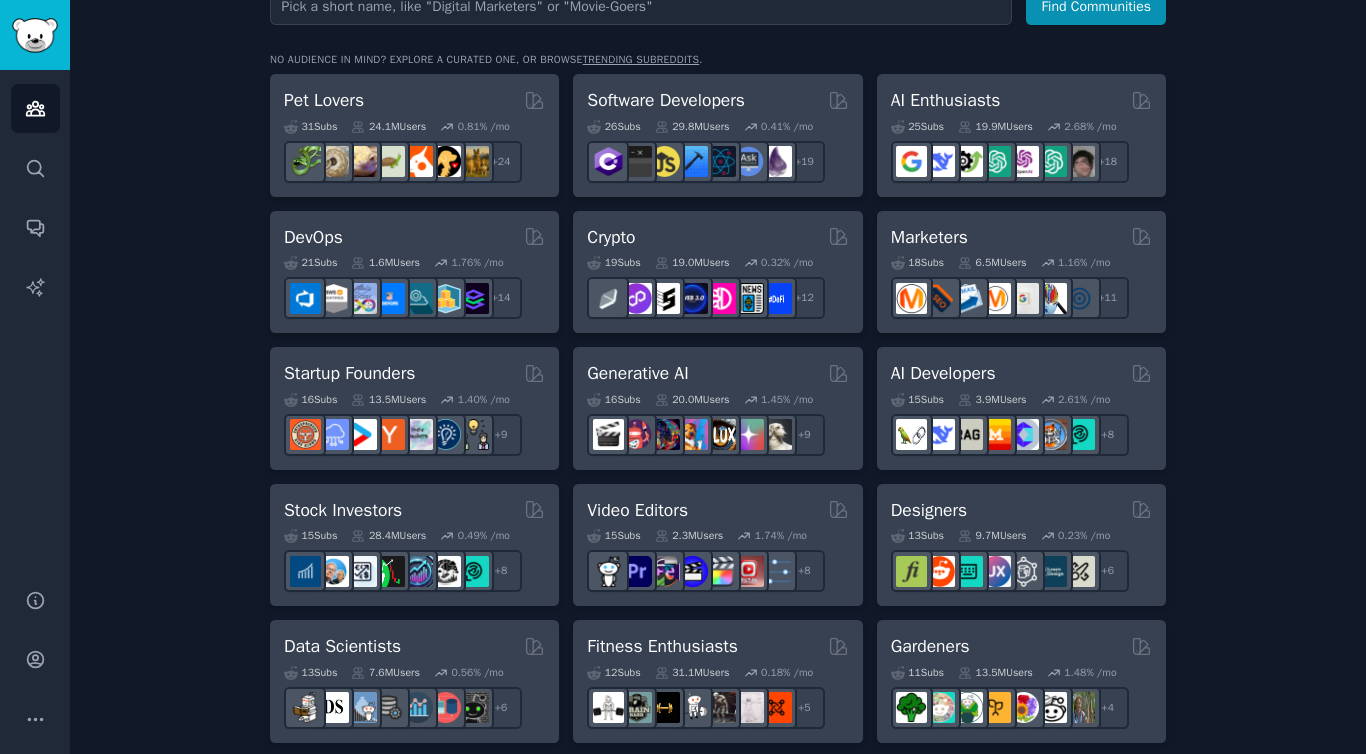 scroll, scrollTop: 0, scrollLeft: 0, axis: both 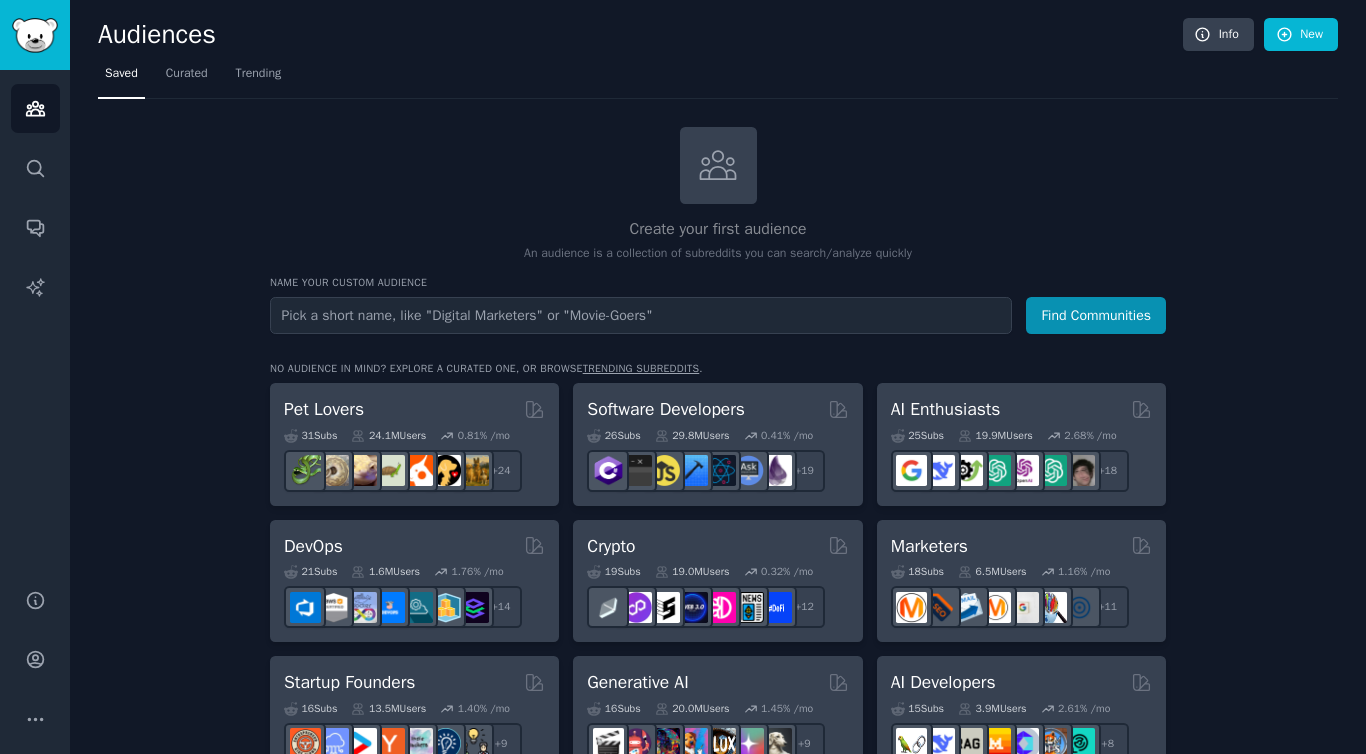 click at bounding box center (641, 315) 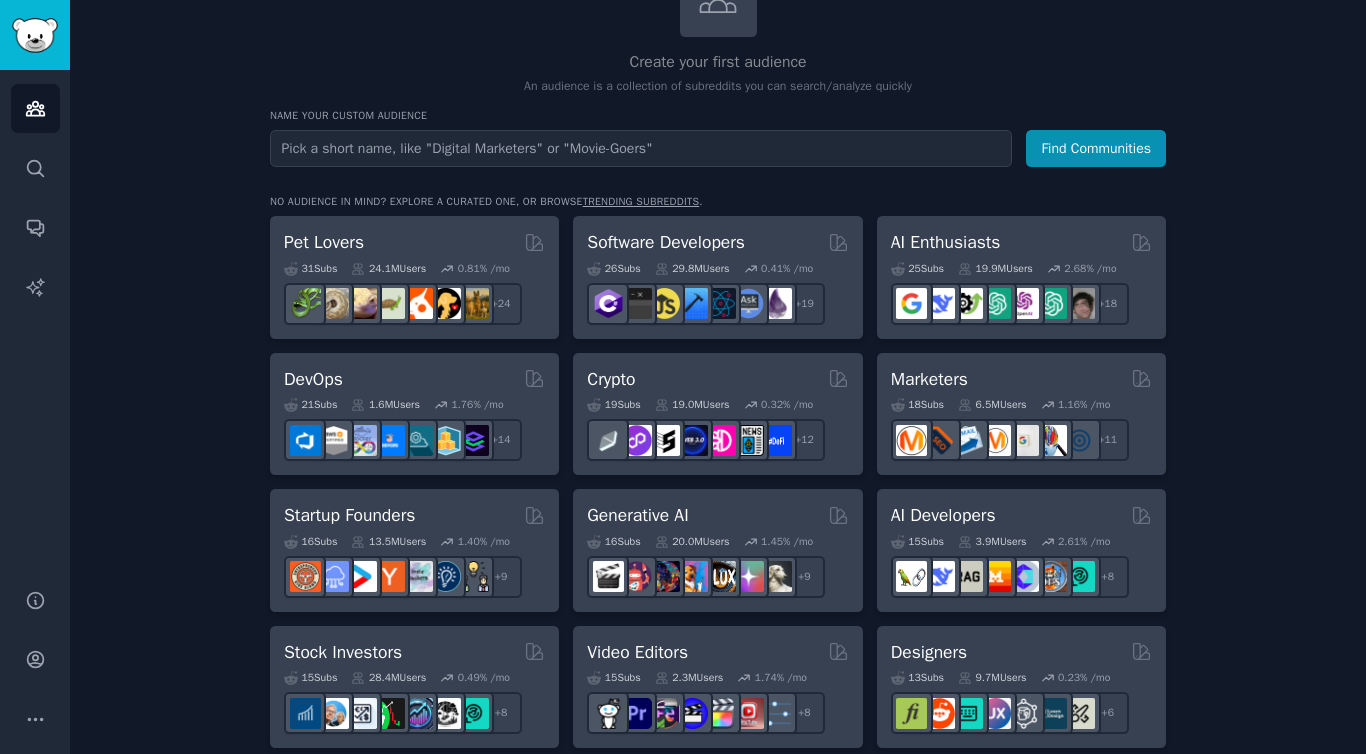 scroll, scrollTop: 0, scrollLeft: 0, axis: both 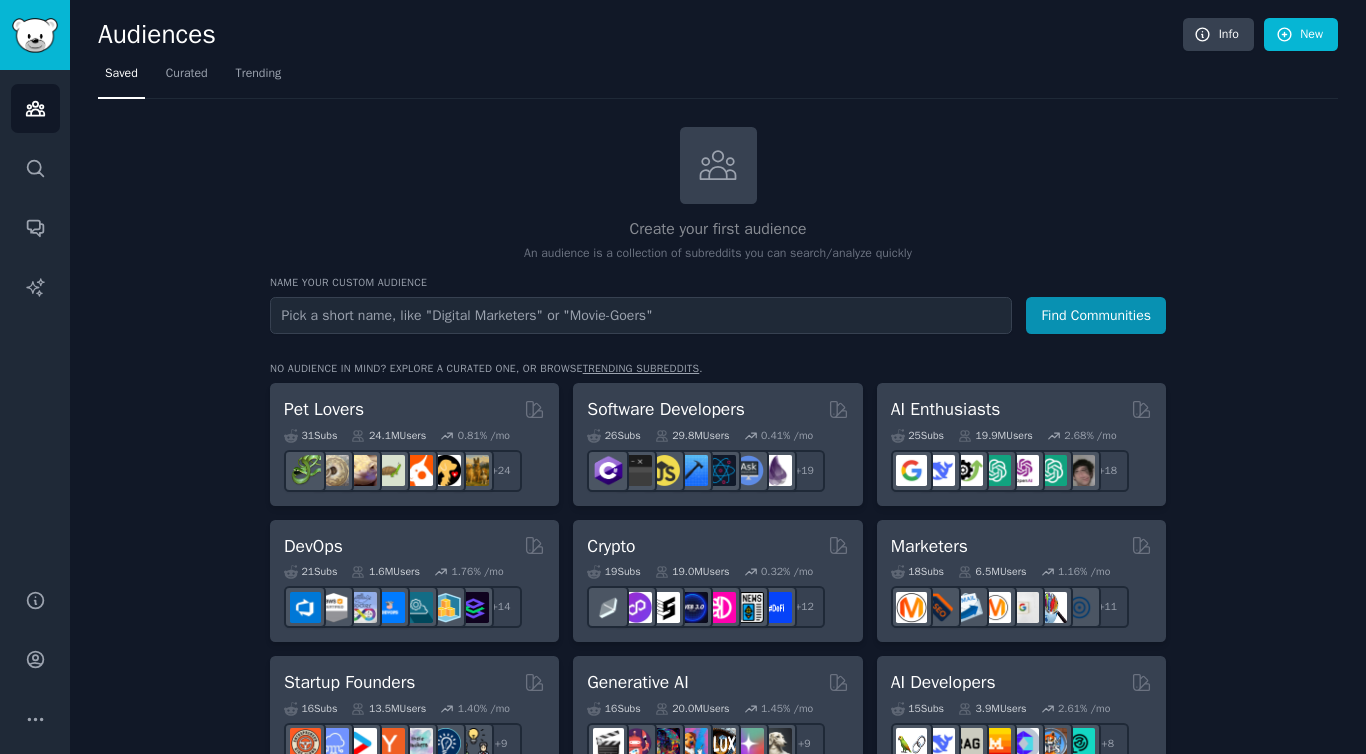 click on "Create your first audience" at bounding box center (718, 229) 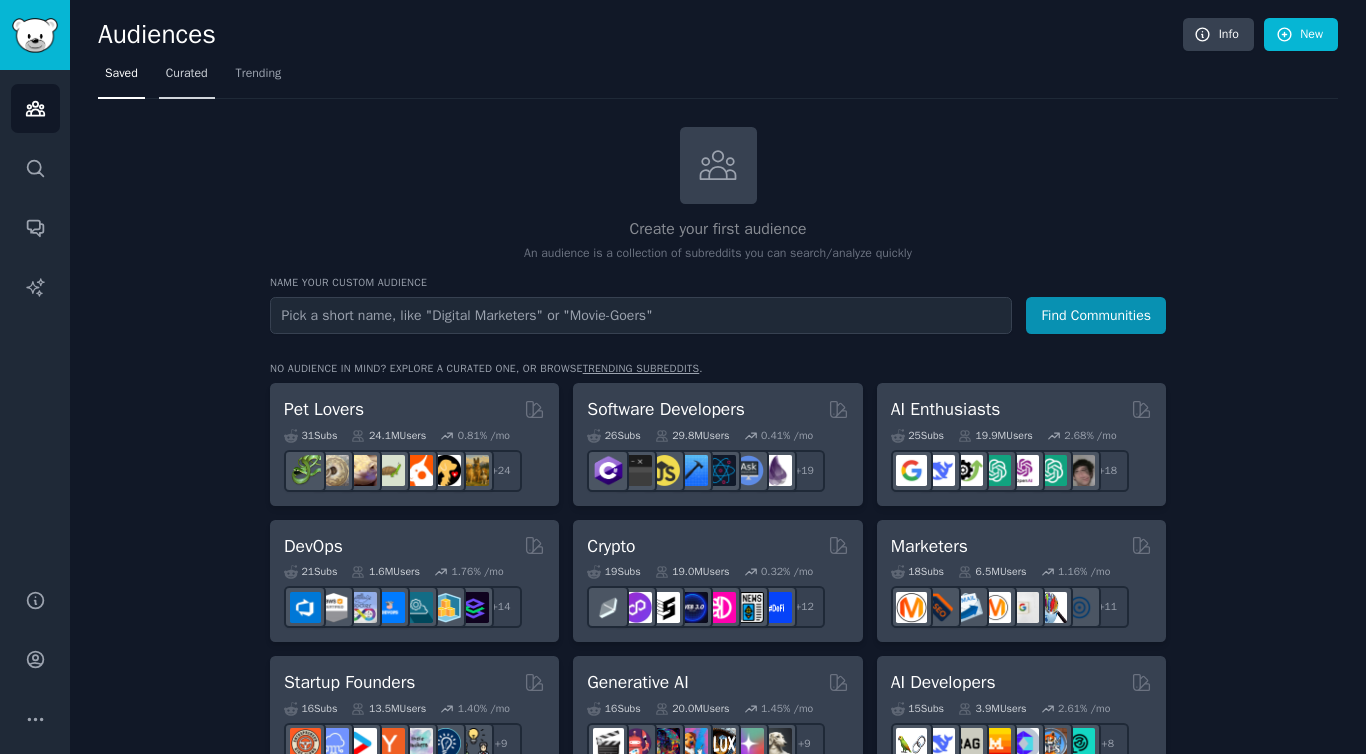 click on "Curated" at bounding box center (187, 78) 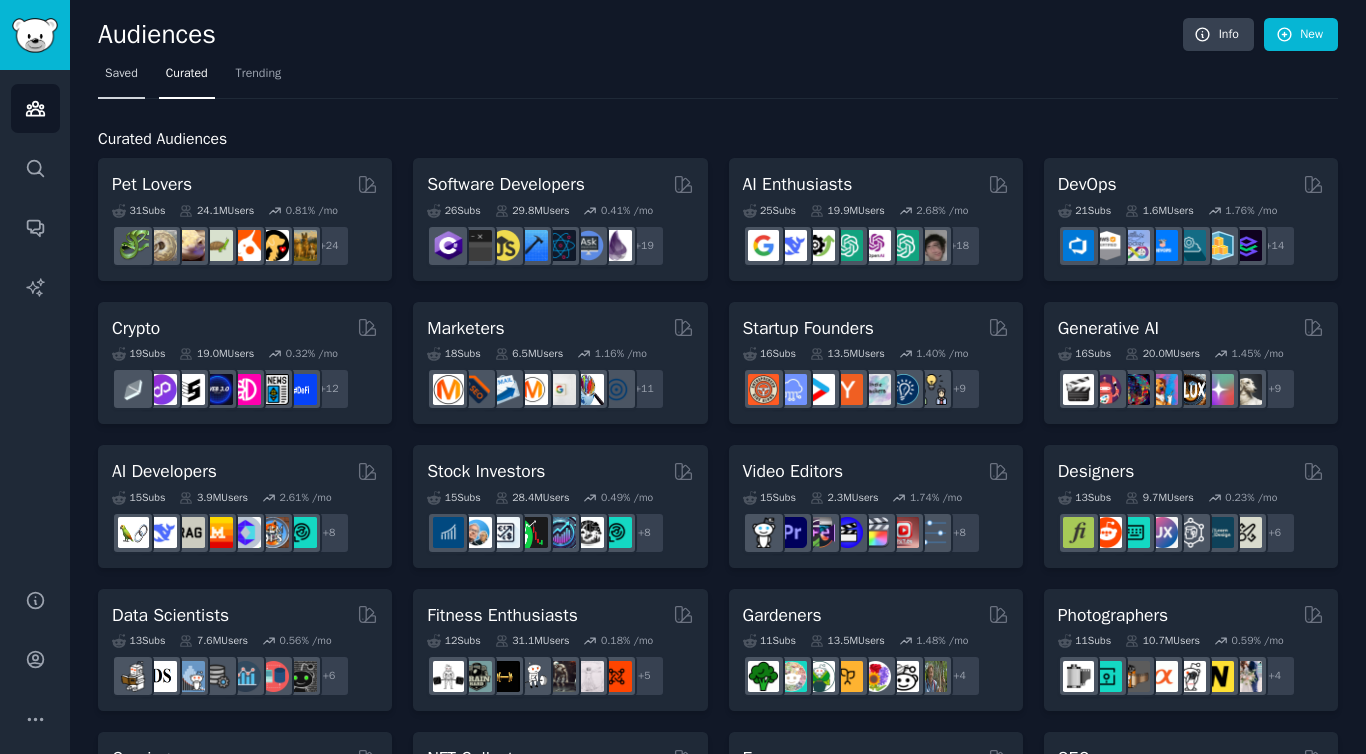 click on "Saved" at bounding box center [121, 78] 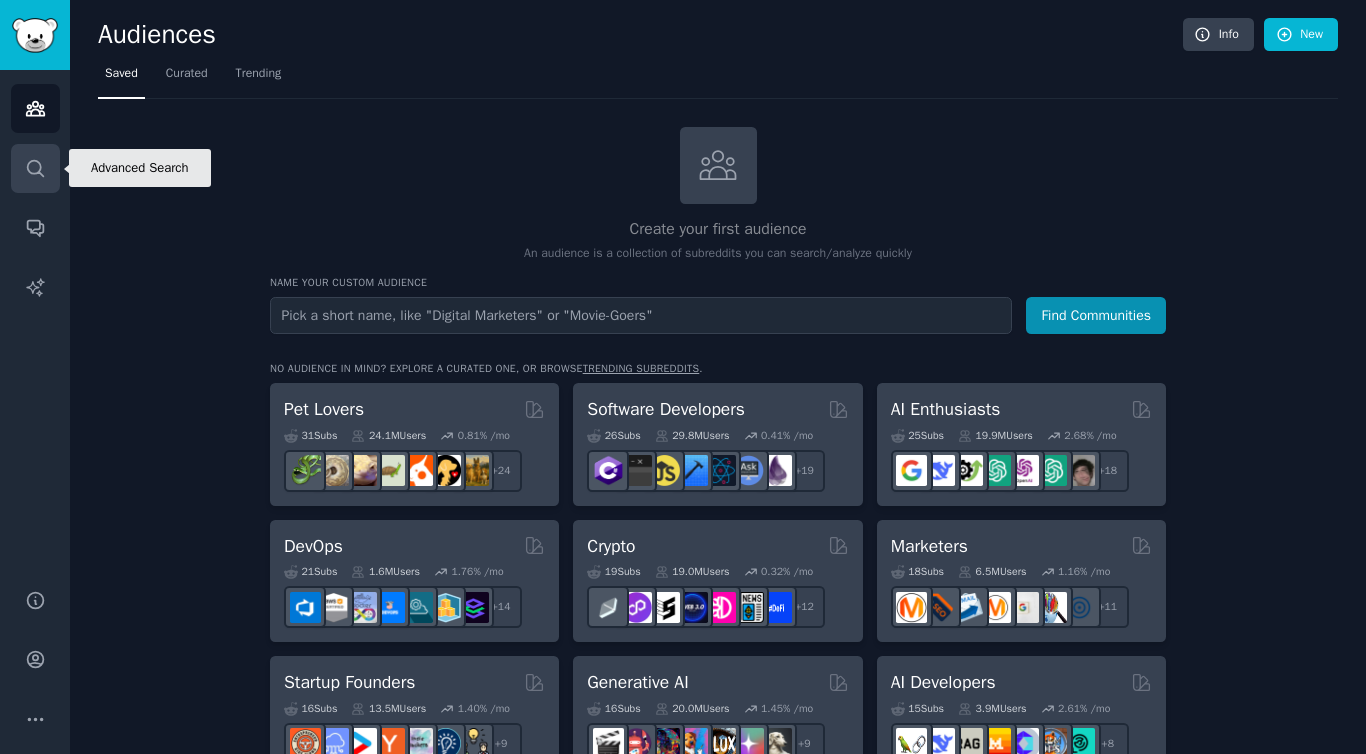 click 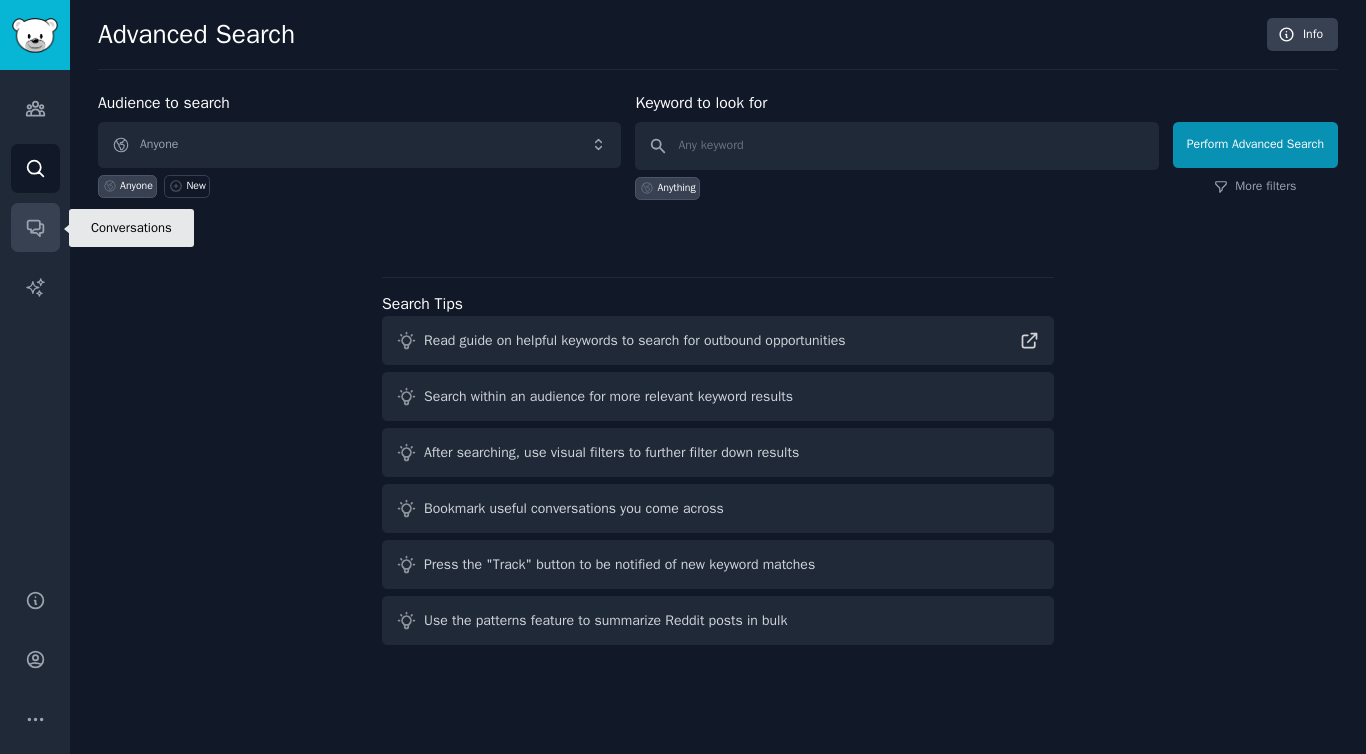 click on "Conversations" at bounding box center [35, 227] 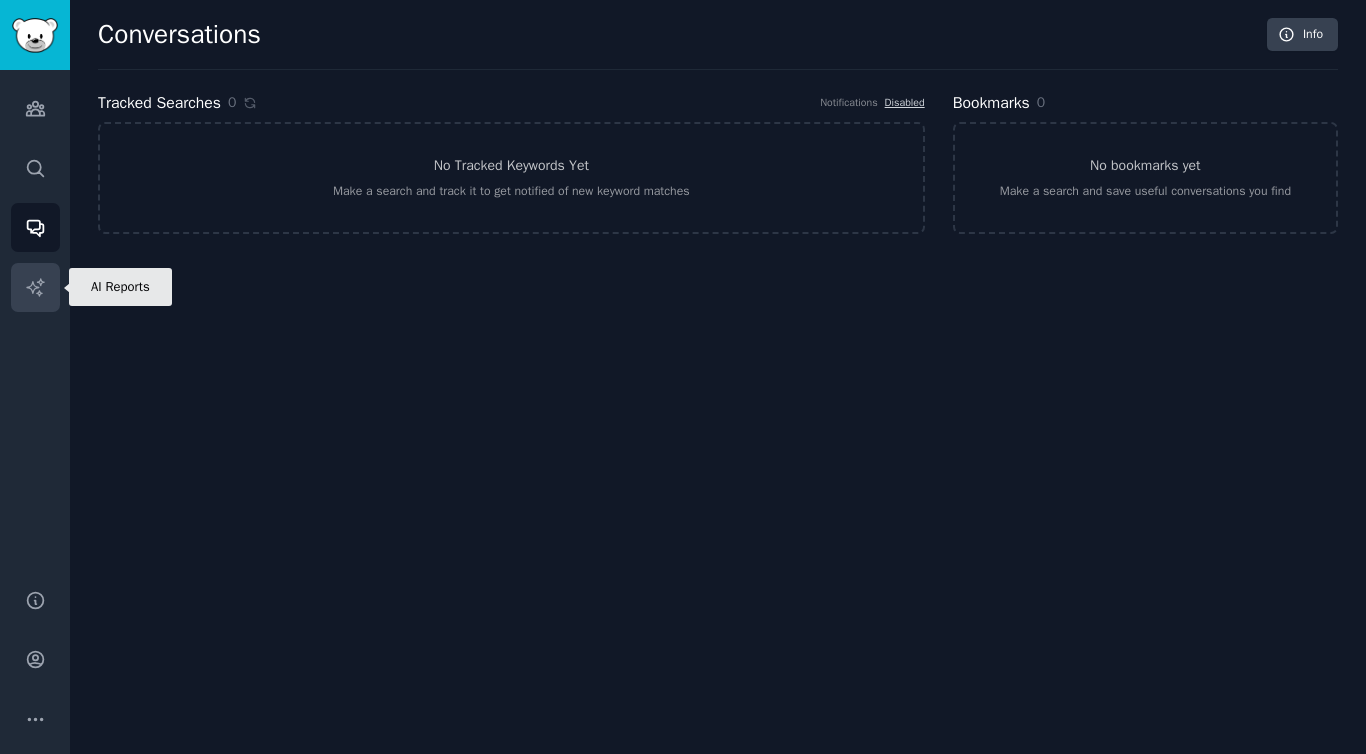 click 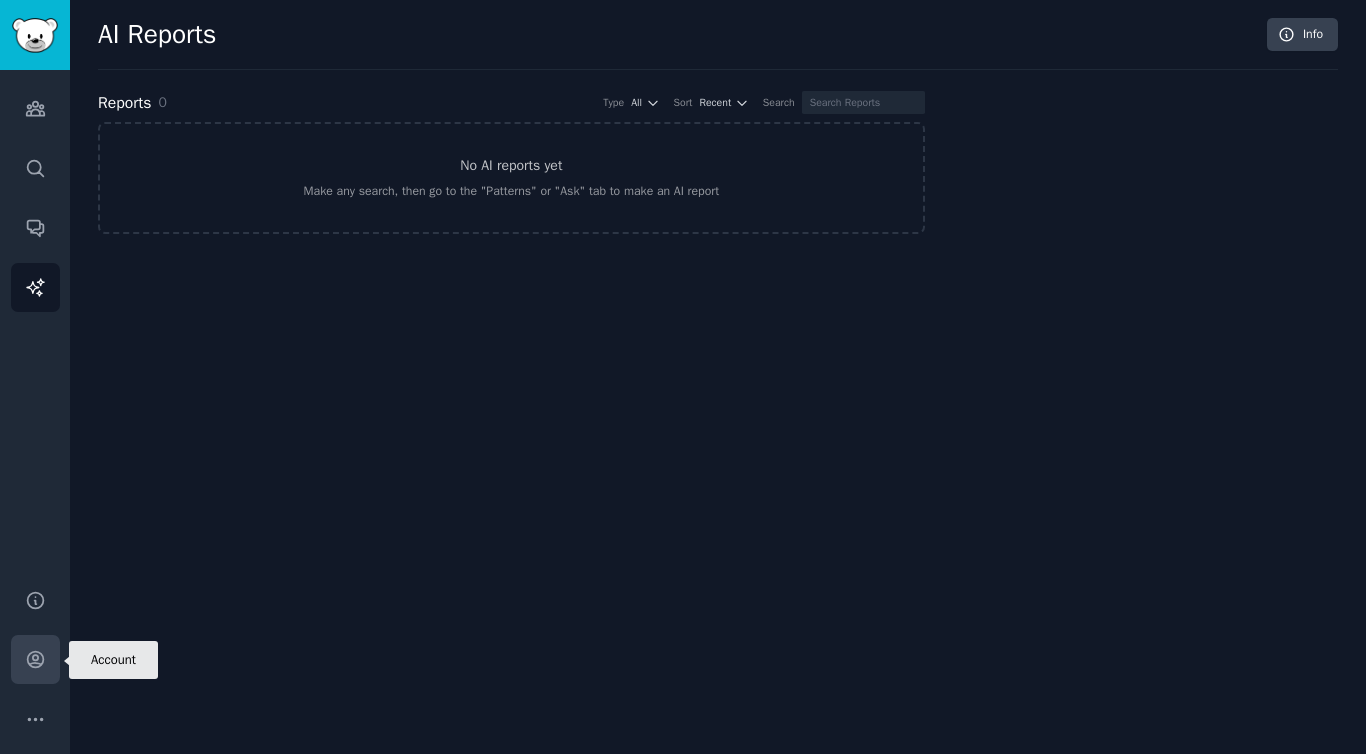 click on "Account" at bounding box center (35, 659) 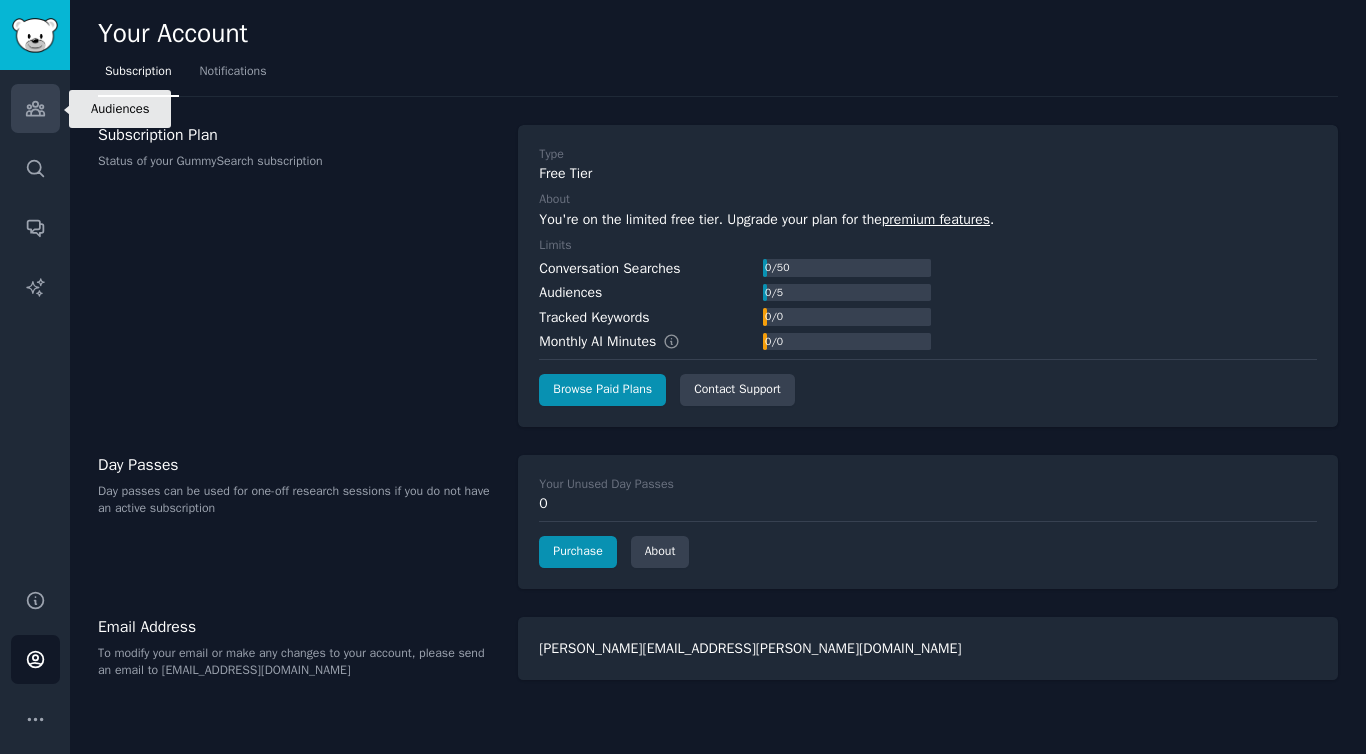 click 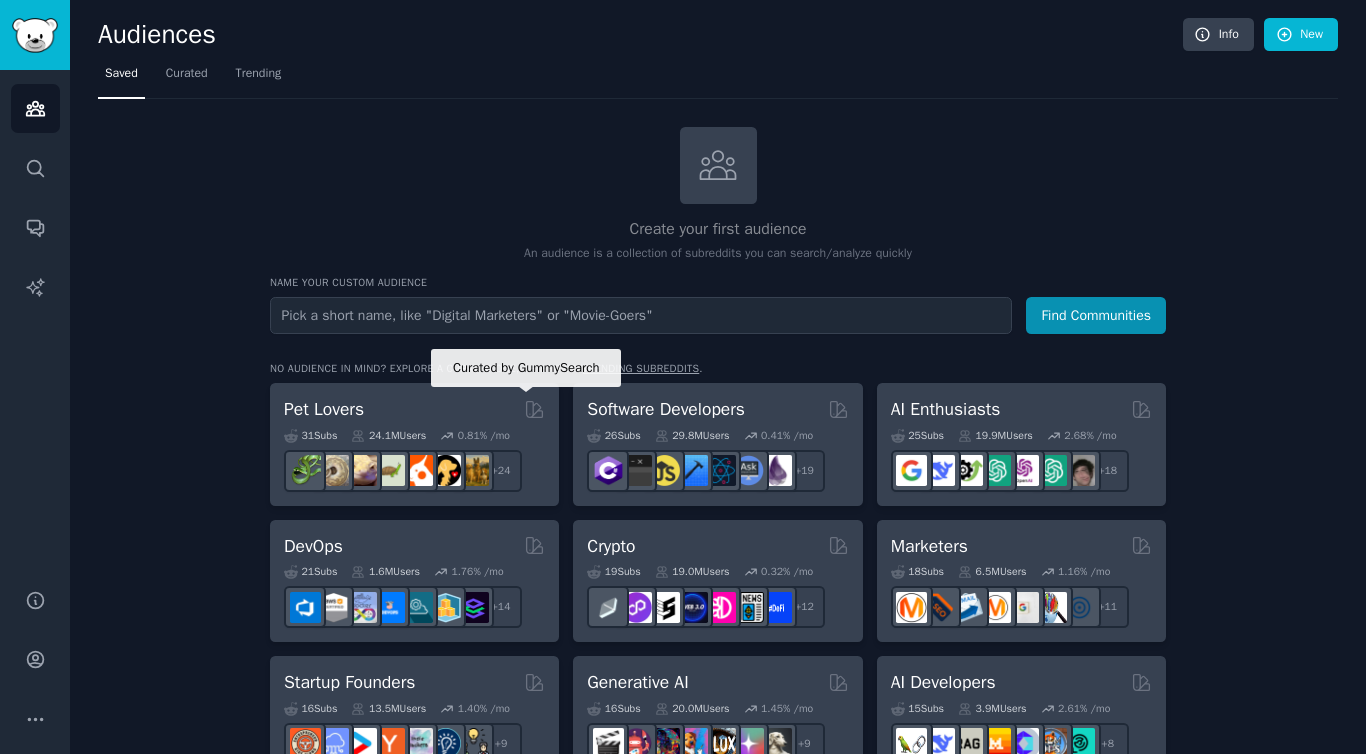 click 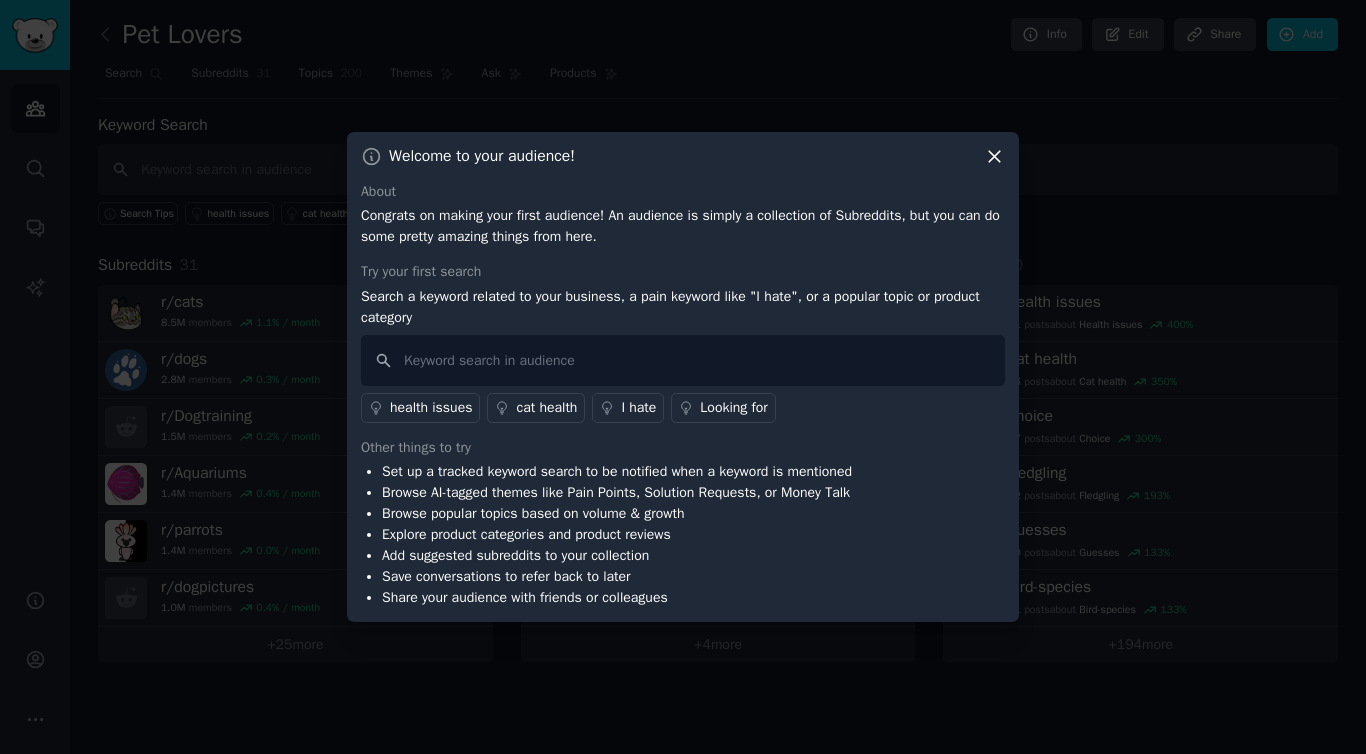 click 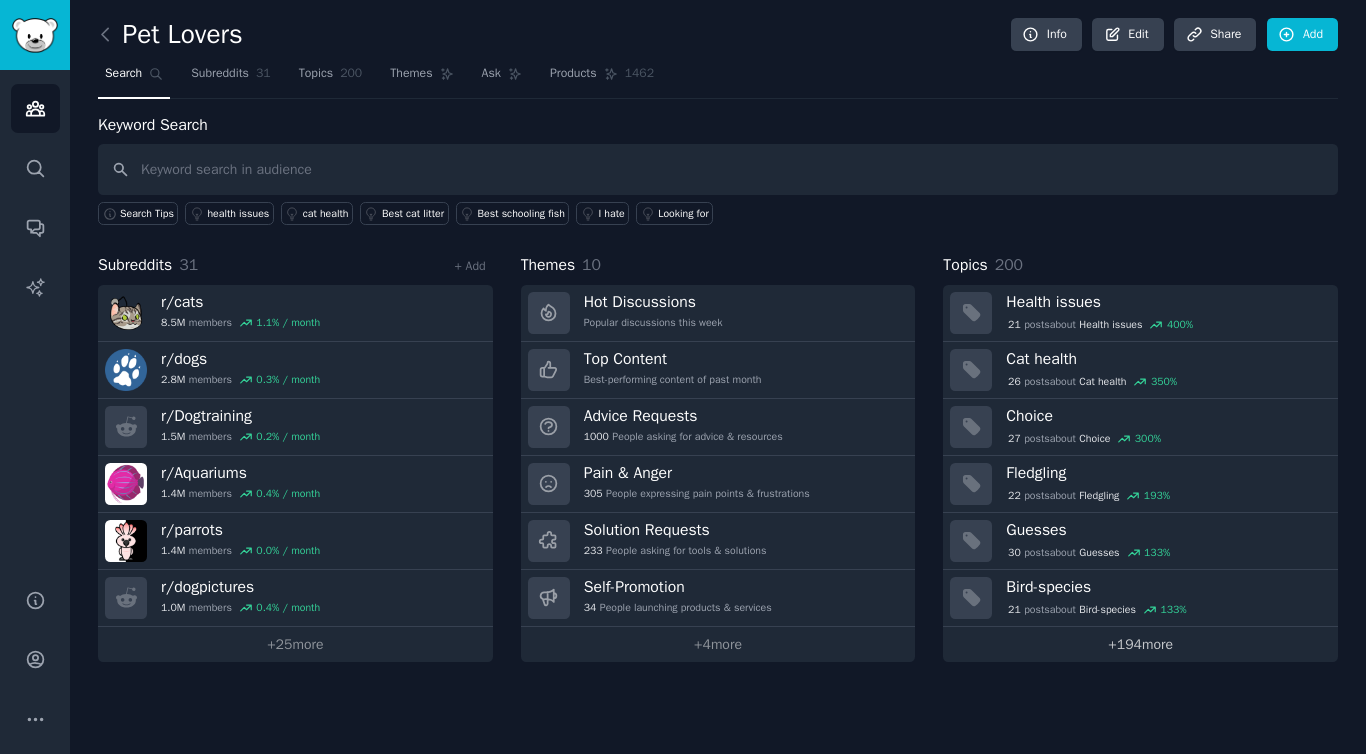 click on "+  194  more" at bounding box center [1140, 644] 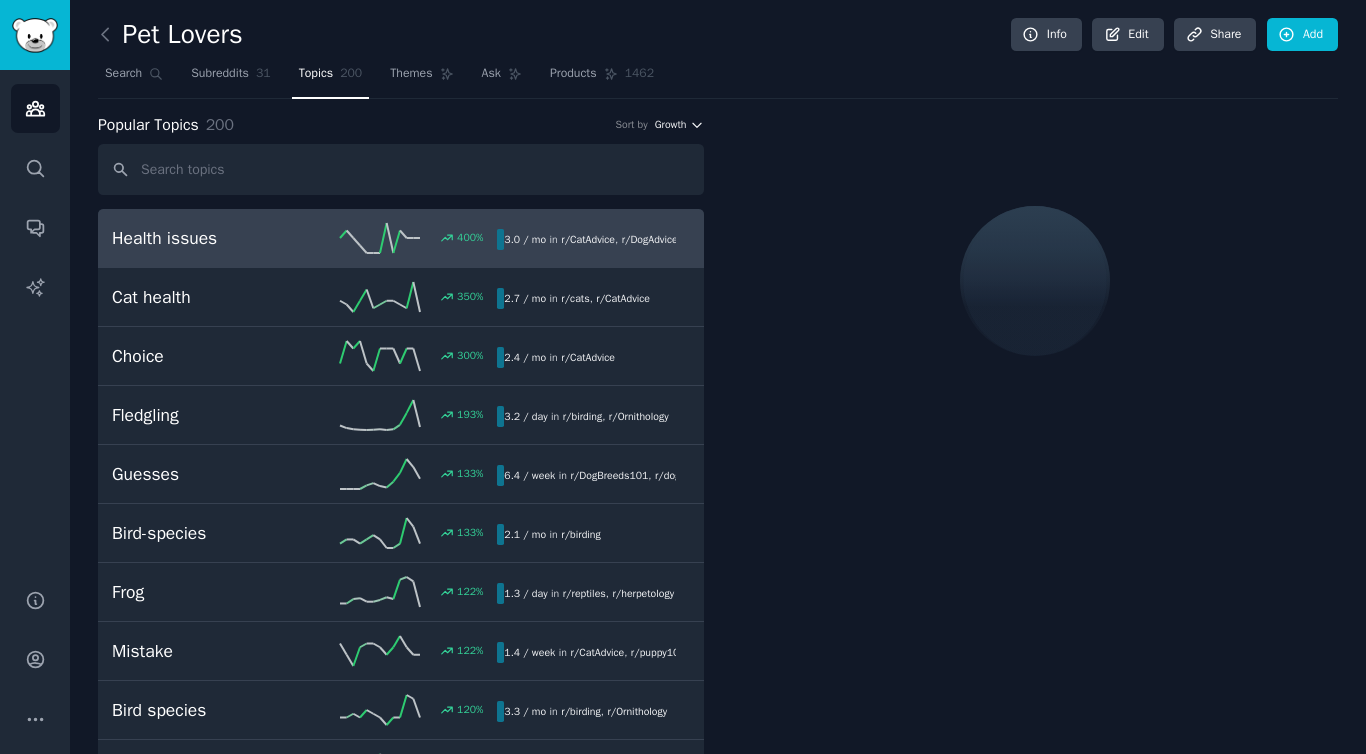 click on "Growth" at bounding box center [671, 125] 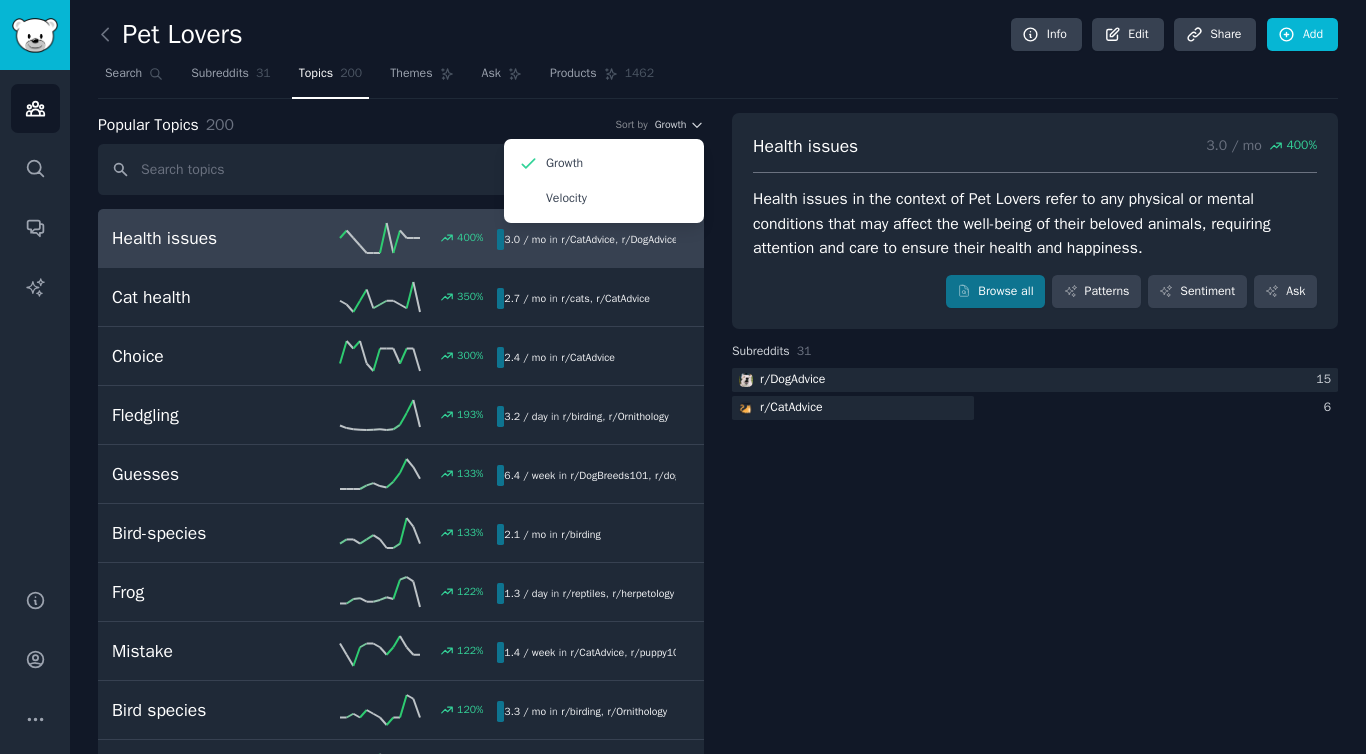 click on "Search Subreddits 31 Topics 200 Themes Ask Products 1462" at bounding box center (718, 78) 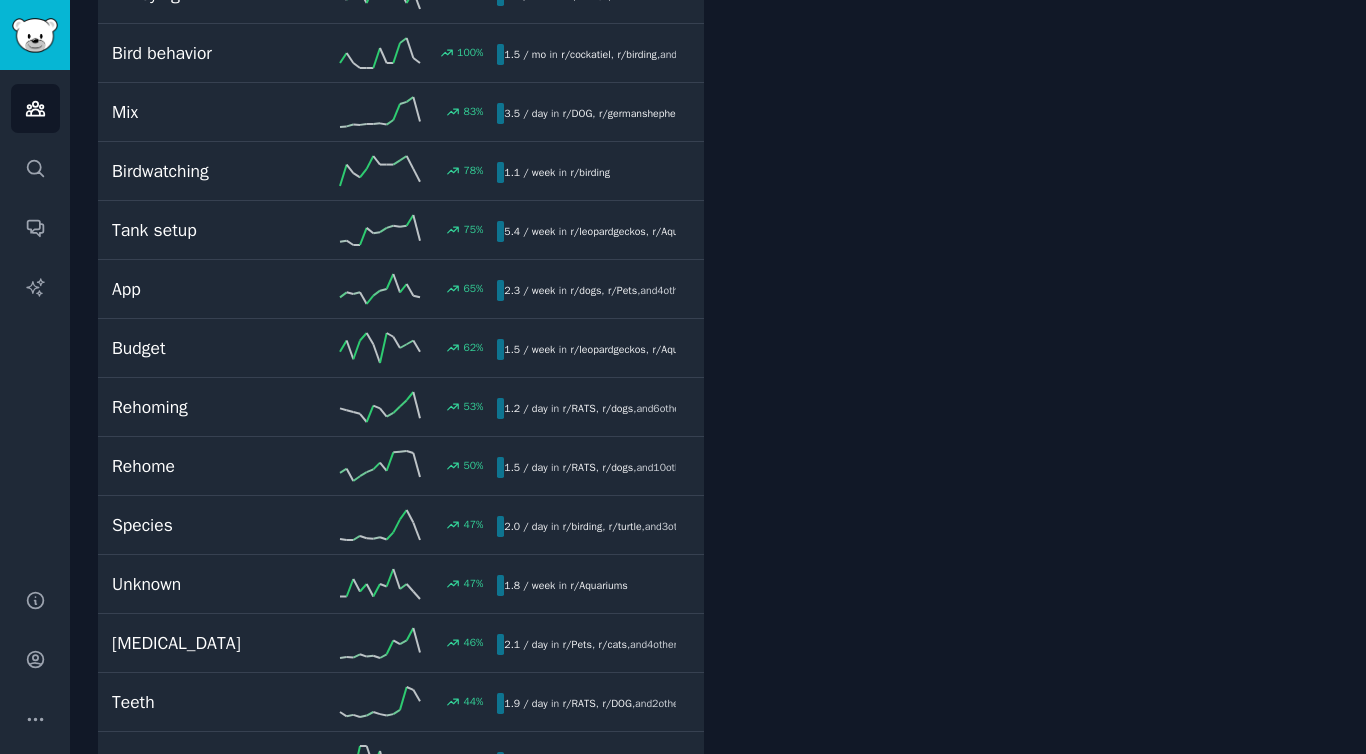 scroll, scrollTop: 0, scrollLeft: 0, axis: both 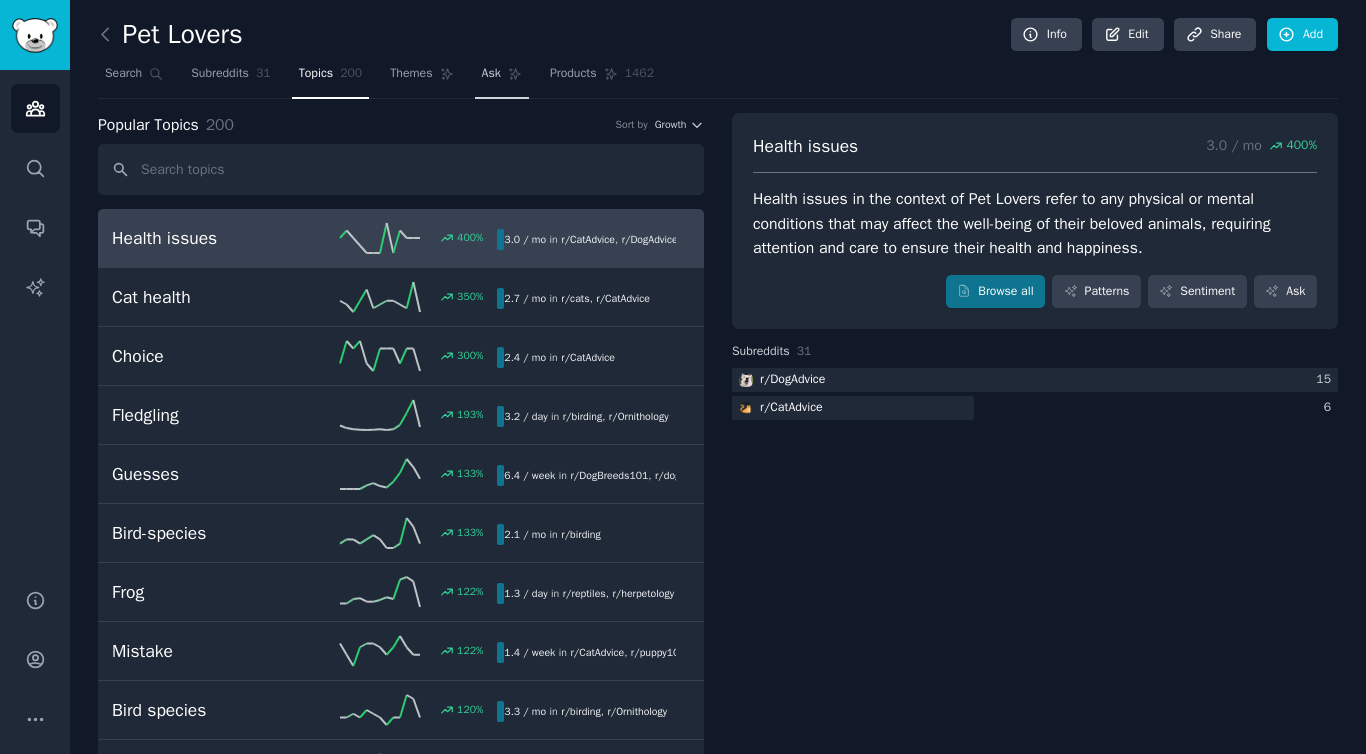 click 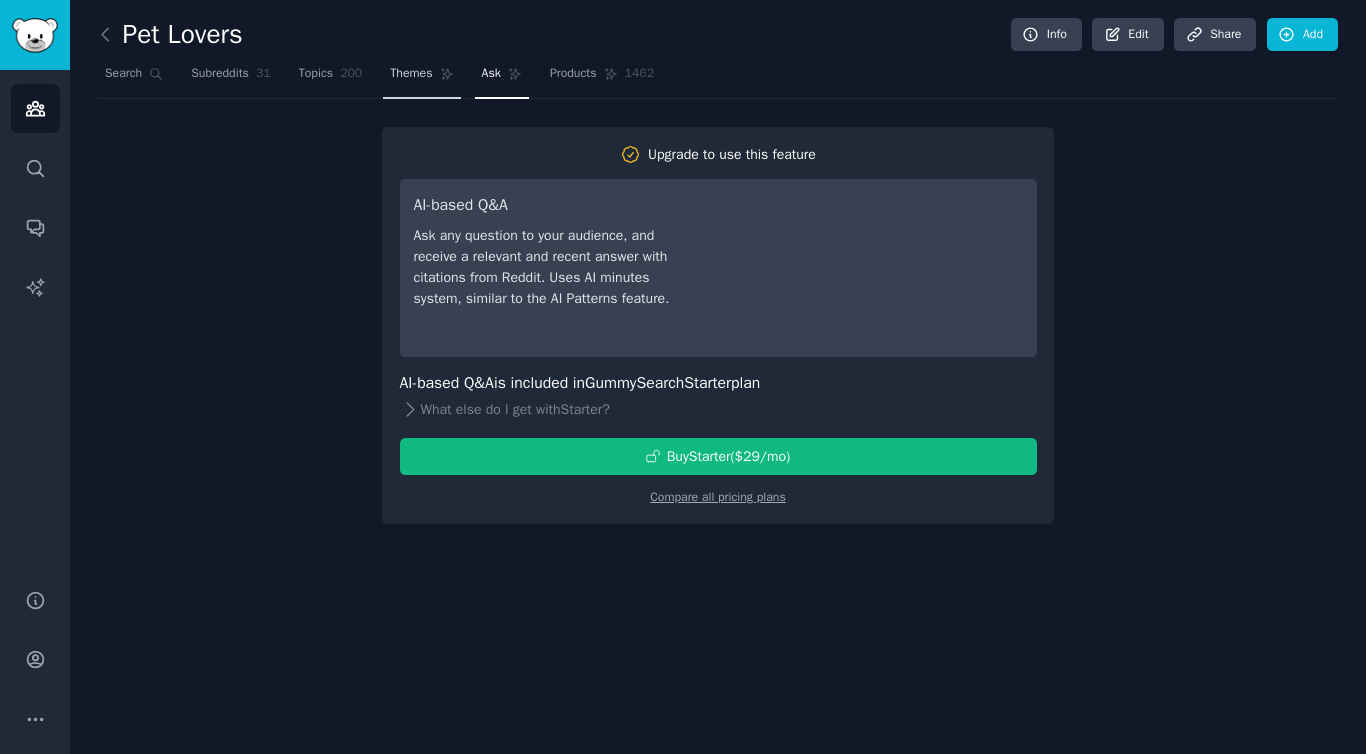 click on "Themes" at bounding box center [411, 74] 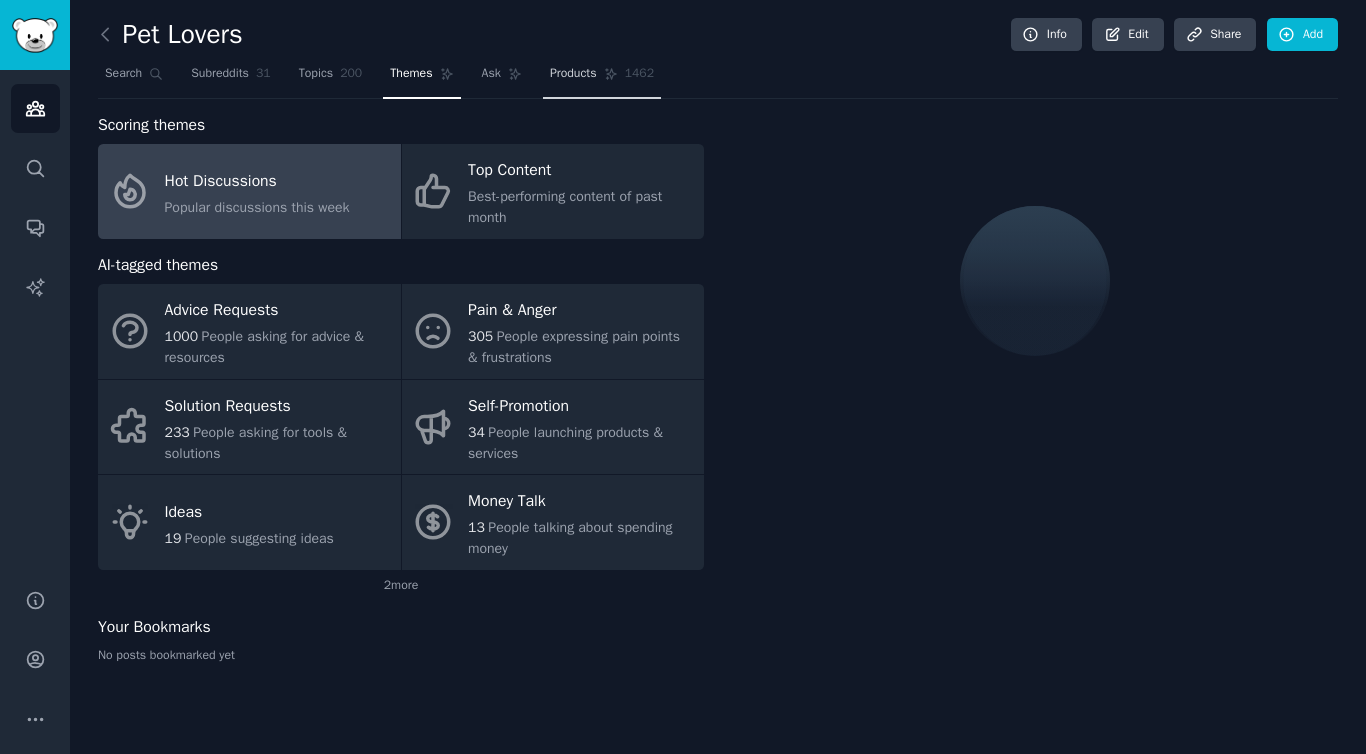 click on "Products 1462" at bounding box center (602, 78) 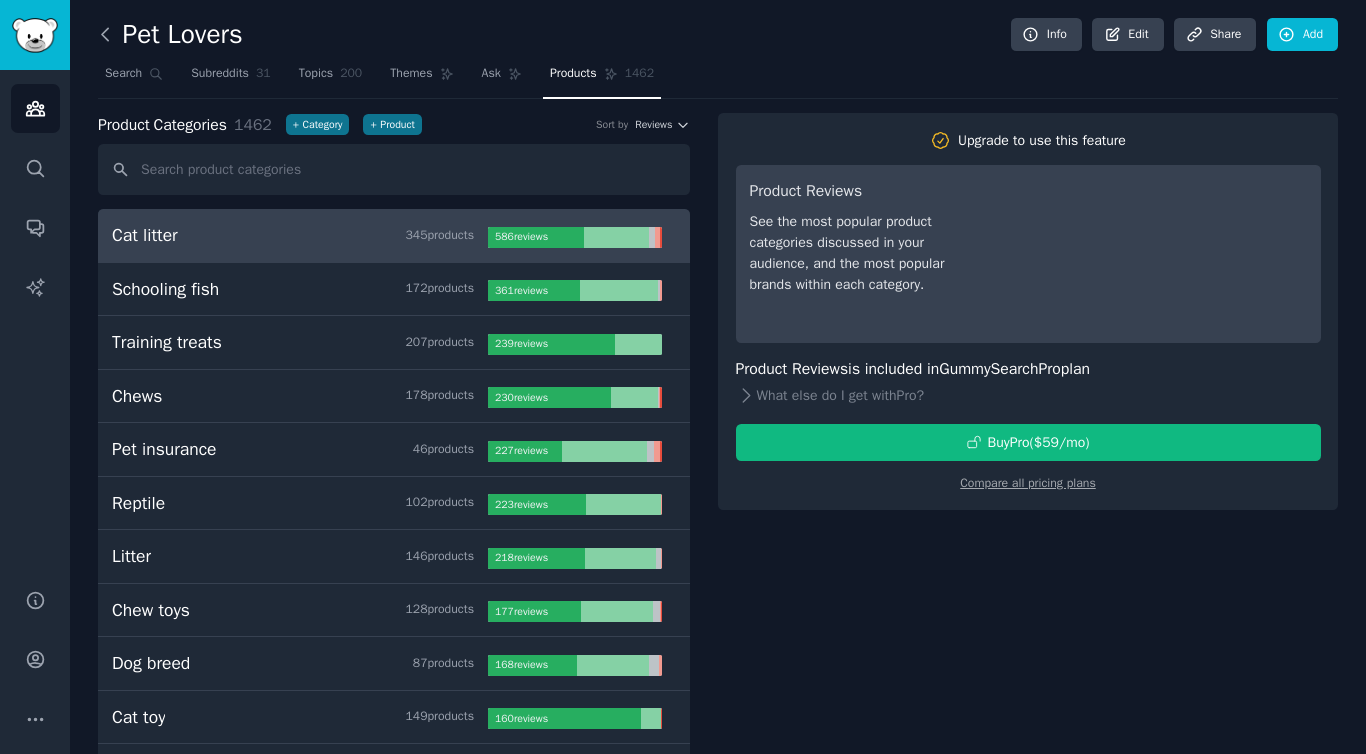 click 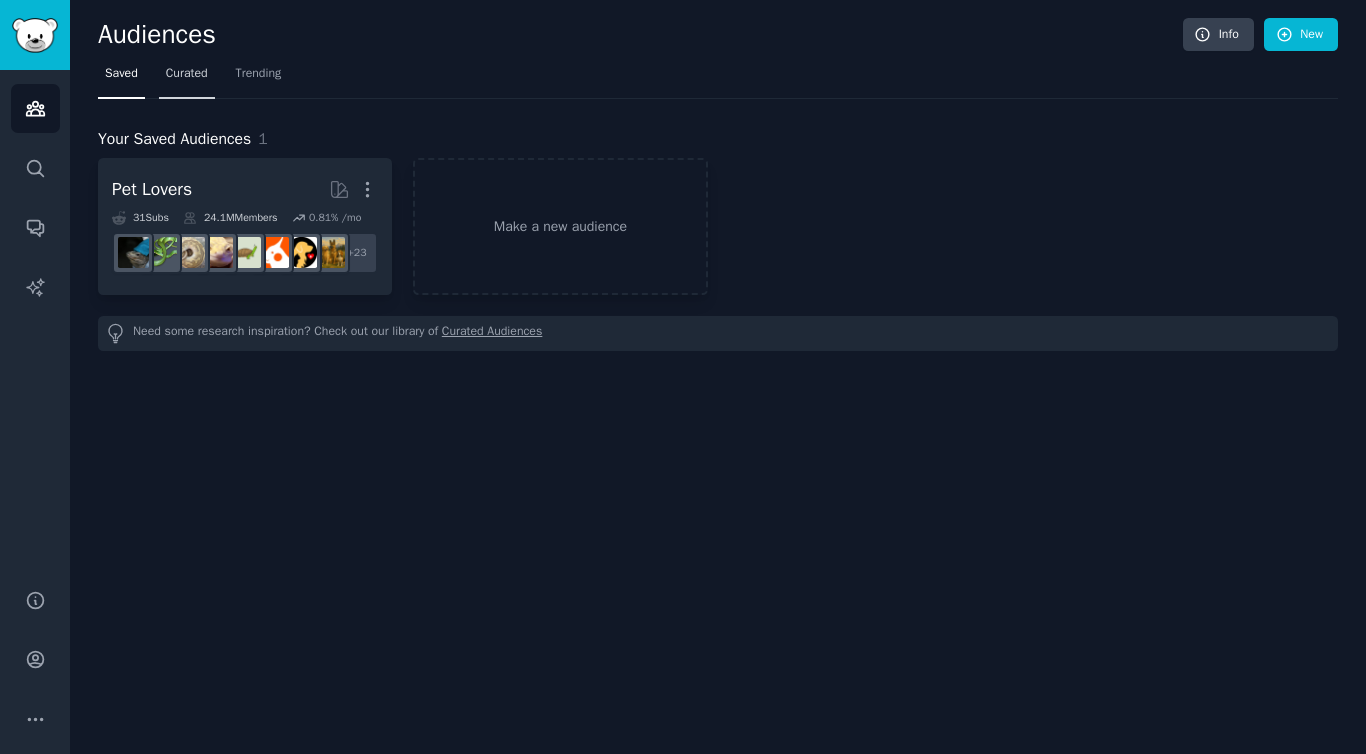 click on "Curated" at bounding box center [187, 74] 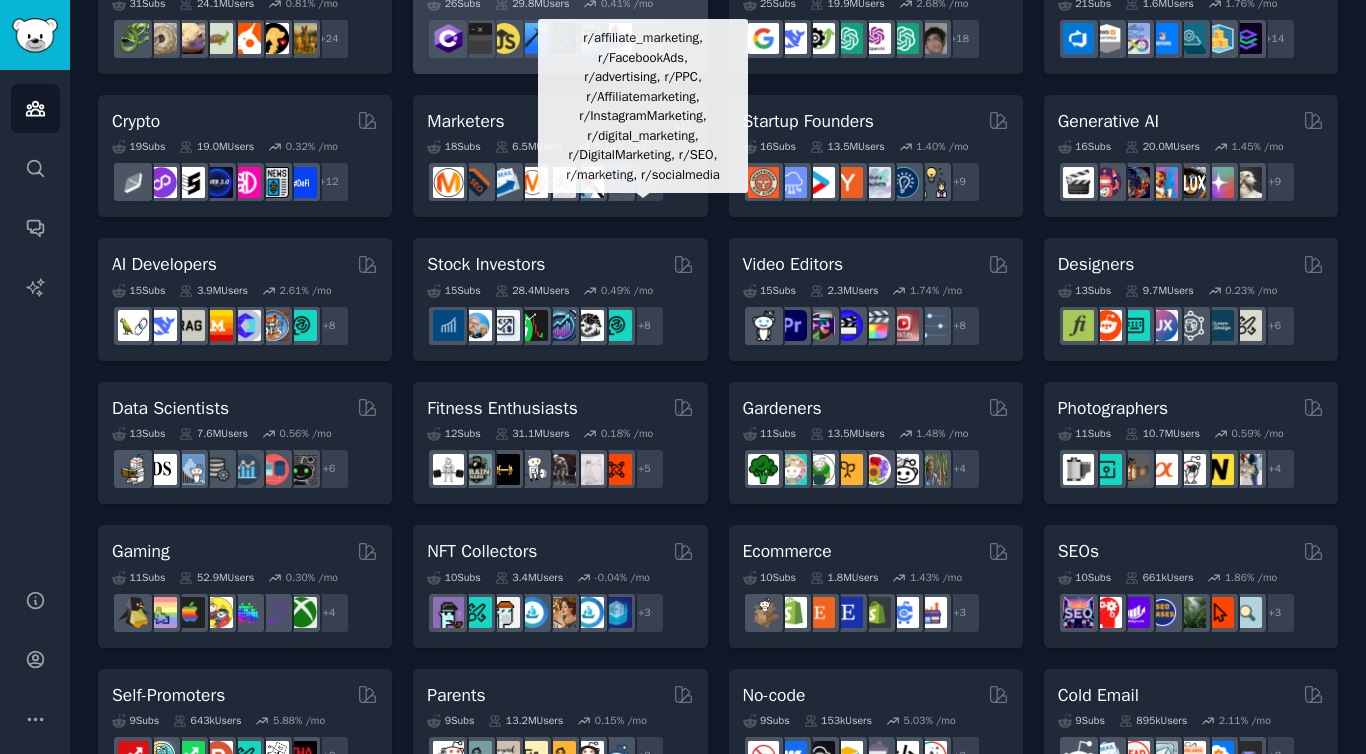 scroll, scrollTop: 209, scrollLeft: 0, axis: vertical 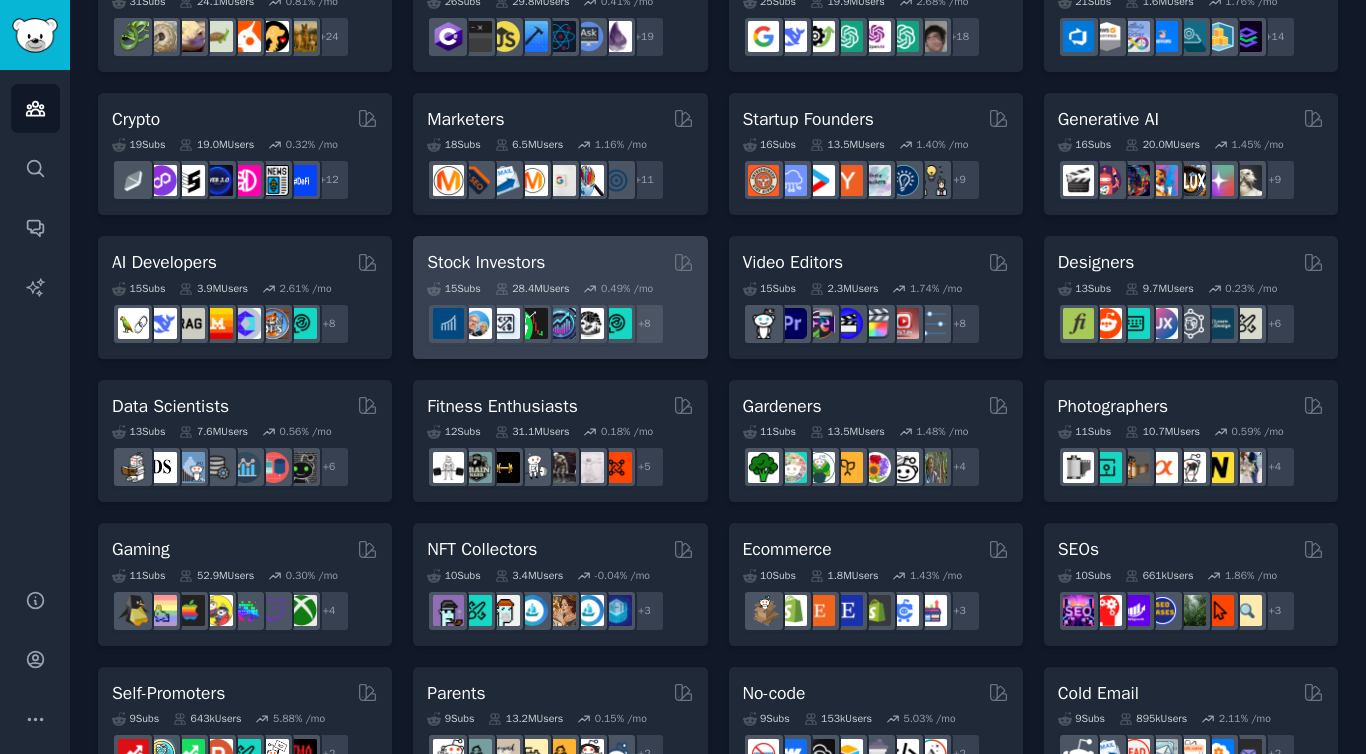 click on "Stock Investors" at bounding box center (560, 262) 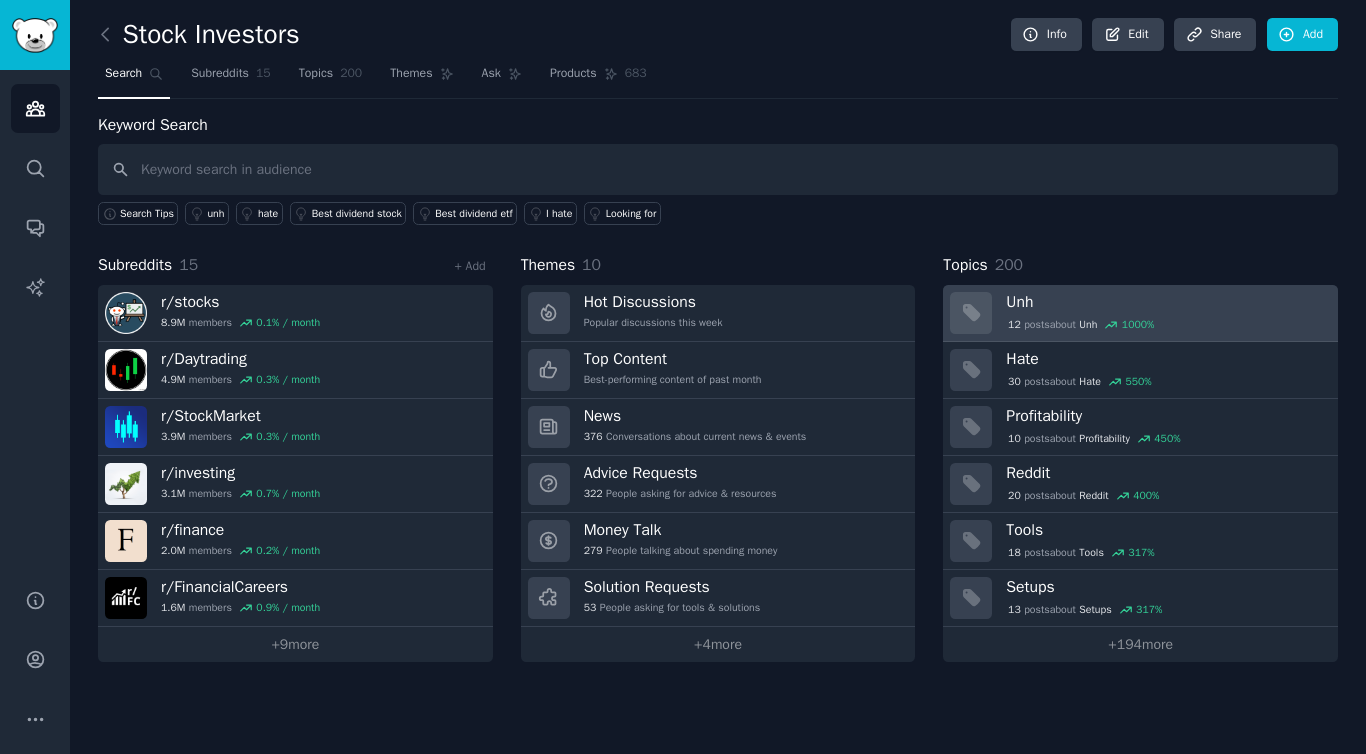 click on "Unh 12  post s  about  Unh 1000 %" at bounding box center [1140, 313] 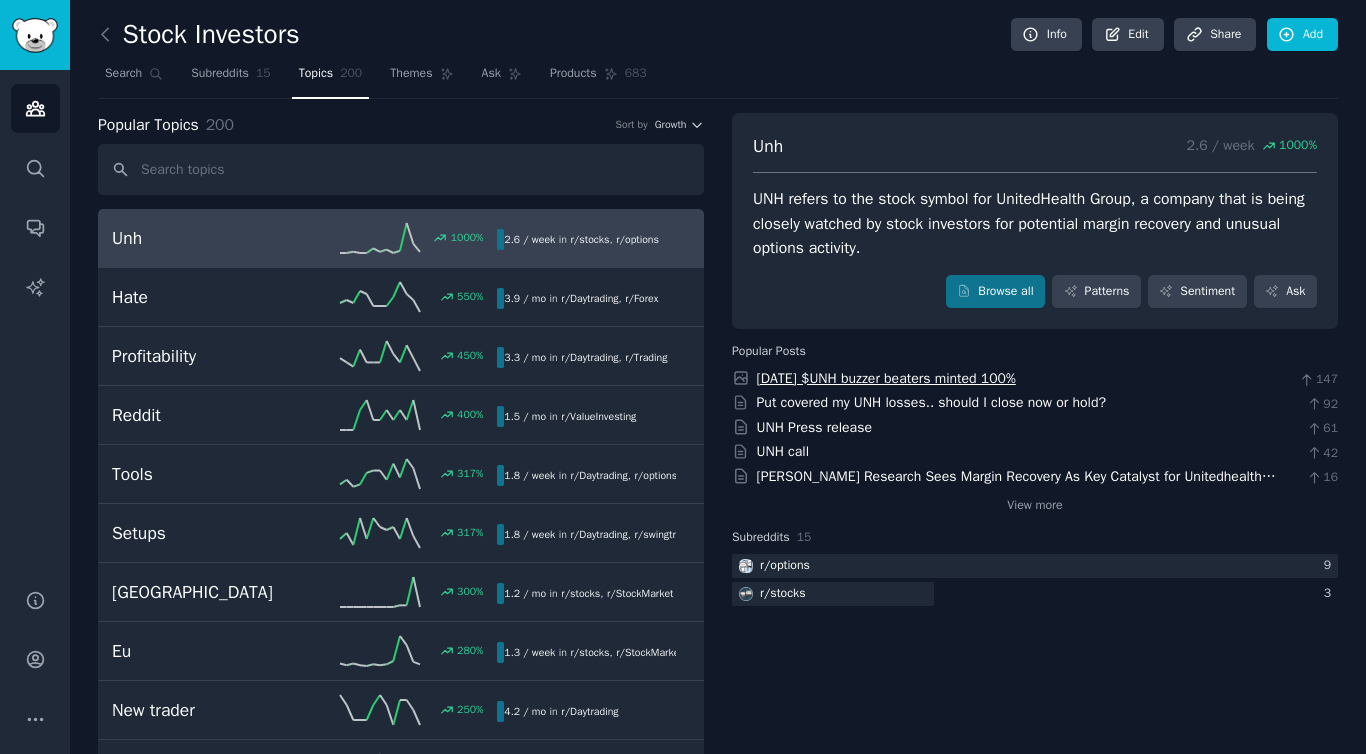click on "[DATE] $UNH buzzer beaters minted 100%" at bounding box center (886, 378) 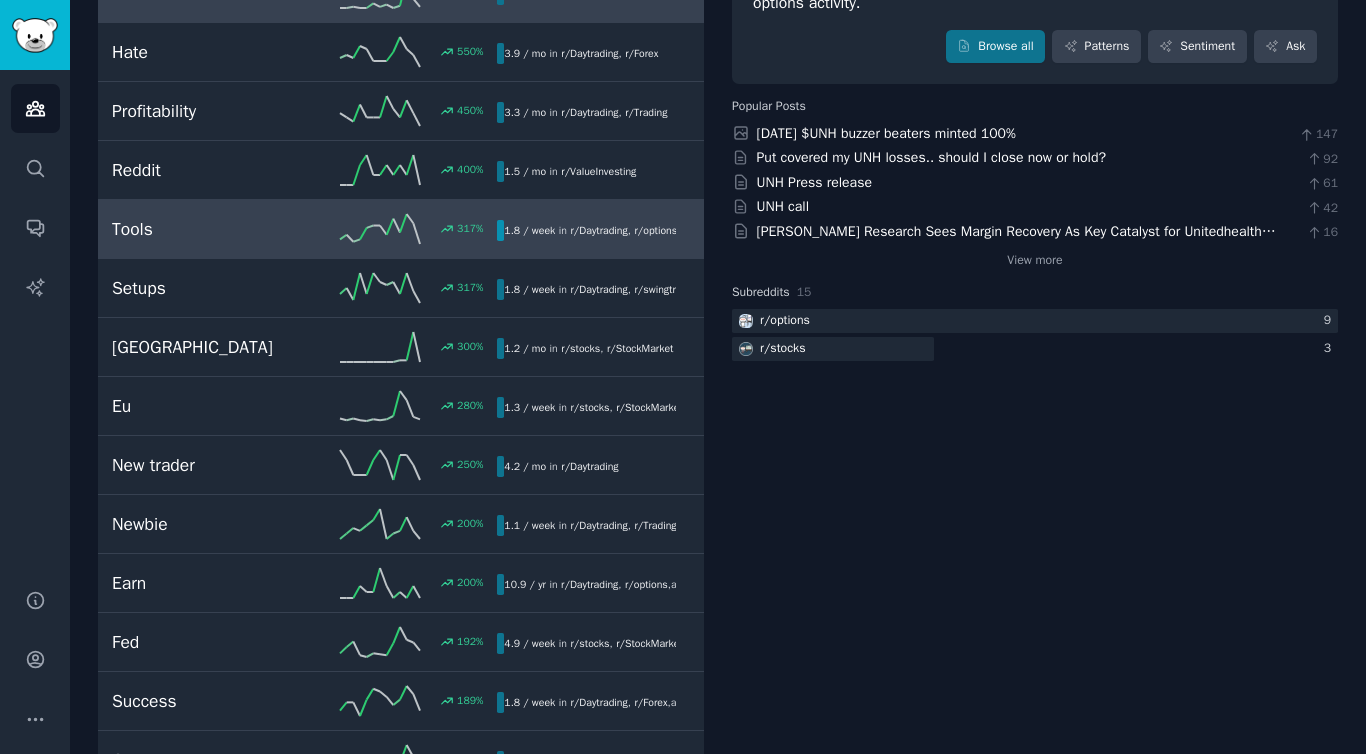 scroll, scrollTop: 0, scrollLeft: 0, axis: both 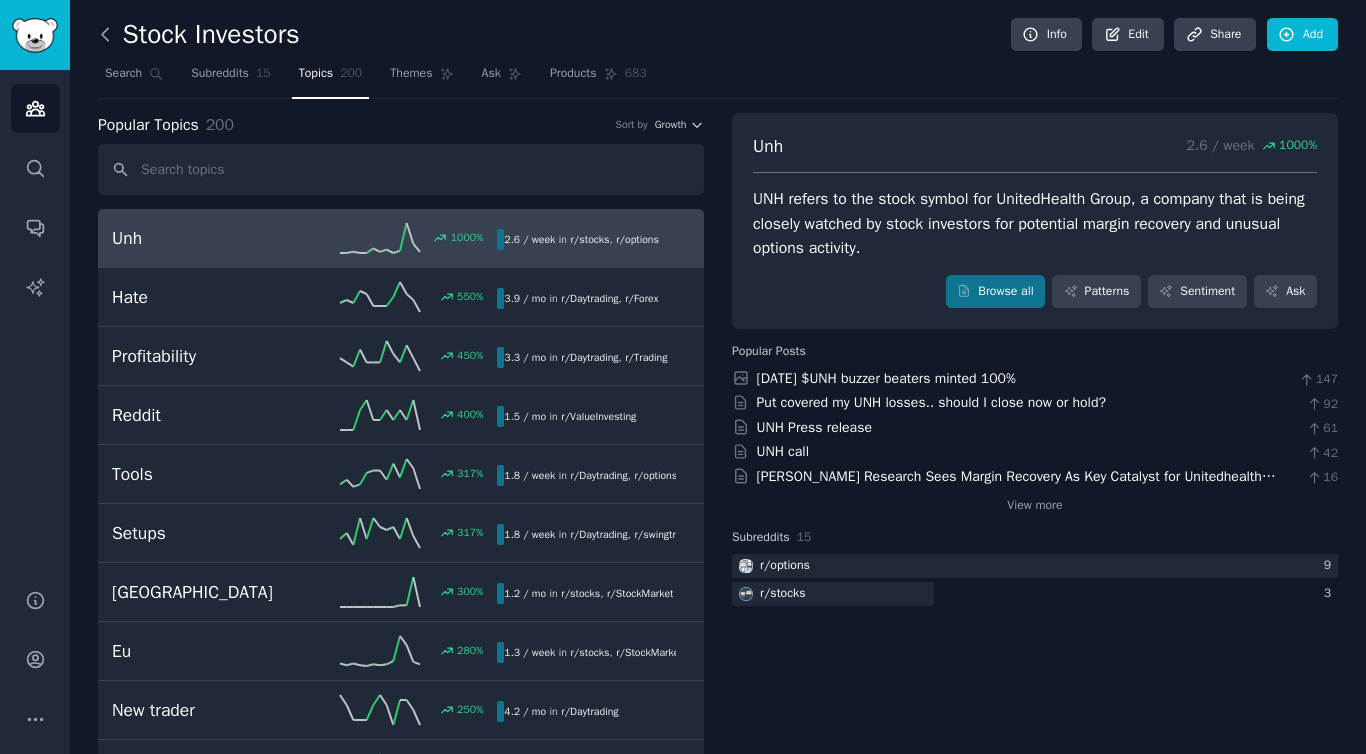 click 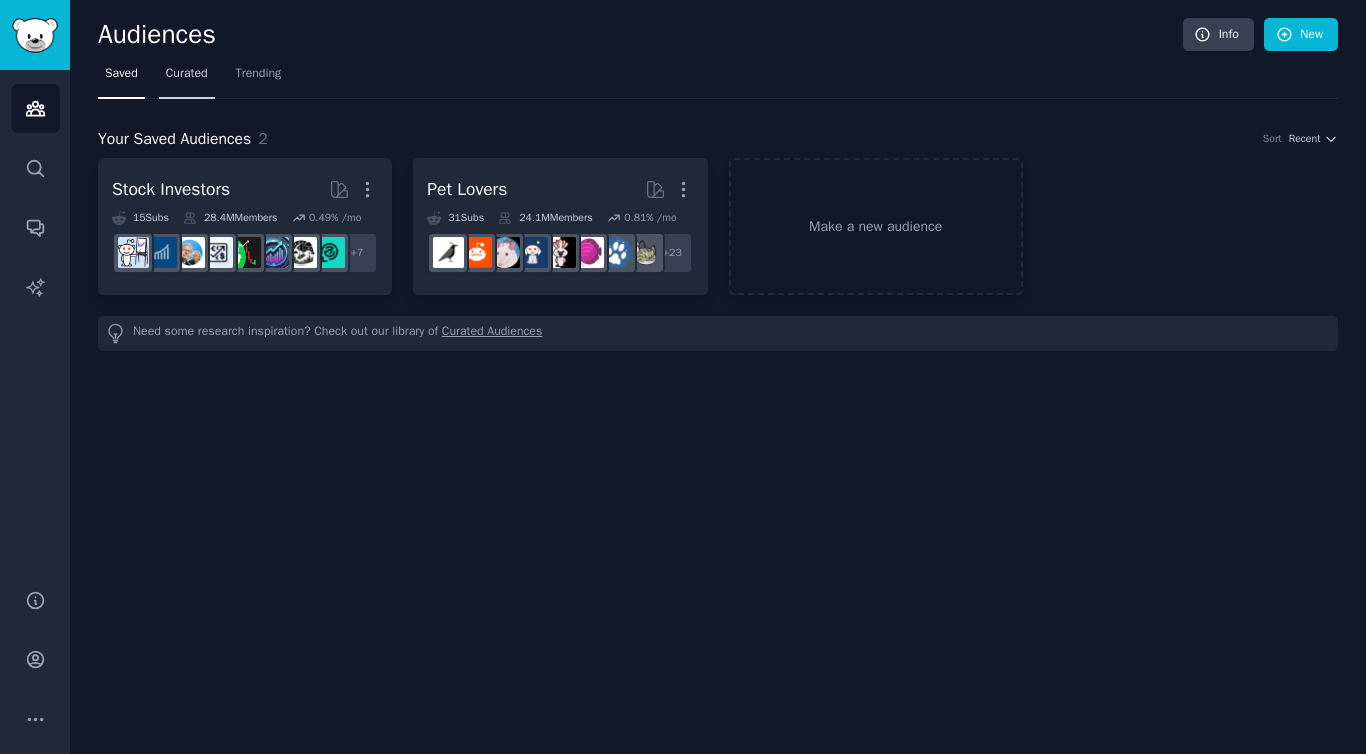 click on "Curated" at bounding box center [187, 74] 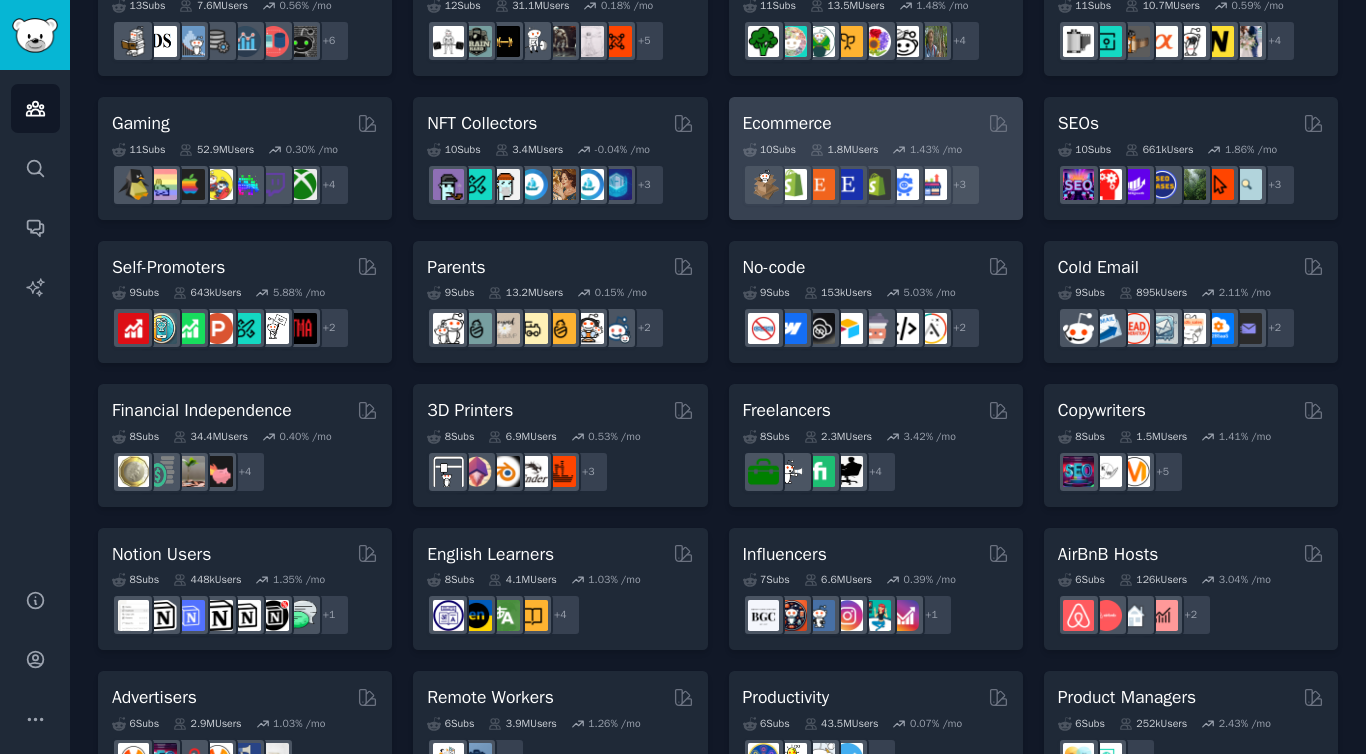 scroll, scrollTop: 632, scrollLeft: 0, axis: vertical 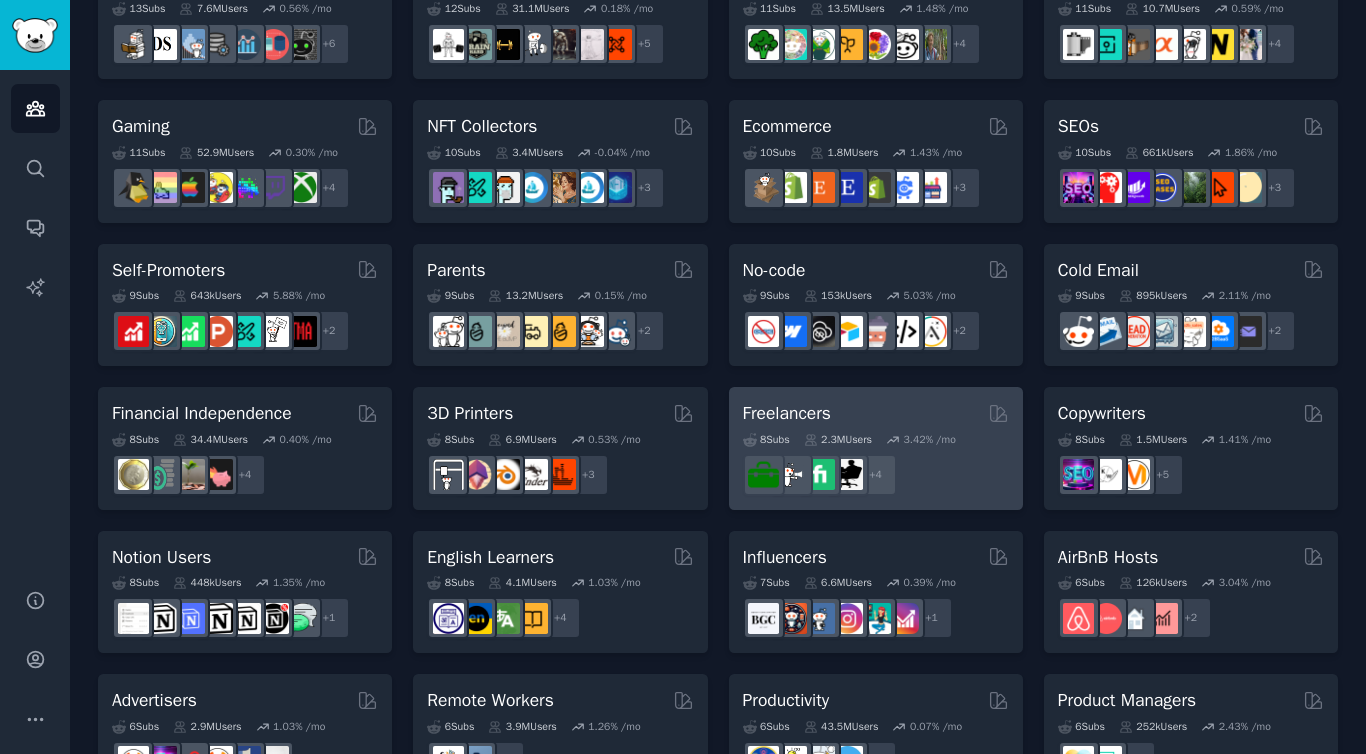 click on "Freelancers" at bounding box center [876, 413] 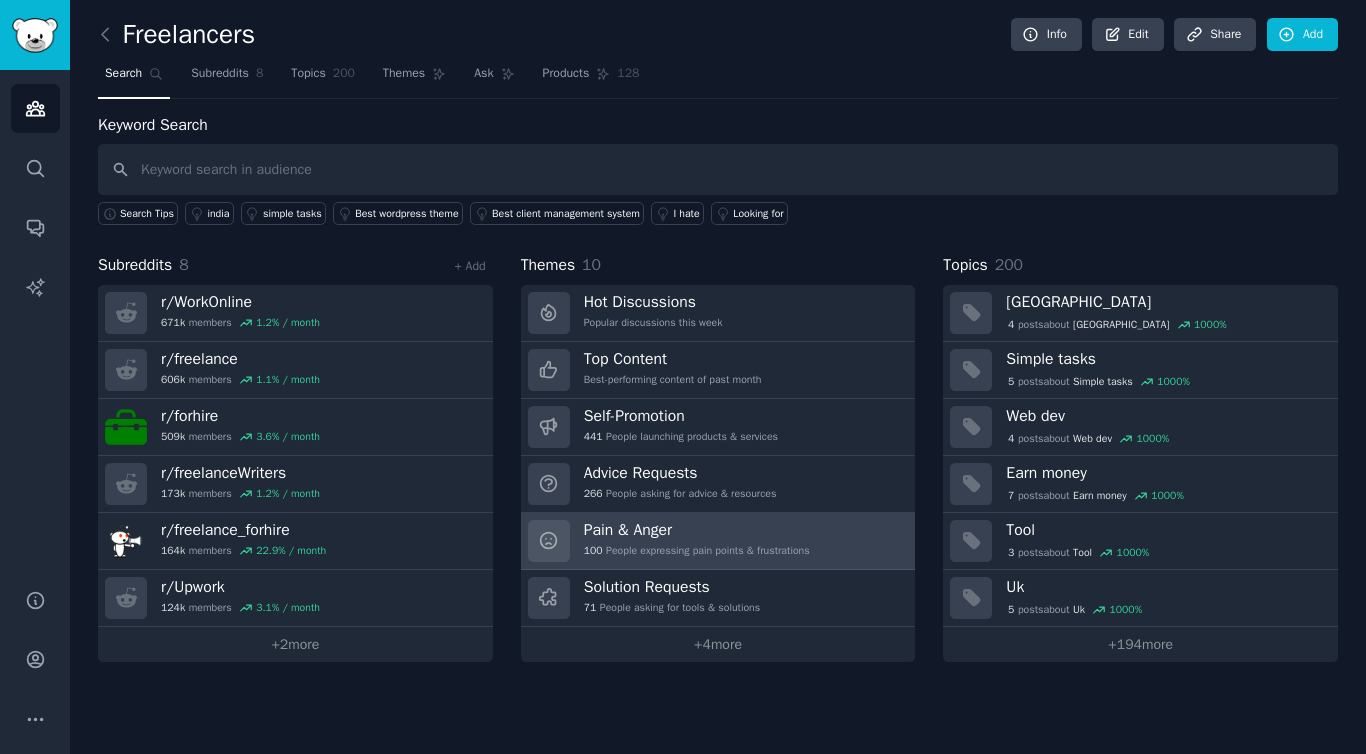 click on "Pain & Anger" at bounding box center (697, 530) 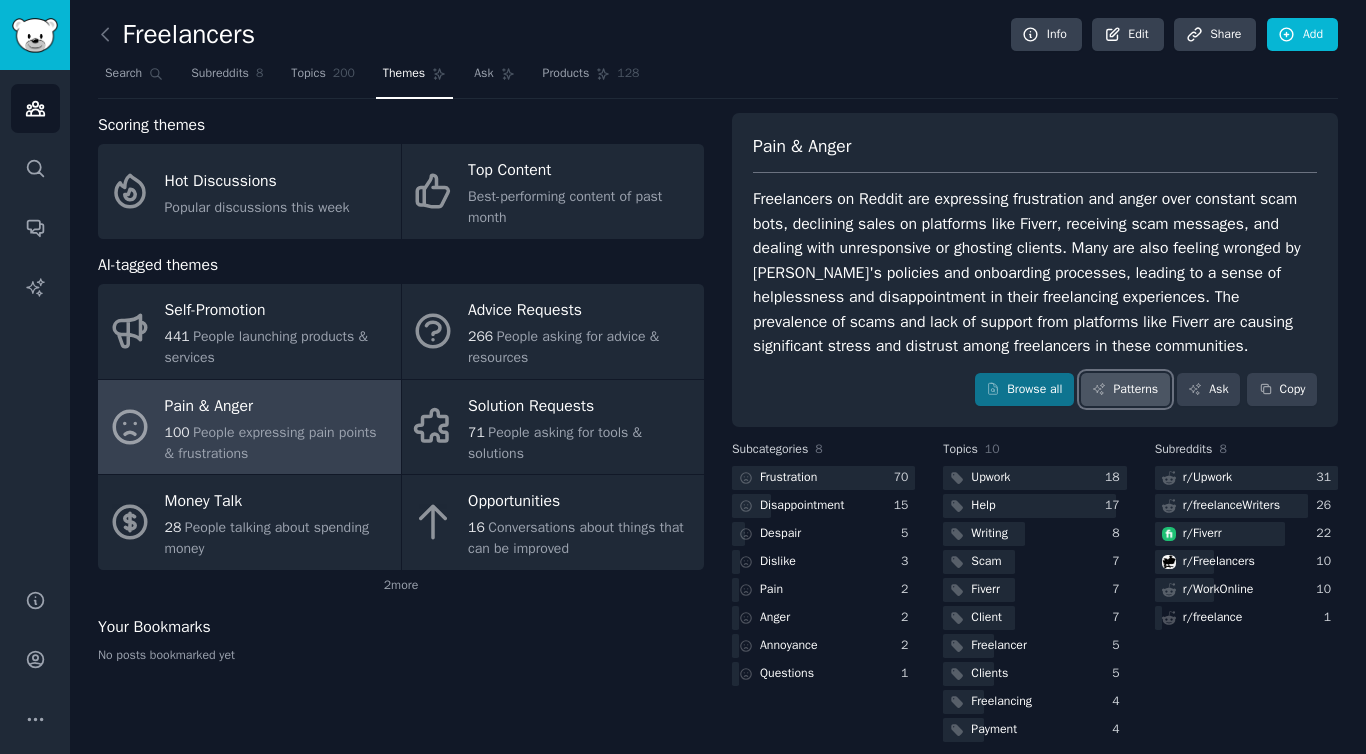 click on "Patterns" at bounding box center [1125, 390] 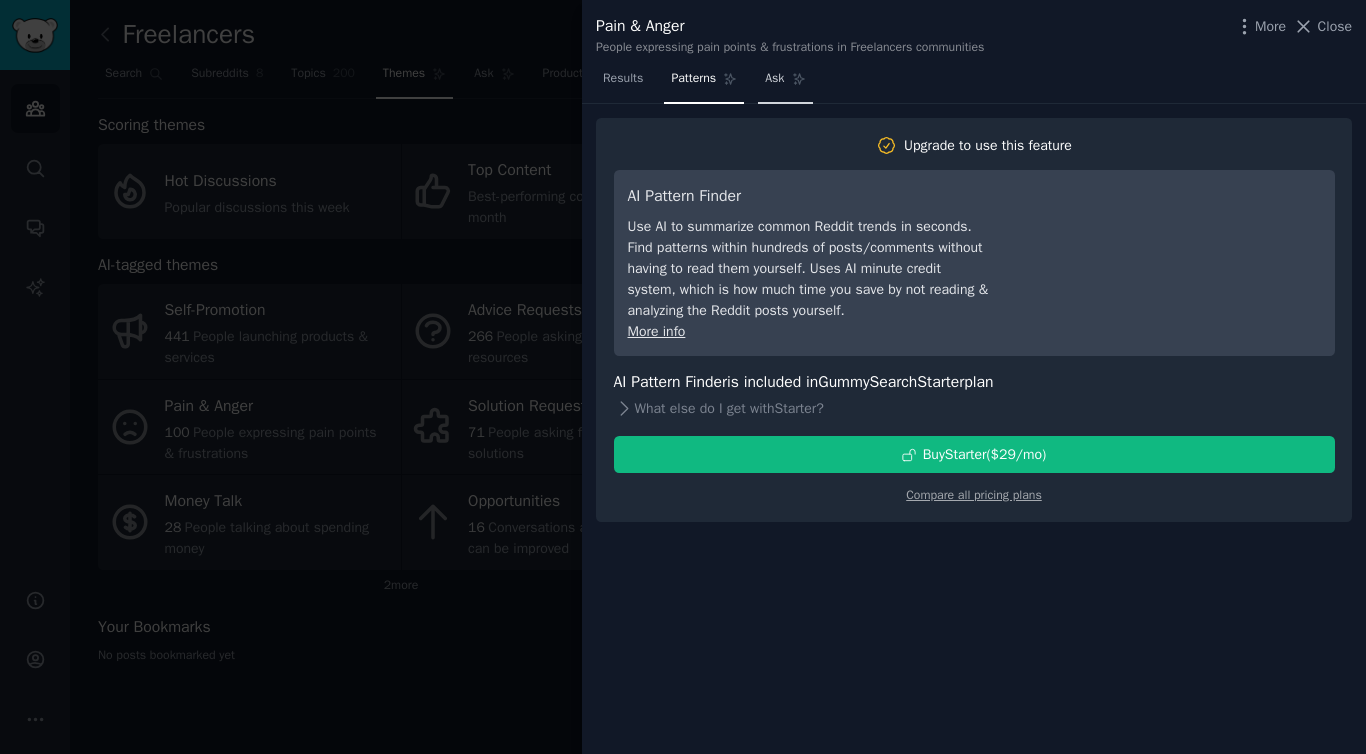 click on "Ask" at bounding box center (785, 83) 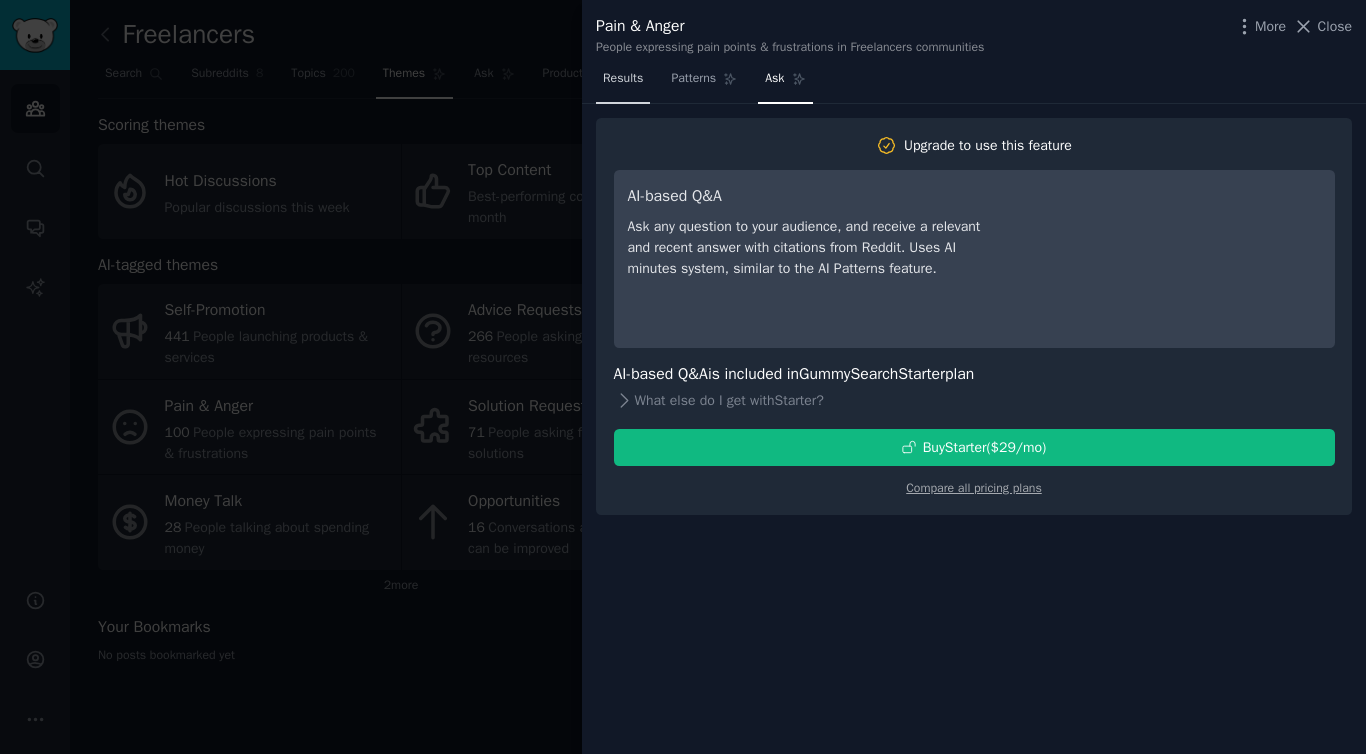 click on "Results" at bounding box center [623, 79] 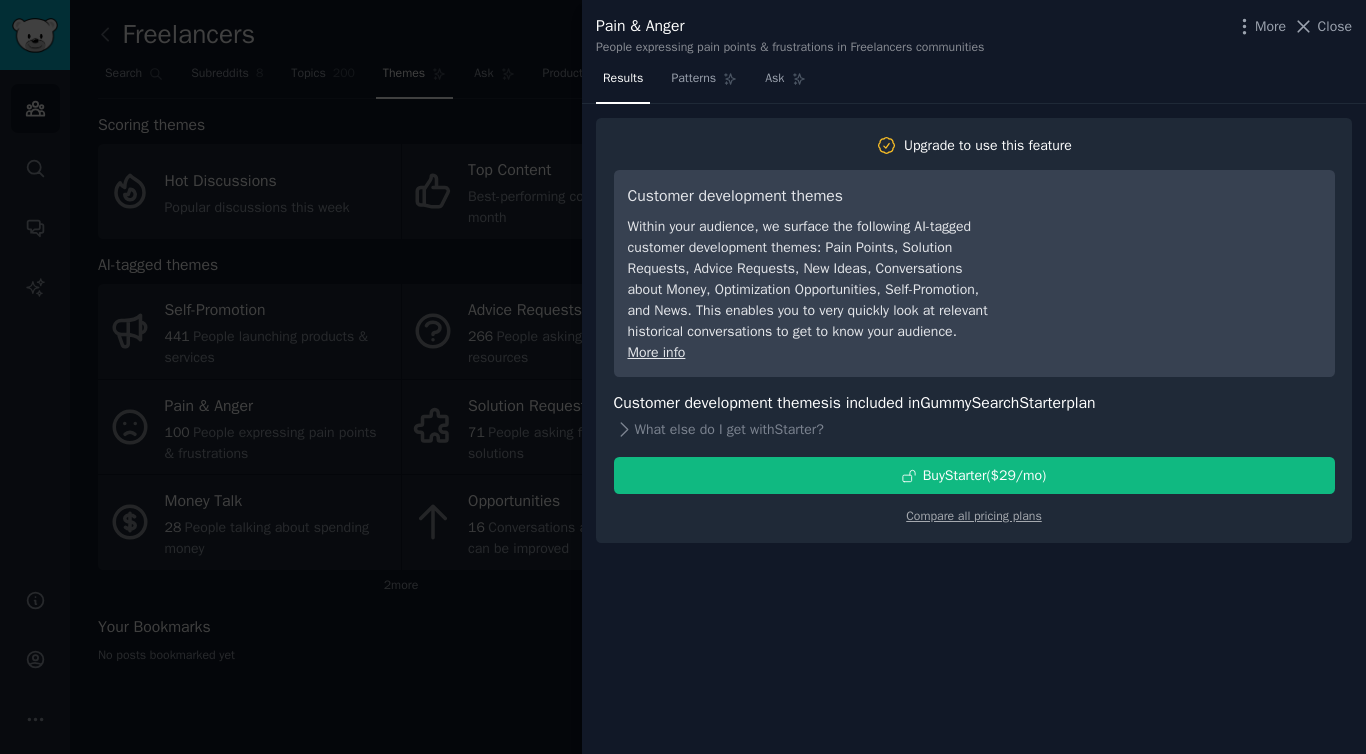 click at bounding box center [683, 377] 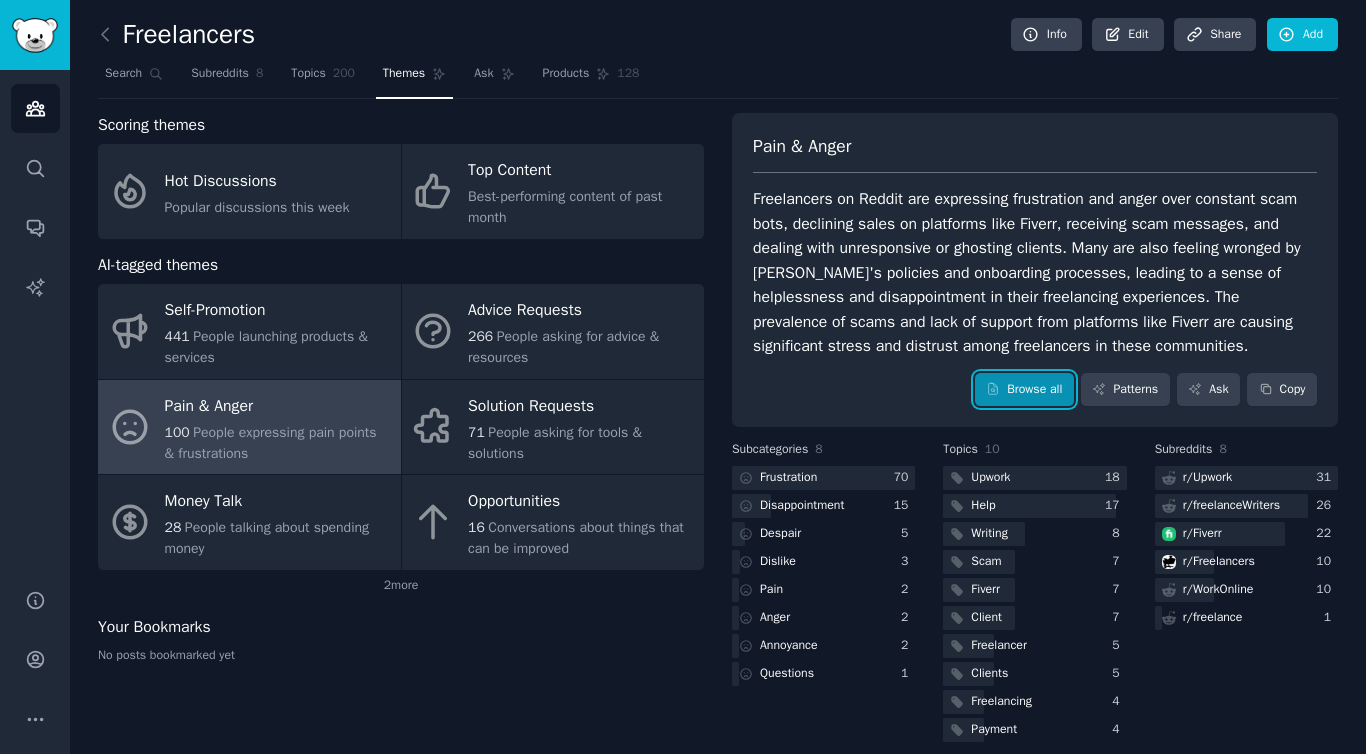 click on "Browse all" at bounding box center (1024, 390) 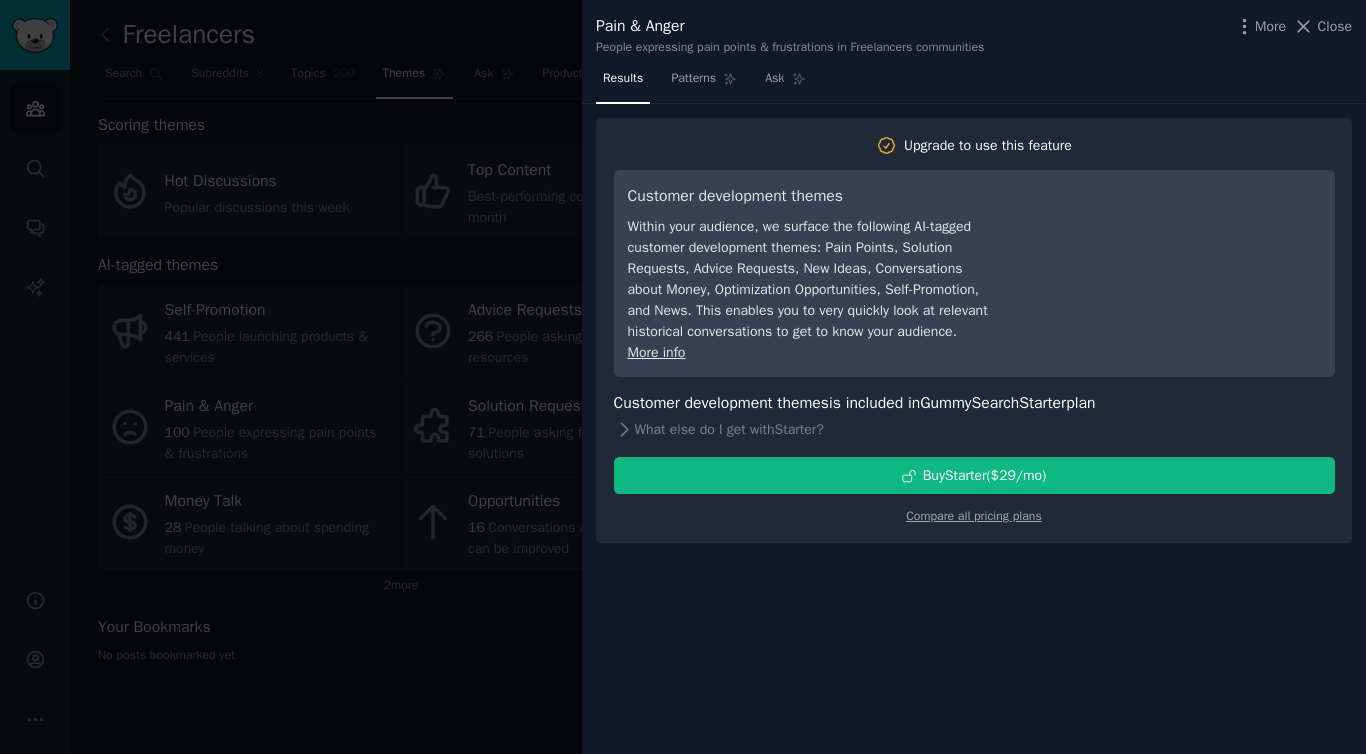 click at bounding box center [683, 377] 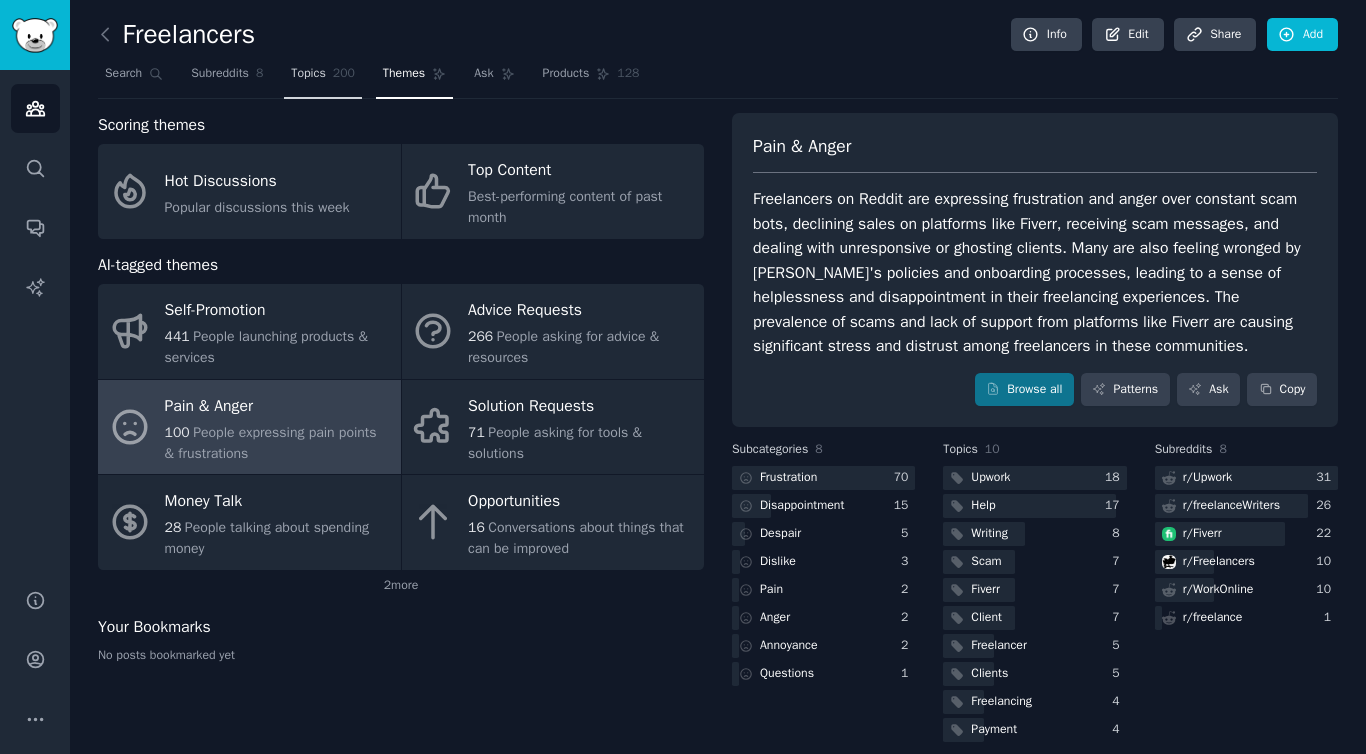 click on "Topics 200" at bounding box center (323, 78) 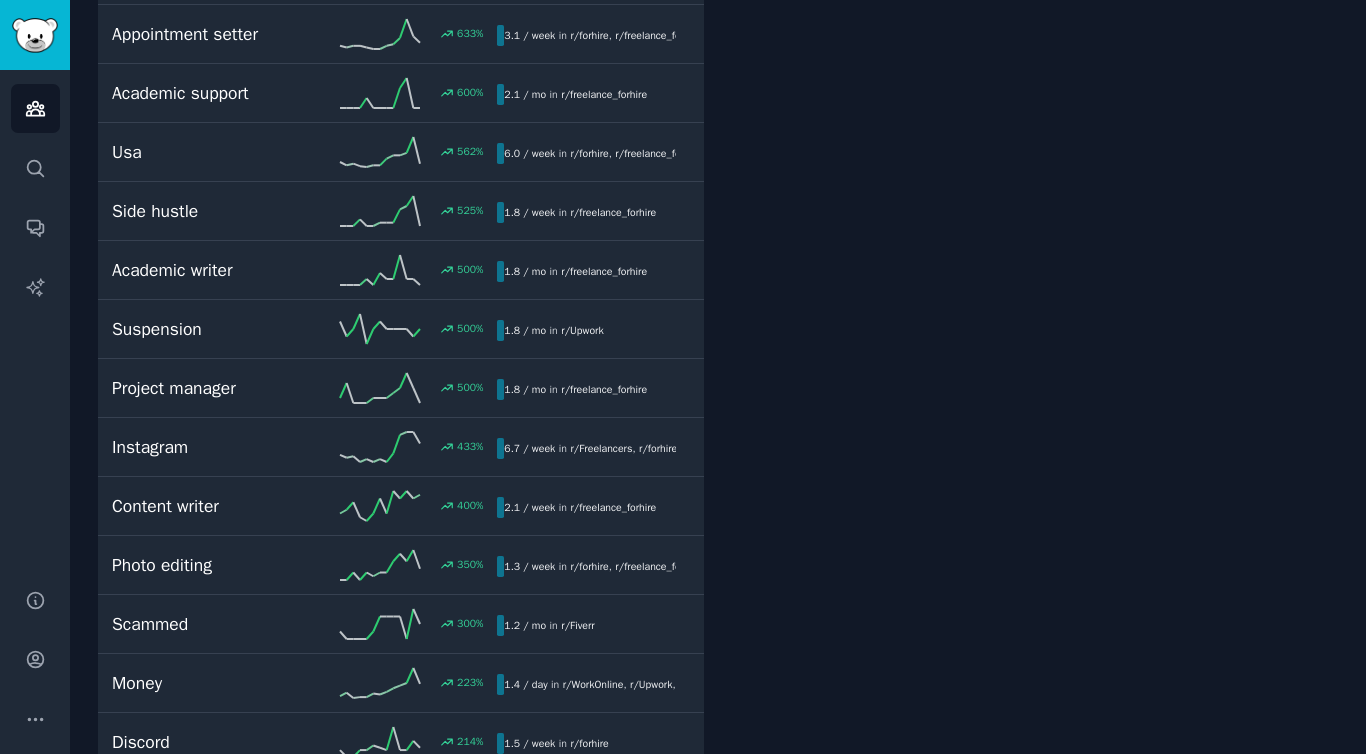 scroll, scrollTop: 792, scrollLeft: 0, axis: vertical 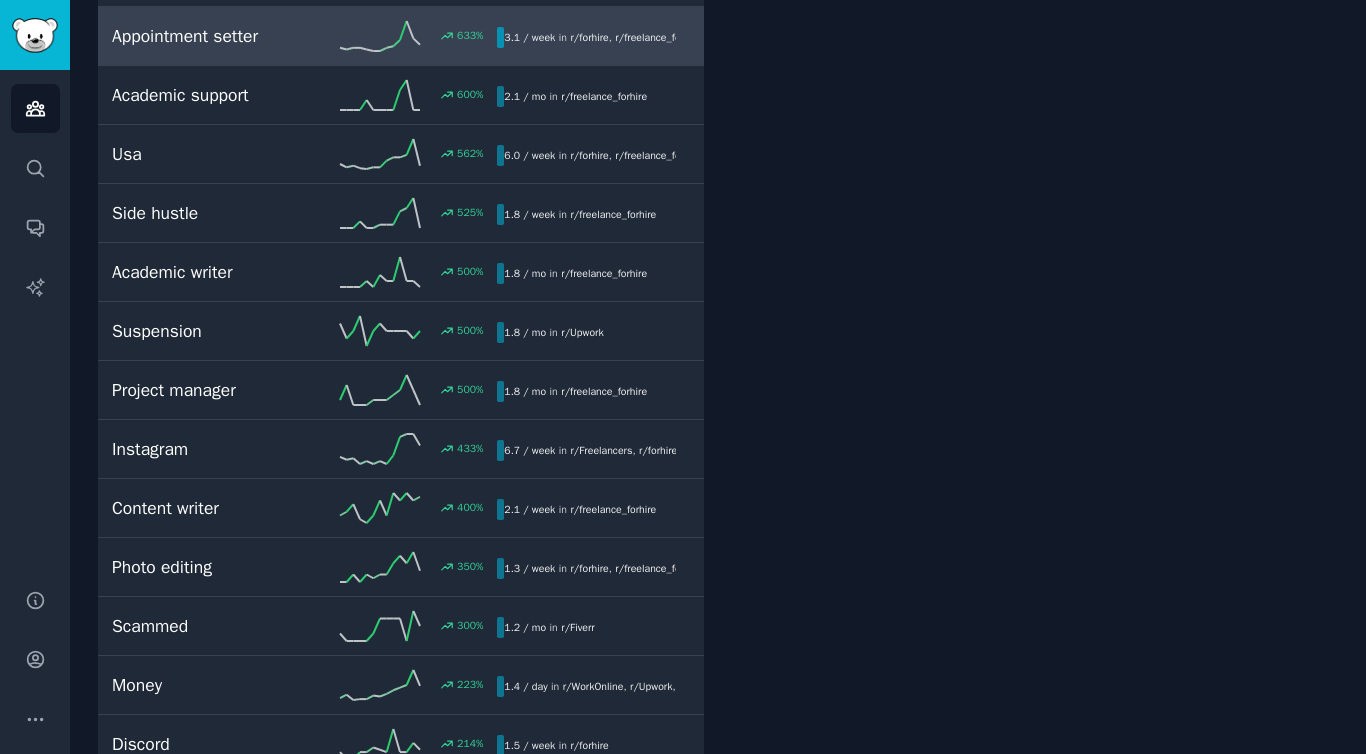 click on "Appointment setter" at bounding box center (208, 36) 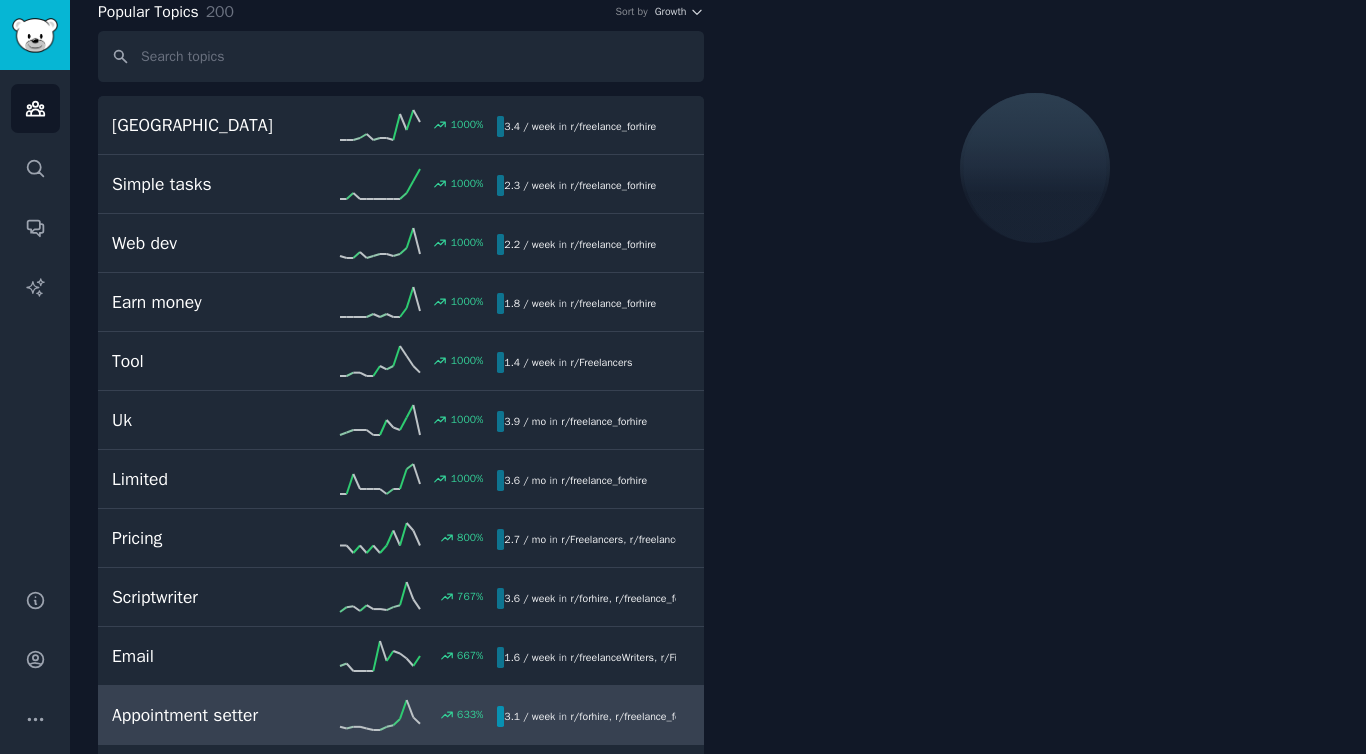 scroll, scrollTop: 112, scrollLeft: 0, axis: vertical 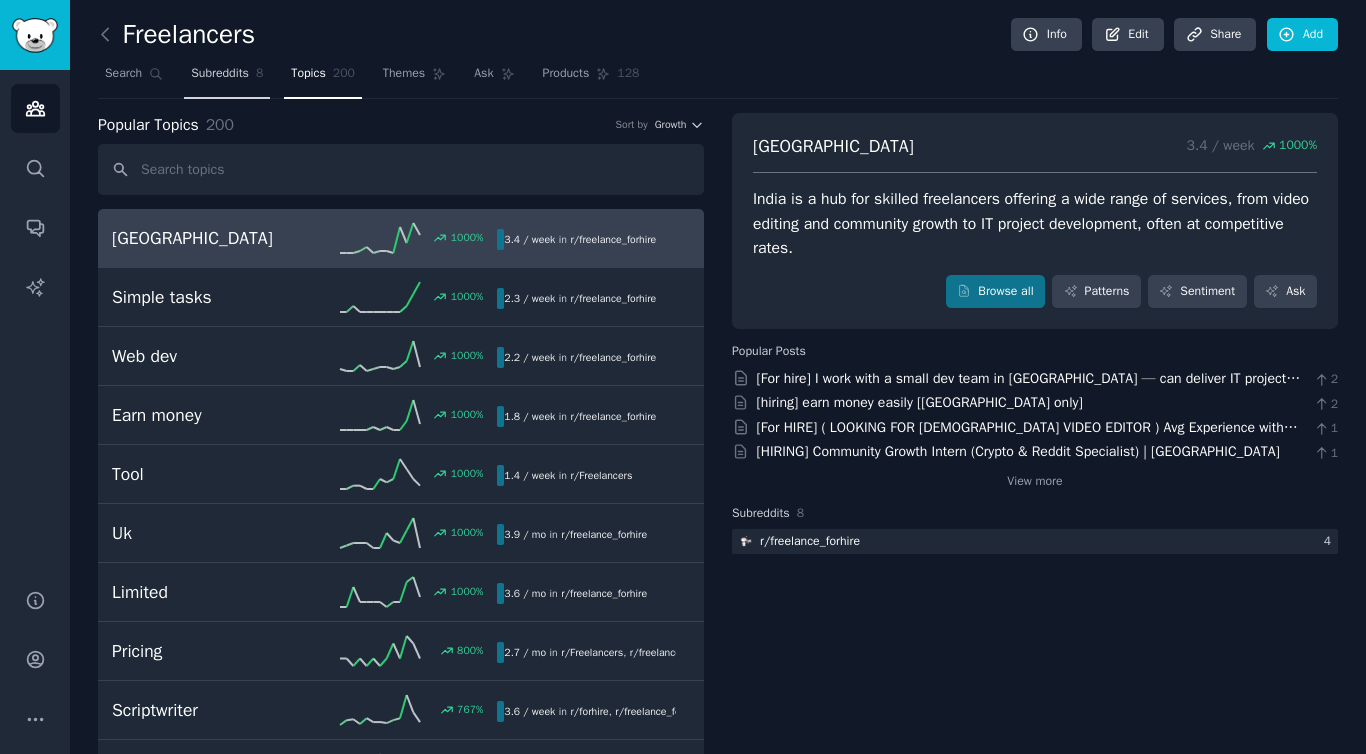 click on "Subreddits" at bounding box center (220, 74) 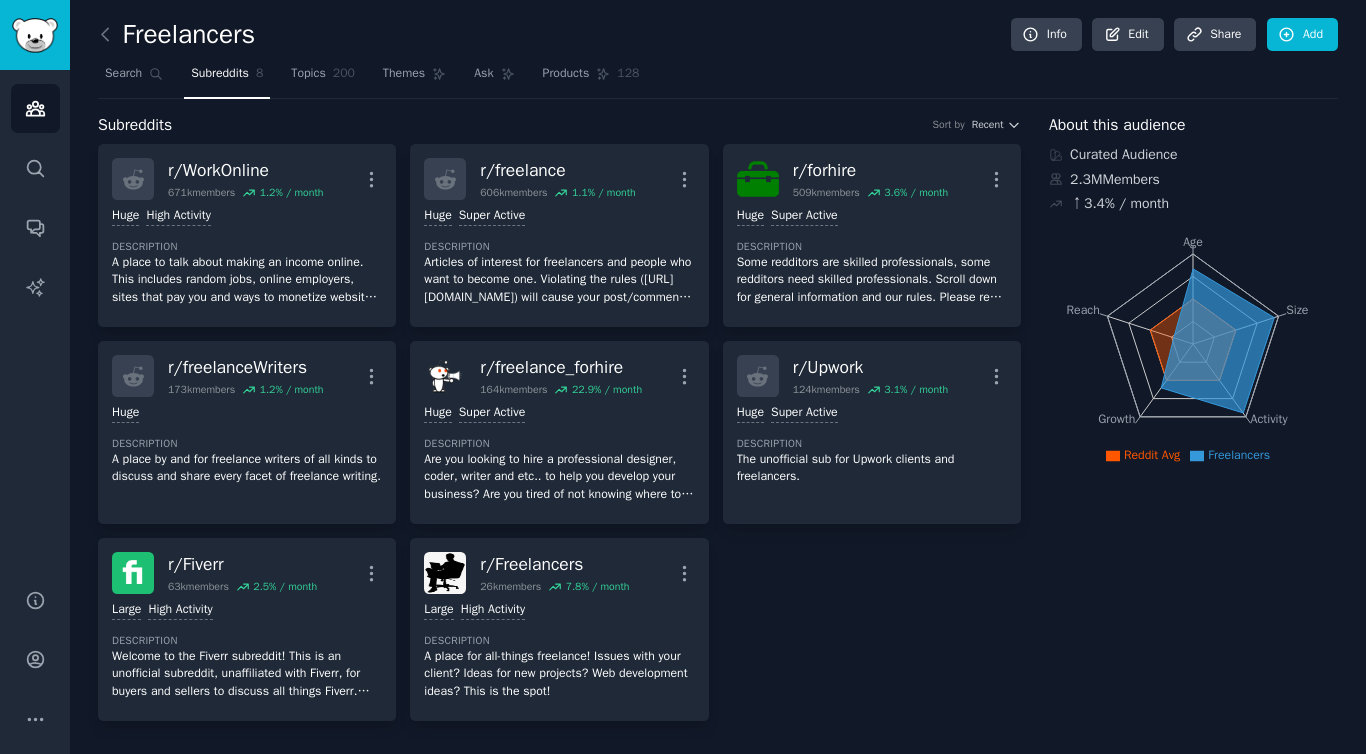 click on "Freelancers Info Edit Share Add Search Subreddits 8 Topics 200 Themes Ask Products 128 Subreddits Sort by Recent r/ WorkOnline 671k  members 1.2 % / month More Huge High Activity Description A place to talk about making an income online.  This includes random jobs, online employers, sites that pay you and ways to monetize websites.  These are sites and strategies that will yield the user minimum wage or  better and allow them to provide for themselves. r/ freelance 606k  members 1.1 % / month More Huge Super Active Description Articles of interest for freelancers and people who want to become one. Violating the rules ([URL][DOMAIN_NAME]) will cause your post/comment will be removed and you will be banned permanently. r/ forhire 509k  members 3.6 % / month More Huge Super Active Description r/ freelanceWriters 173k  members 1.2 % / month More Huge Description A place by and for freelance writers of all kinds to discuss and share every facet of freelance writing. r/ freelance_forhire" 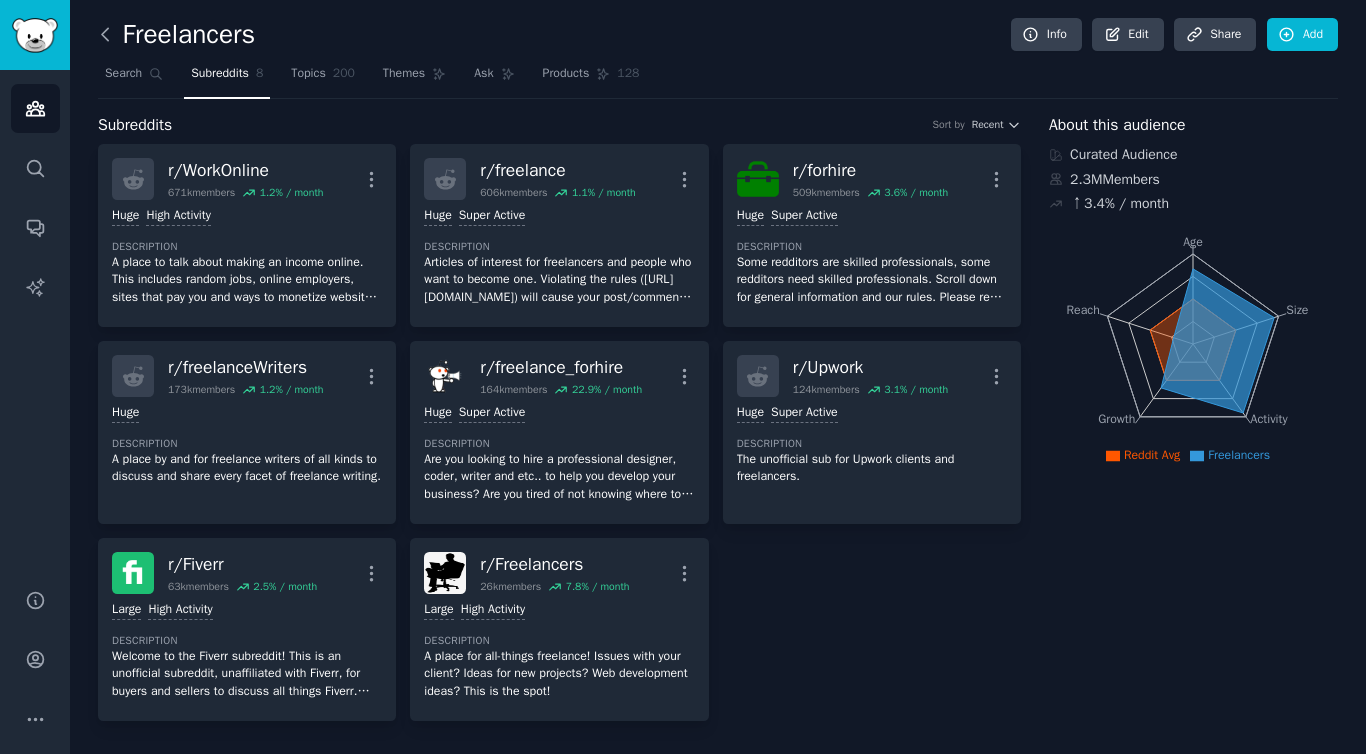 click 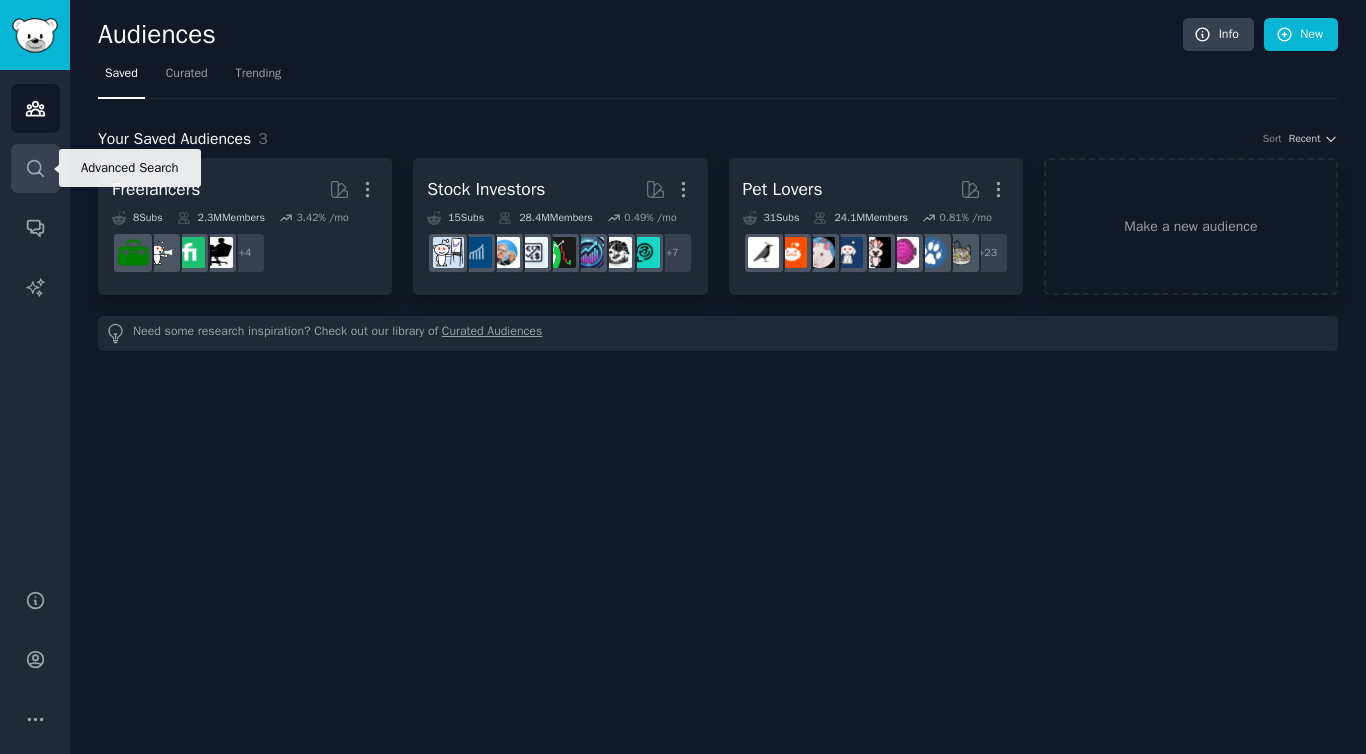 click 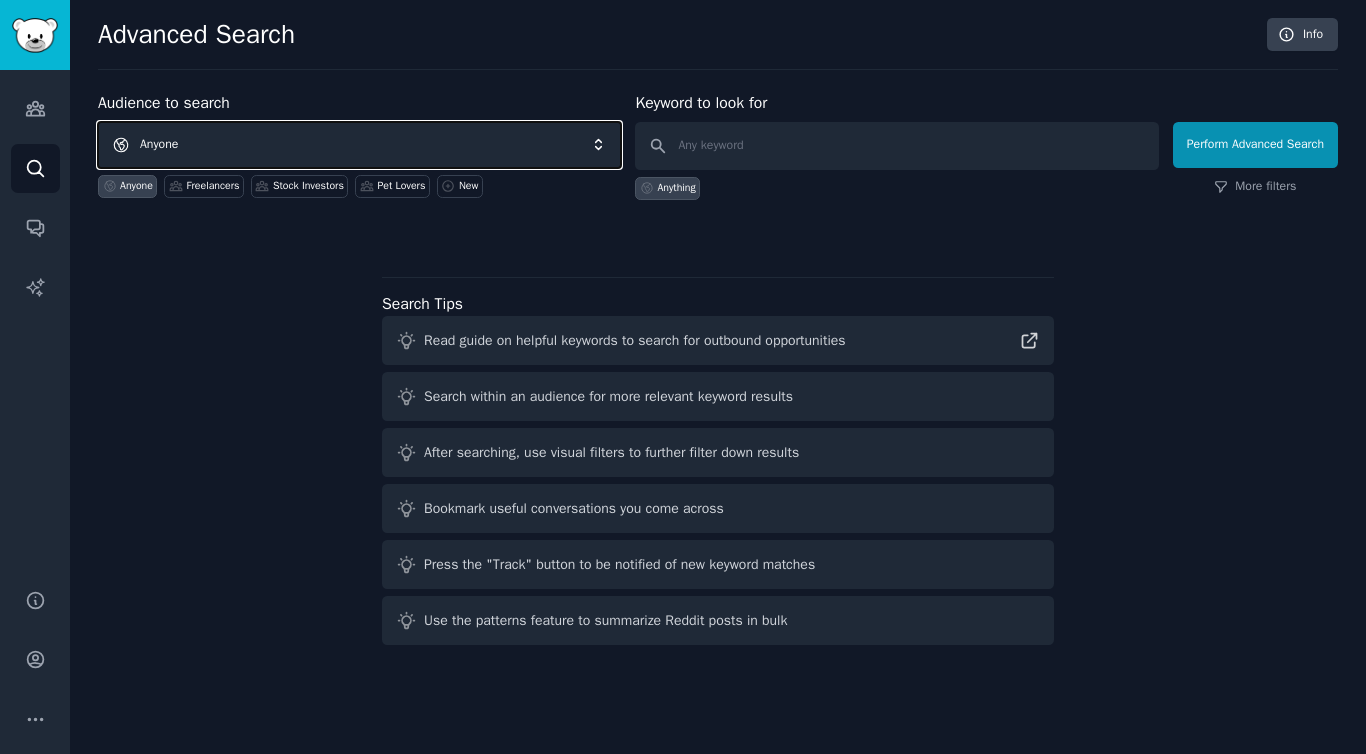 click on "Anyone" at bounding box center [359, 145] 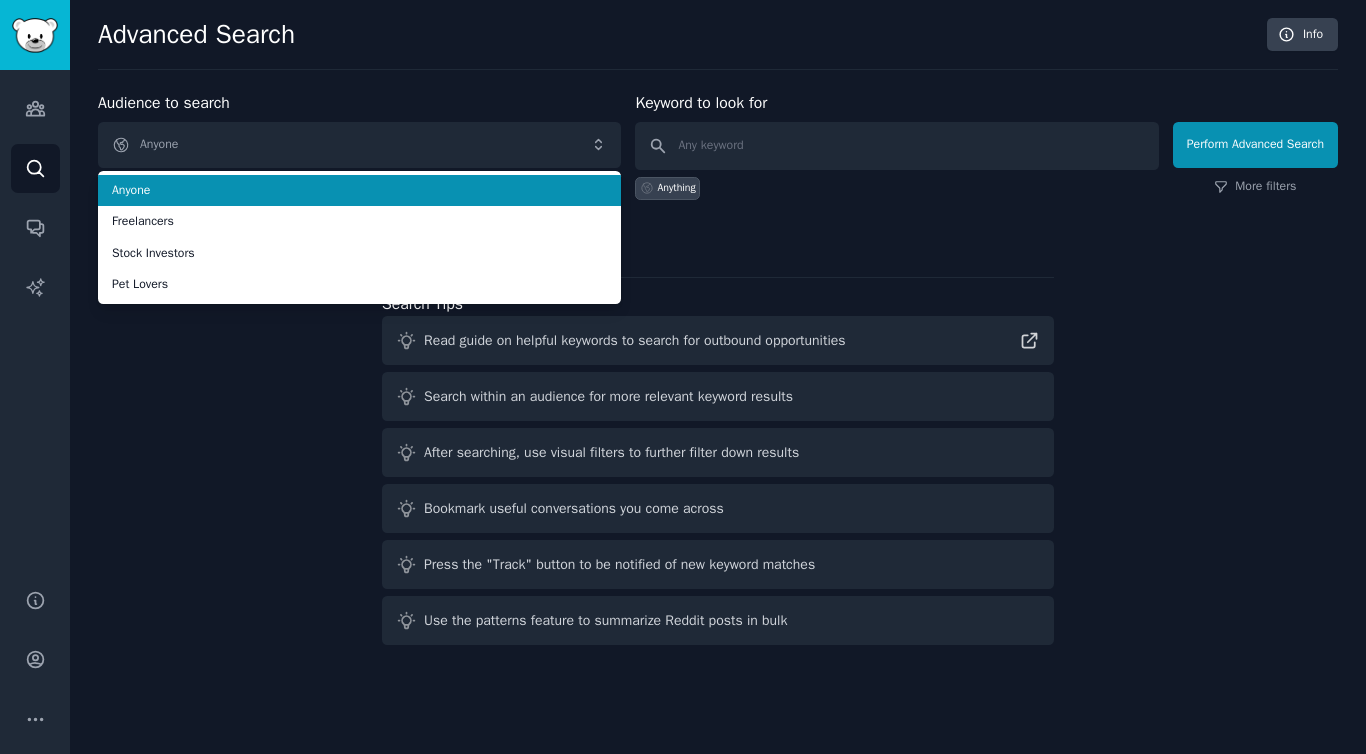 click on "Advanced Search Info" at bounding box center [718, 44] 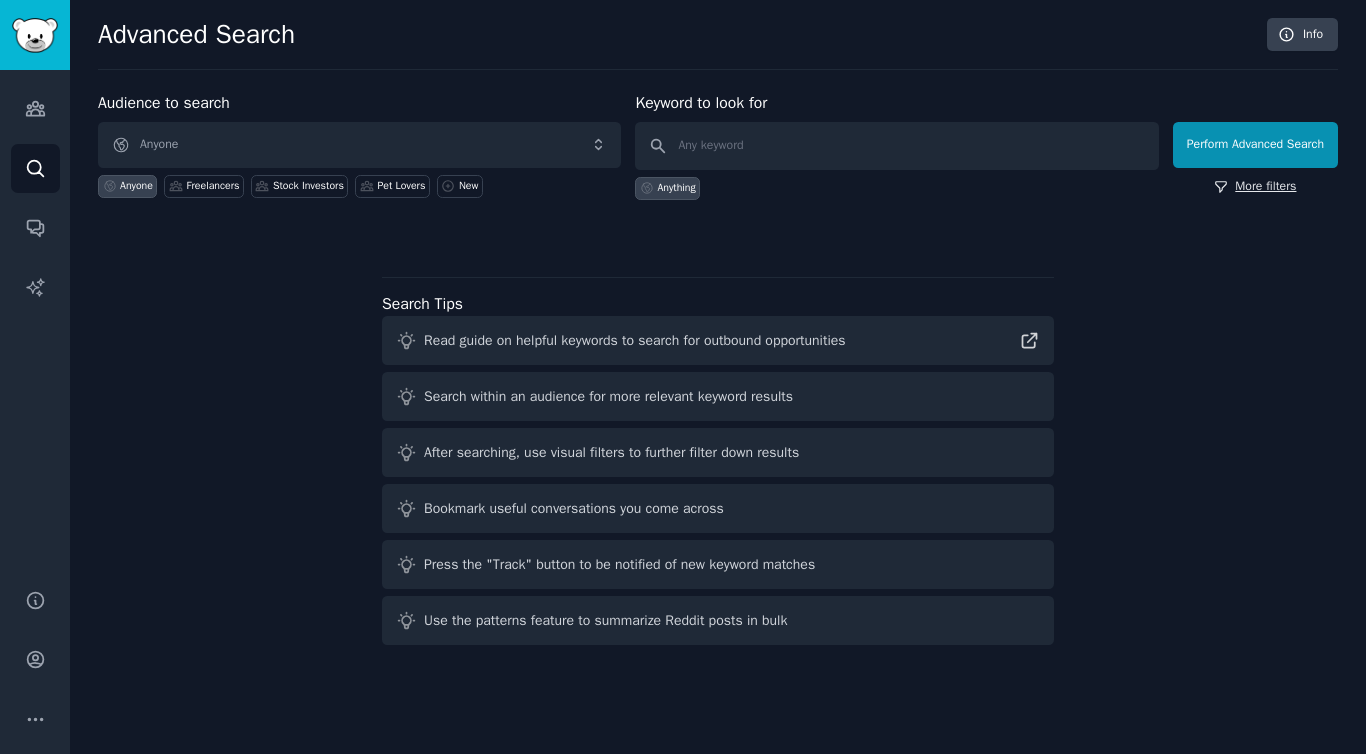 click 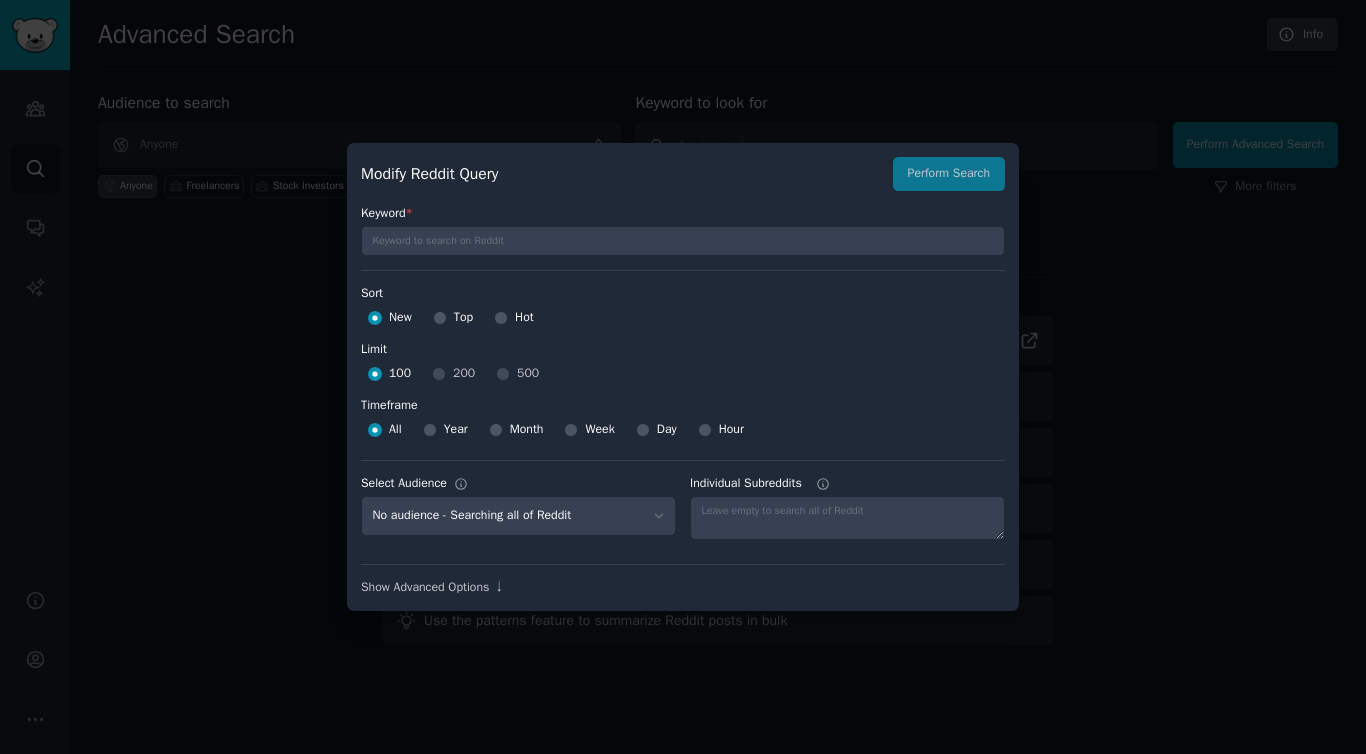 click at bounding box center [683, 377] 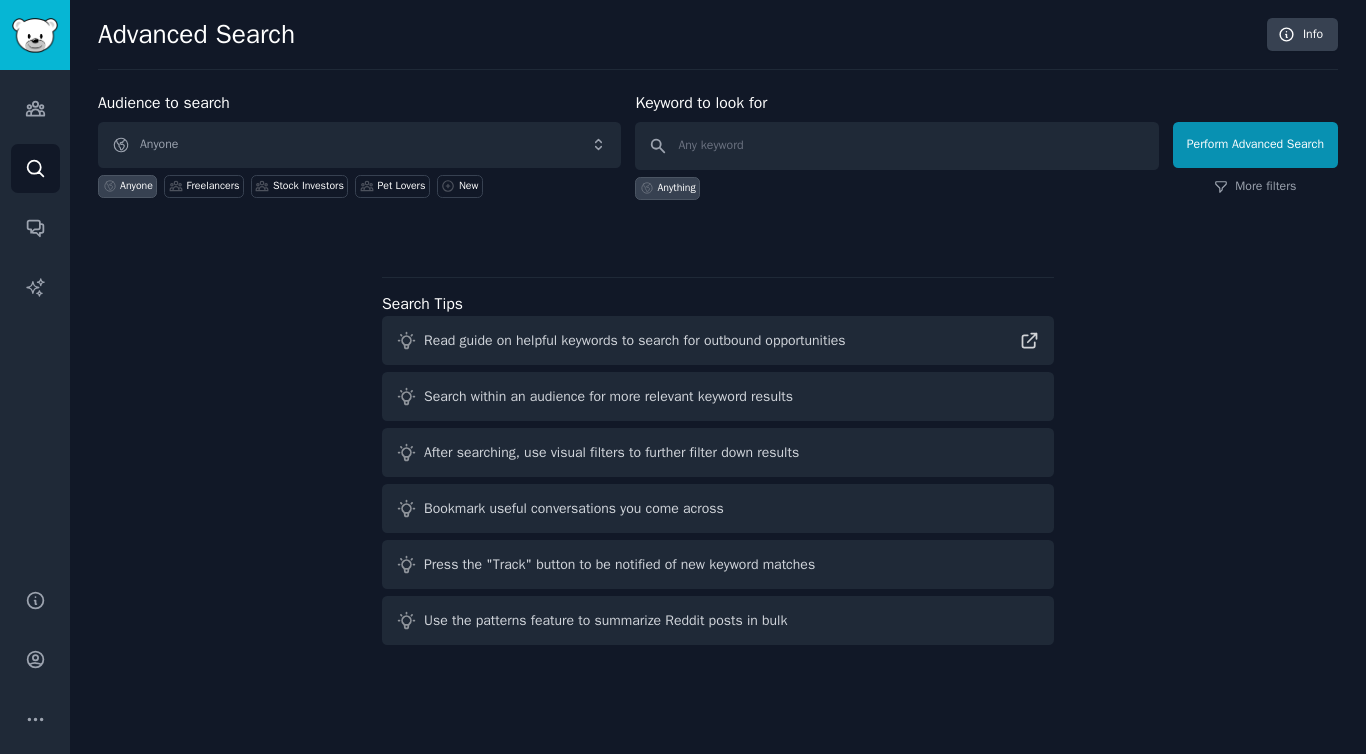 click on "Audience to search Anyone Anyone Freelancers Stock Investors Pet Lovers New Keyword to look for Anything   Perform Advanced Search More filters Search Tips Read guide on helpful keywords to search for outbound opportunities Search within an audience for more relevant keyword results After searching, use visual filters to further filter down results Bookmark useful conversations you come across Press the "Track" button to be notified of new keyword matches Use the patterns feature to summarize Reddit posts in bulk" at bounding box center (718, 372) 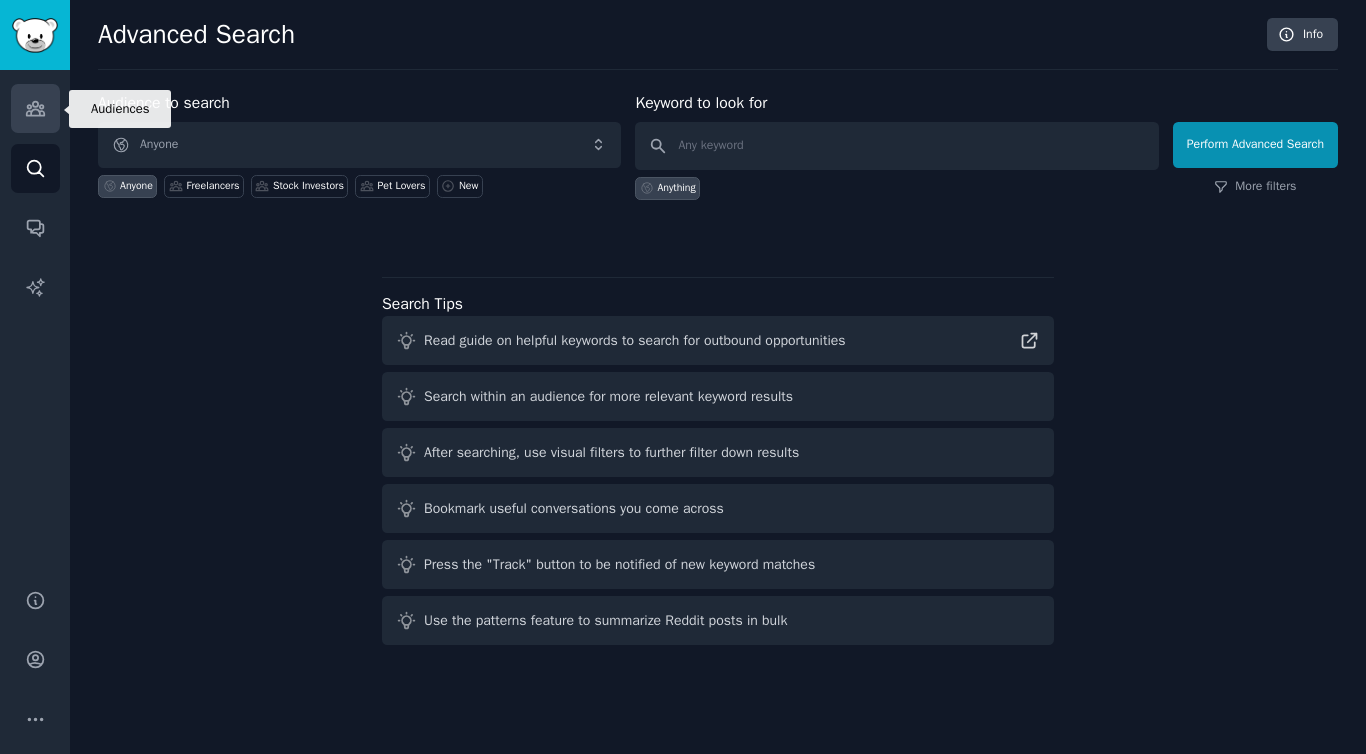 click 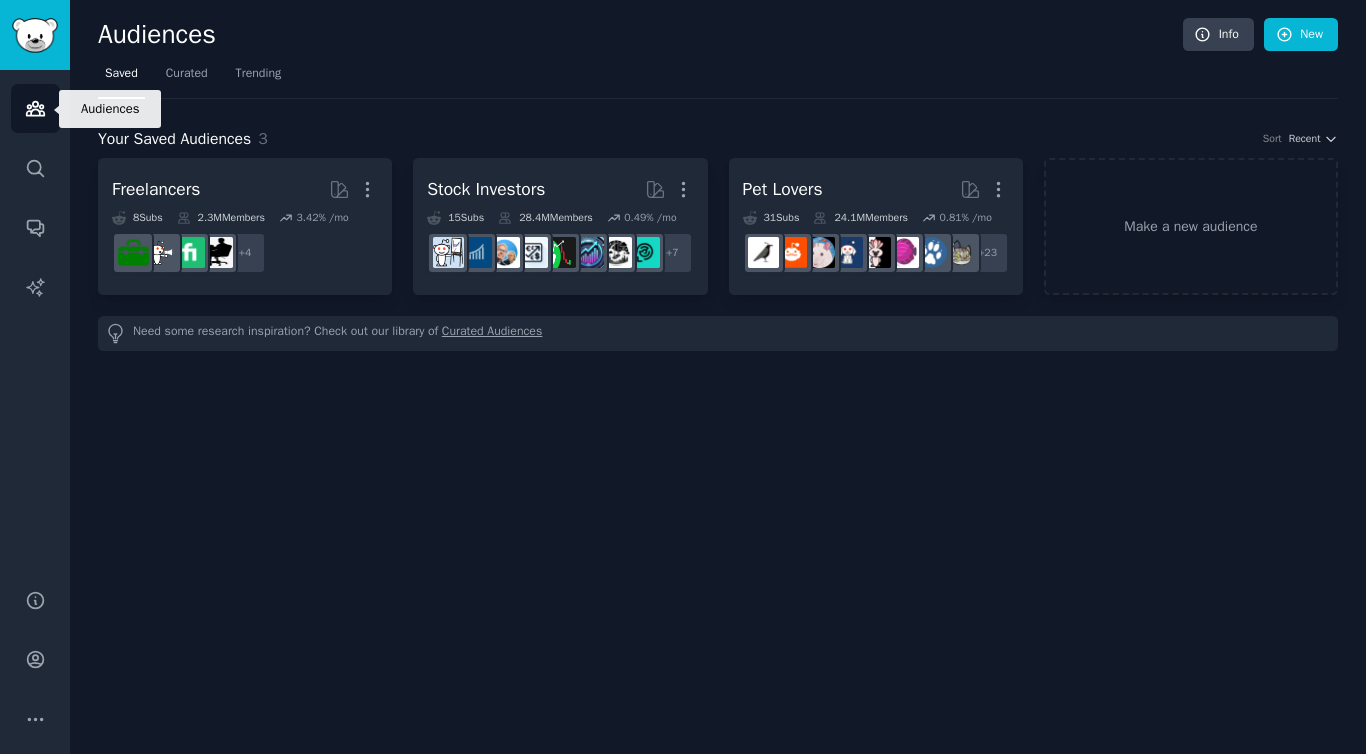 click 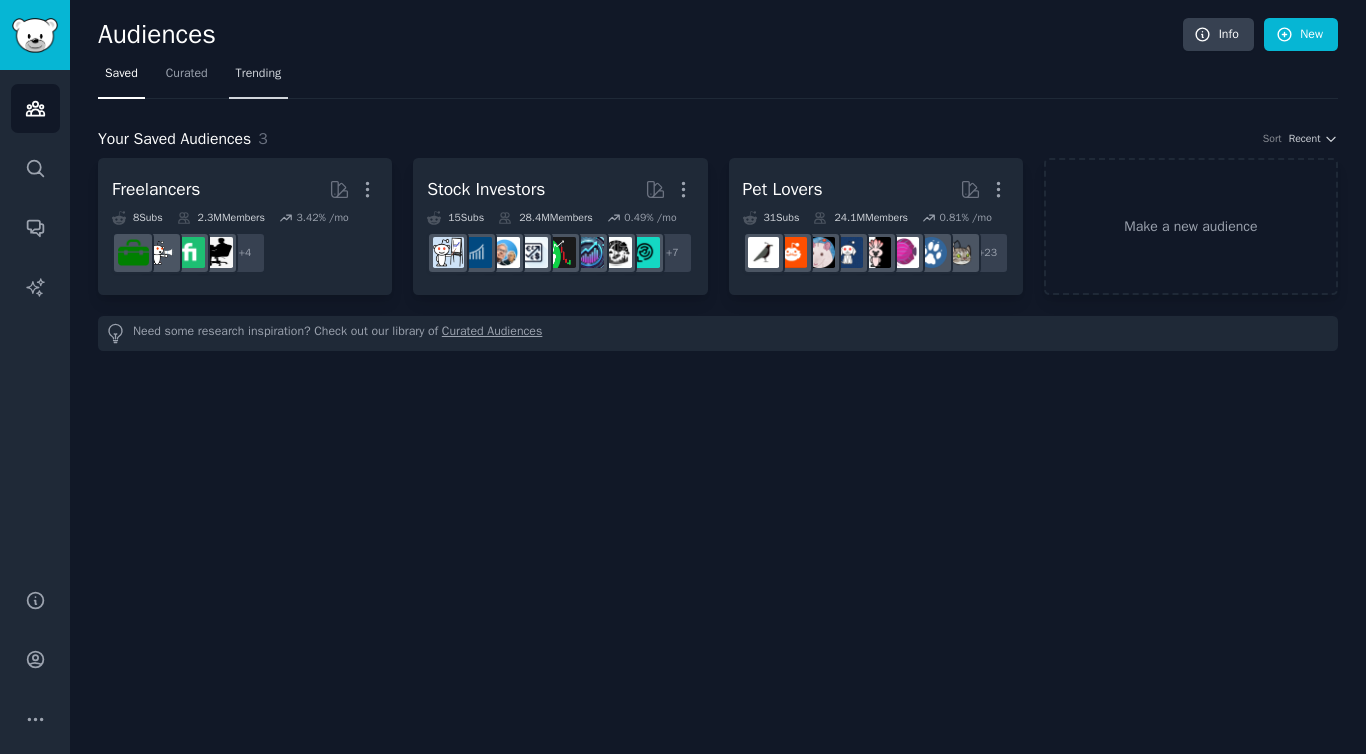 click on "Trending" at bounding box center (259, 74) 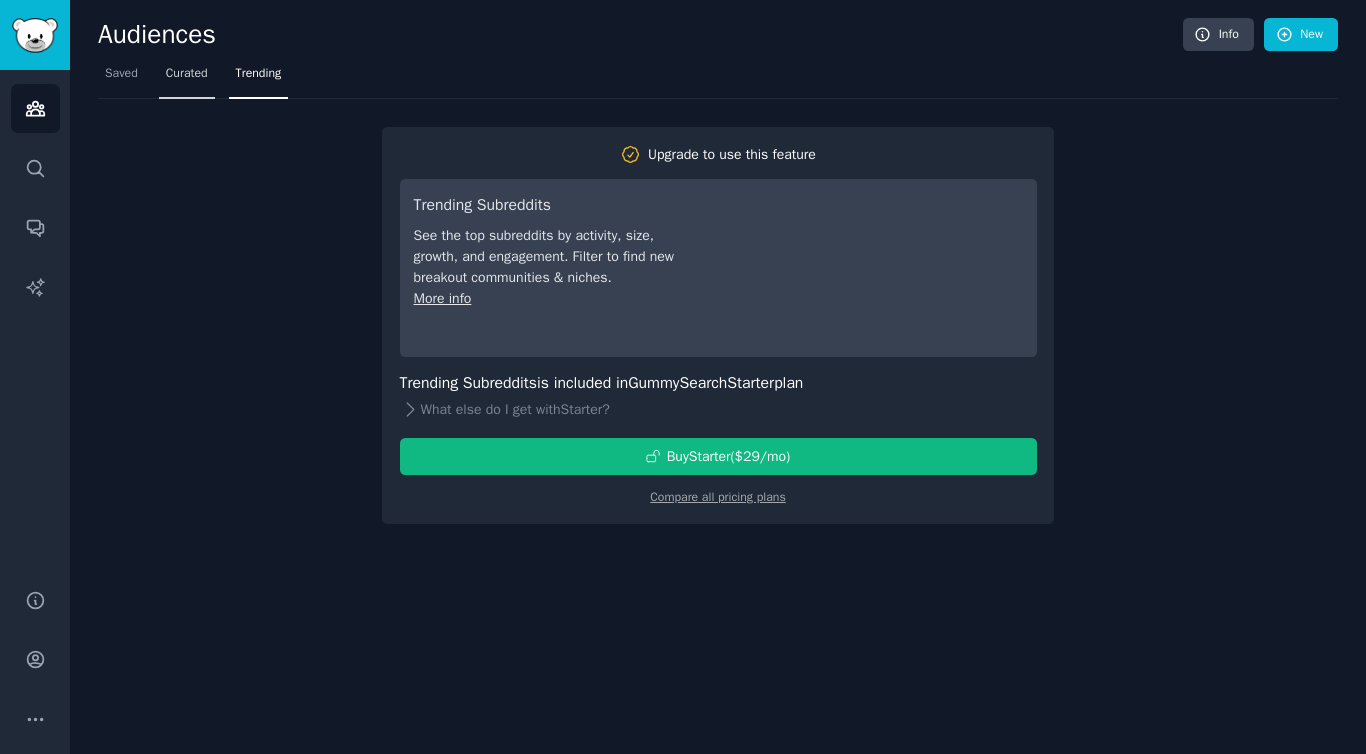 click on "Curated" at bounding box center [187, 74] 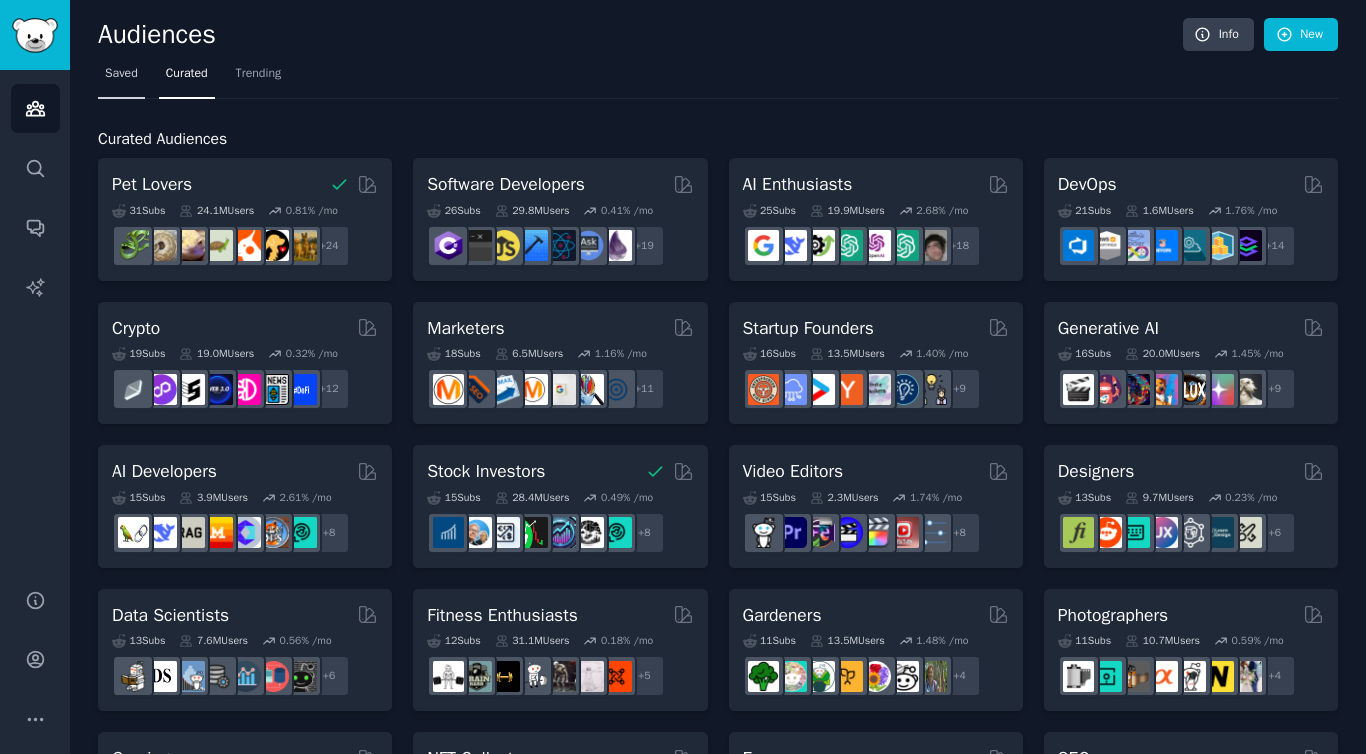 click on "Saved" at bounding box center (121, 74) 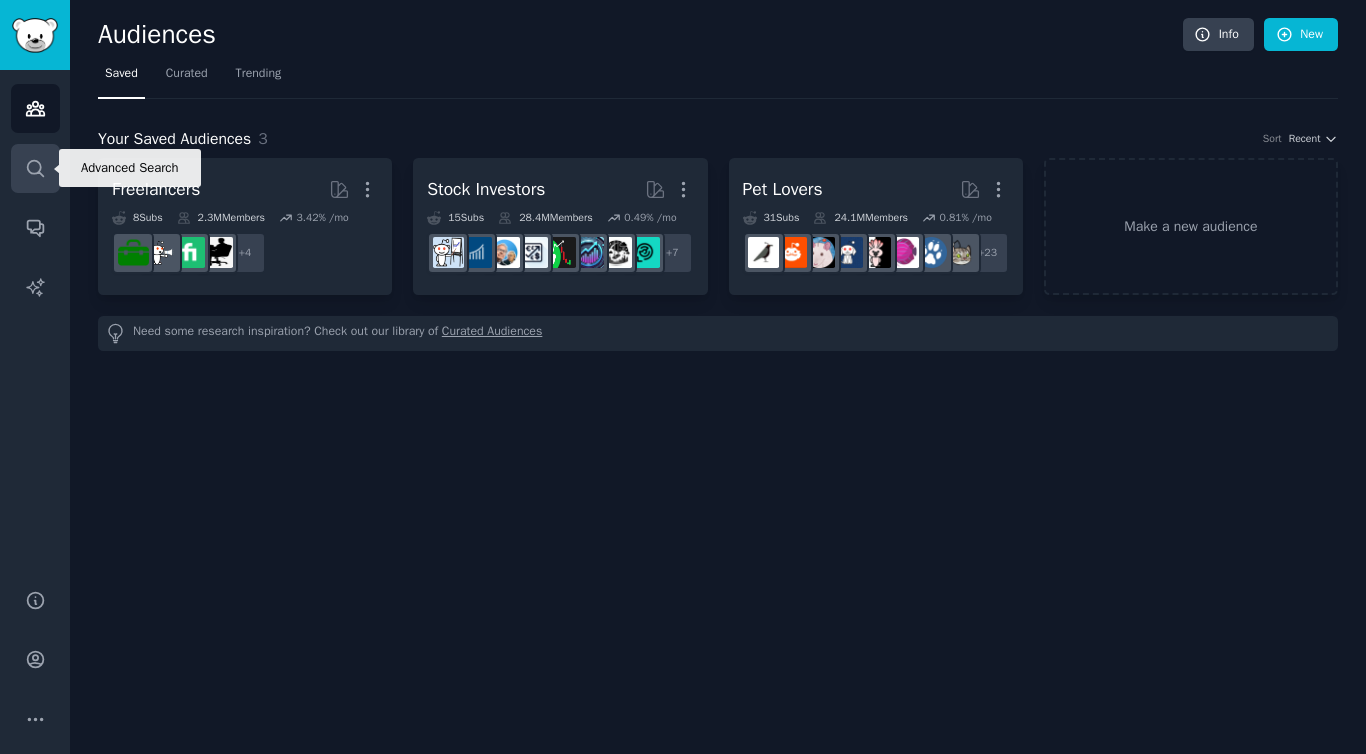 click 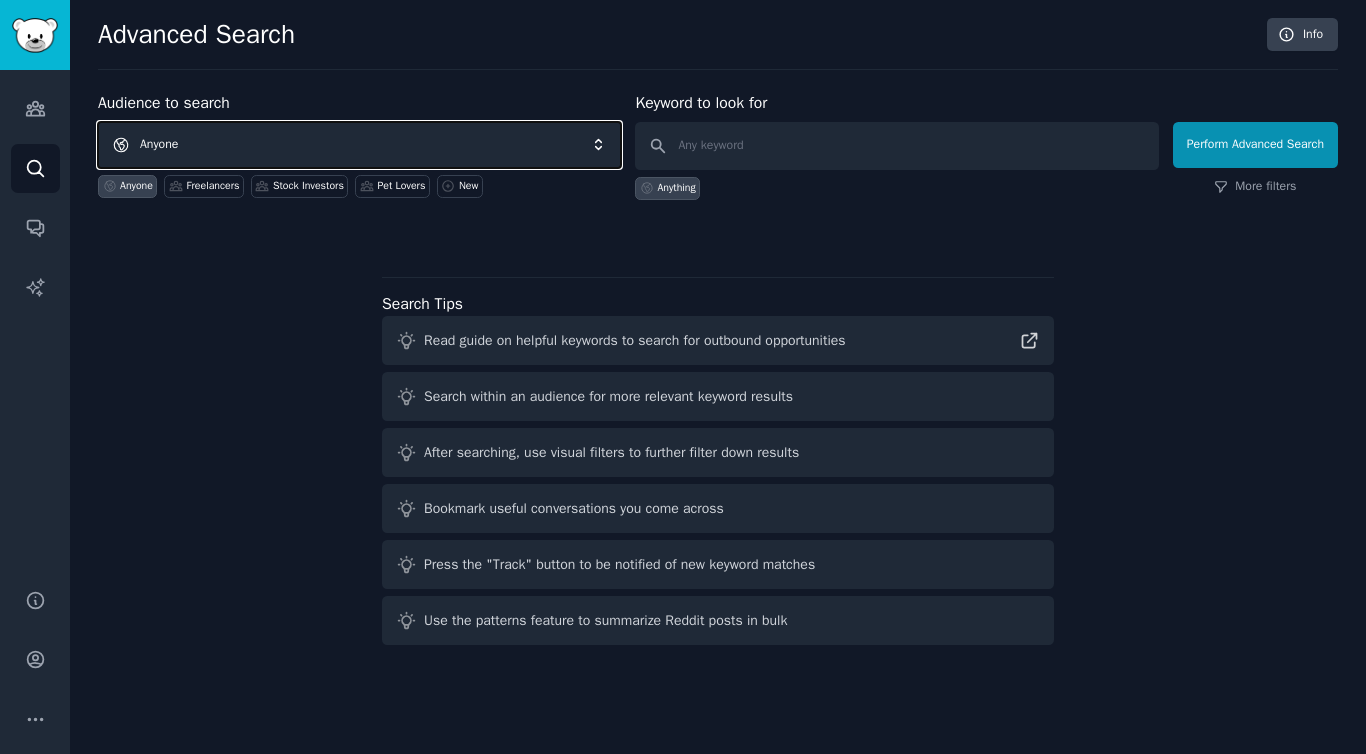 click on "Anyone" at bounding box center (359, 145) 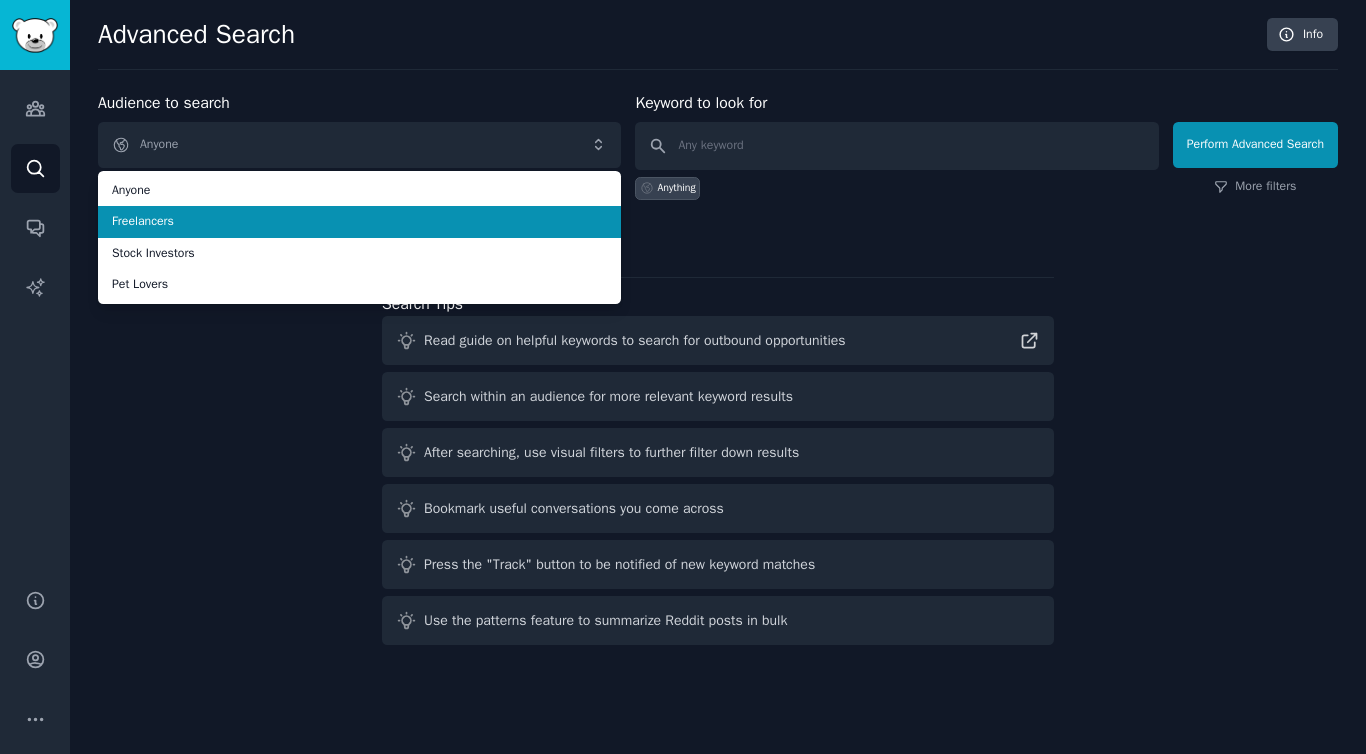 click on "Freelancers" at bounding box center (359, 222) 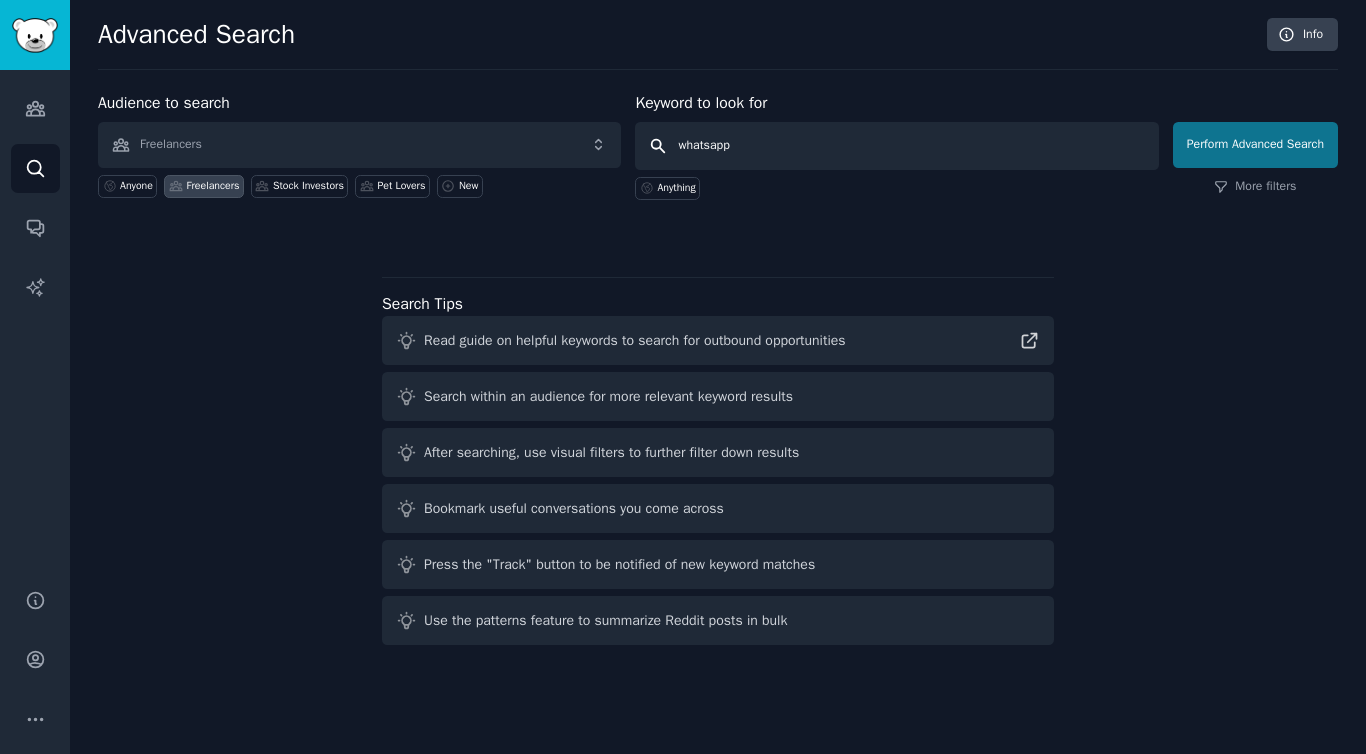 type on "whatsapp" 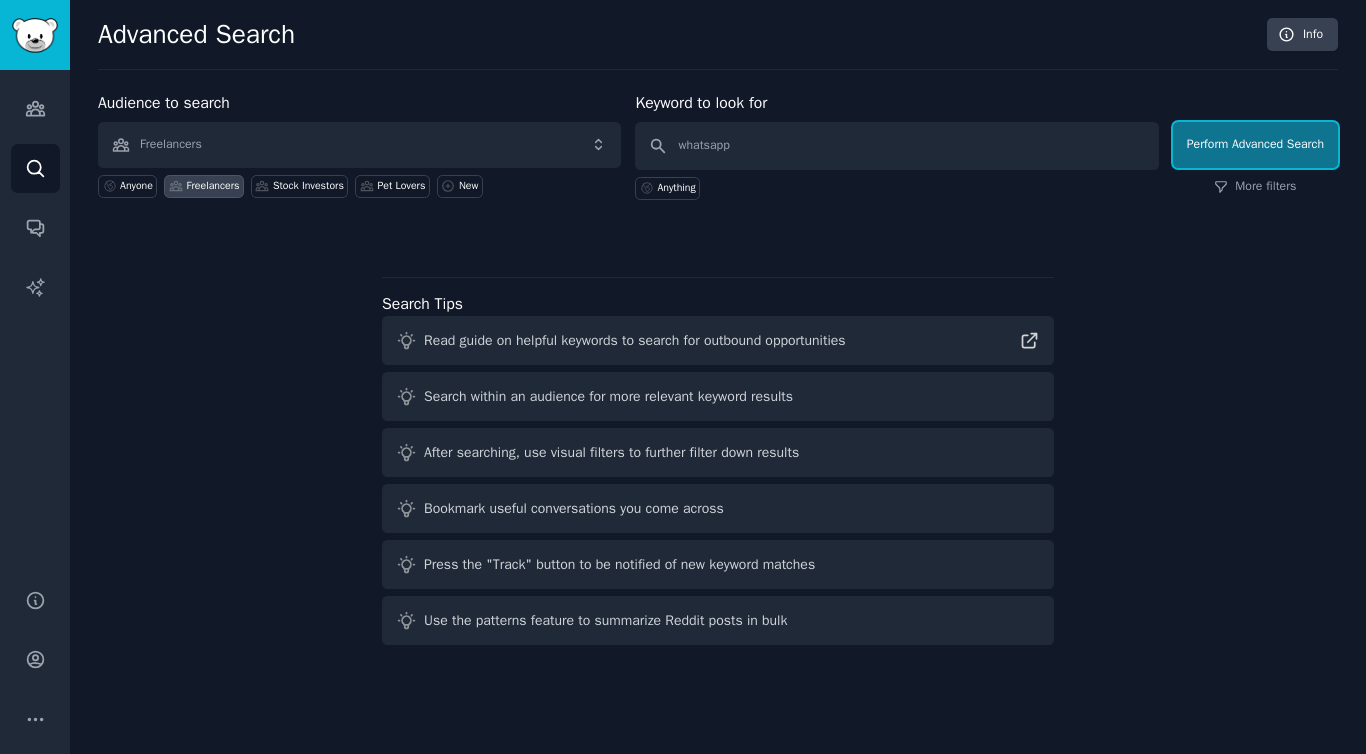 click on "Perform Advanced Search" at bounding box center [1255, 145] 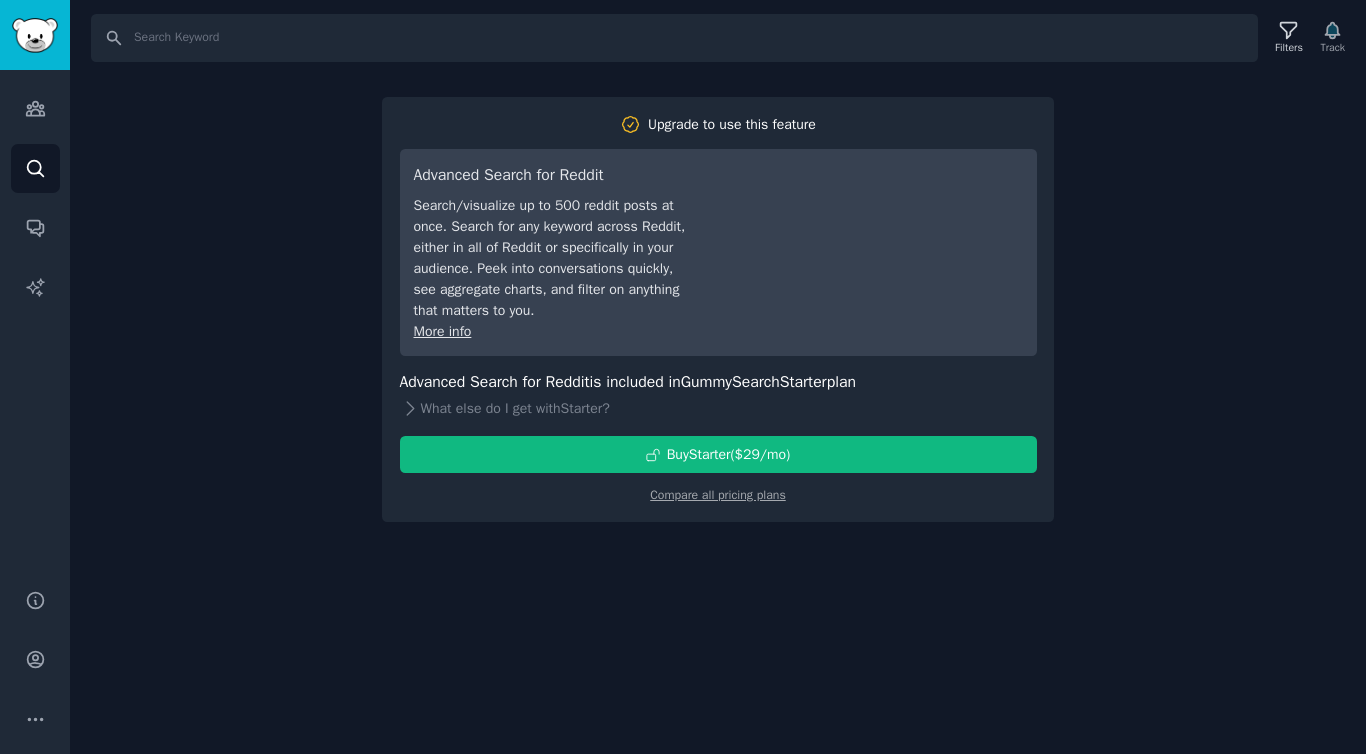 click on "Search Filters Track Upgrade to use this feature Advanced Search for Reddit Search/visualize up to 500 reddit posts at once. Search for any keyword across Reddit, either in all of Reddit or specifically in your audience. Peek into conversations quickly, see aggregate charts, and filter on anything that matters to you. More info Advanced Search for Reddit  is included in  GummySearch  Starter  plan What else do I get with  Starter ? Buy  Starter  ($ 29 /mo ) Compare all pricing plans" at bounding box center [718, 377] 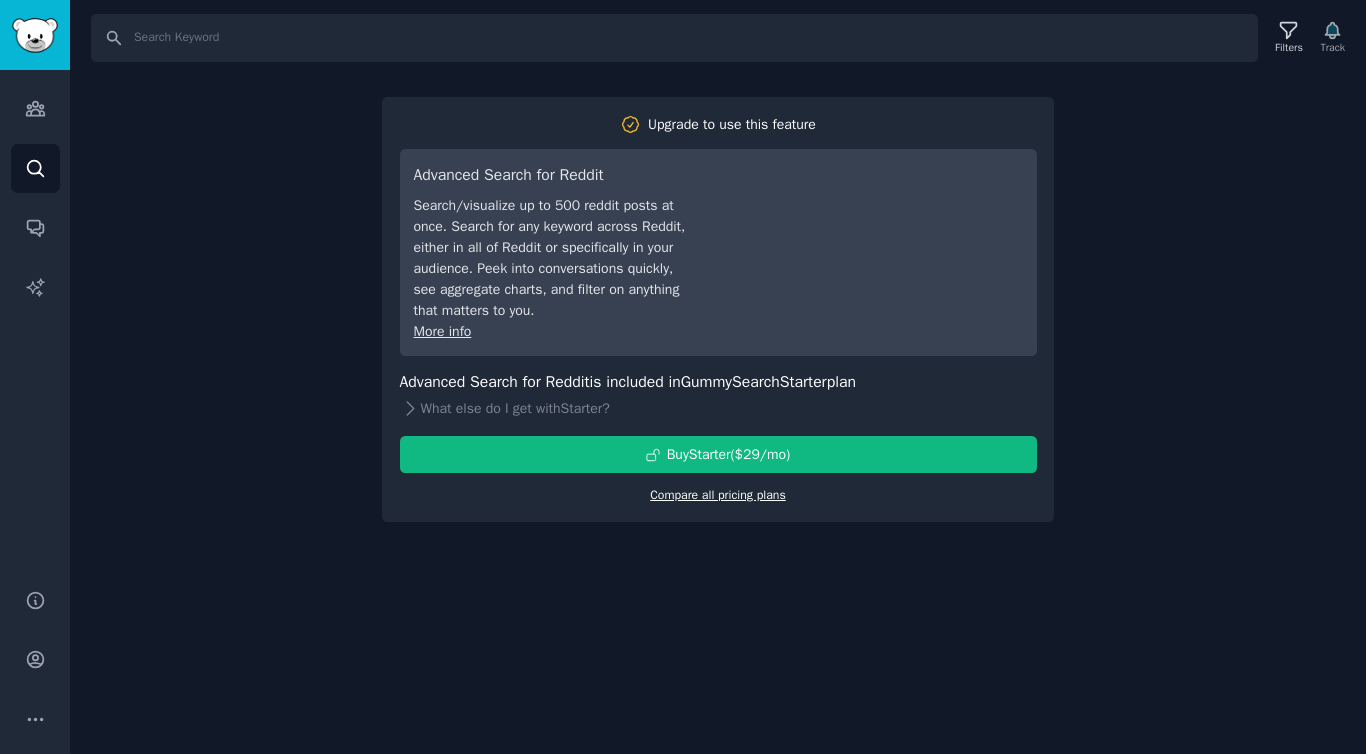 click on "Compare all pricing plans" at bounding box center [718, 495] 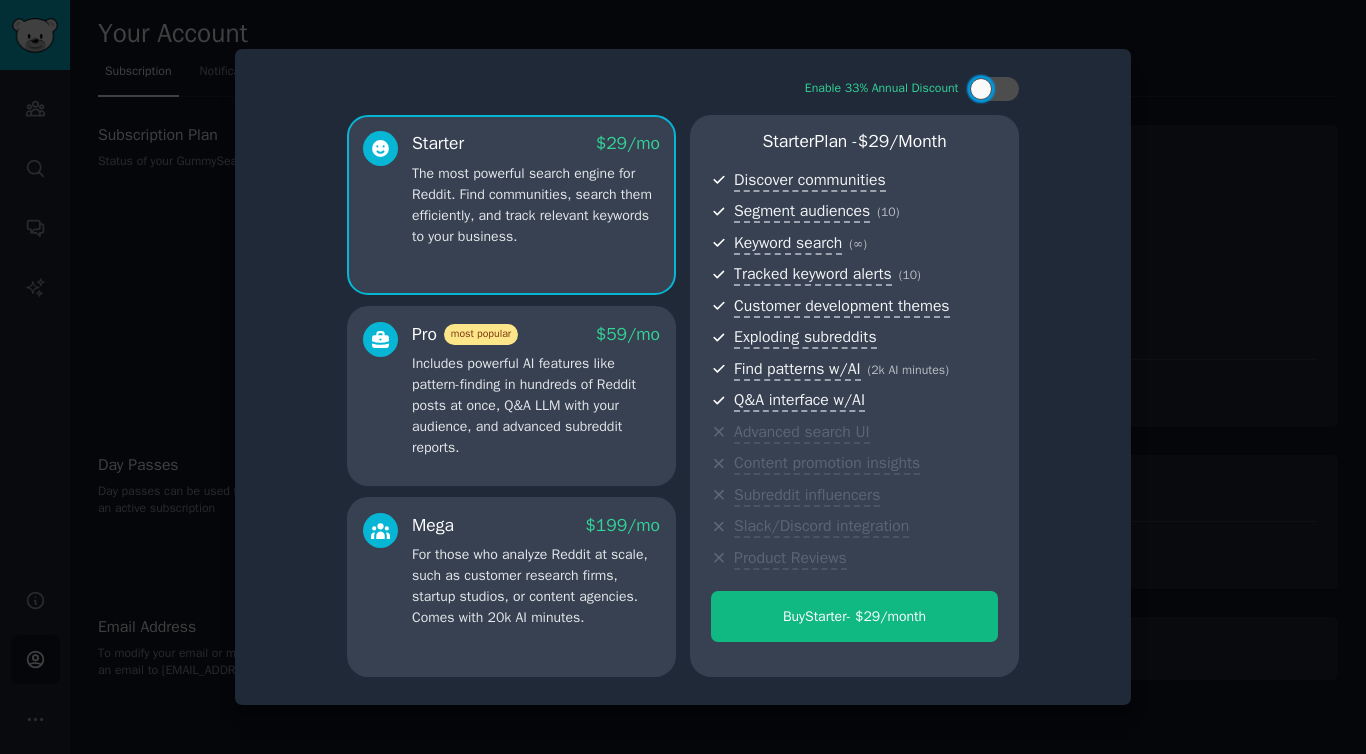 click at bounding box center (683, 377) 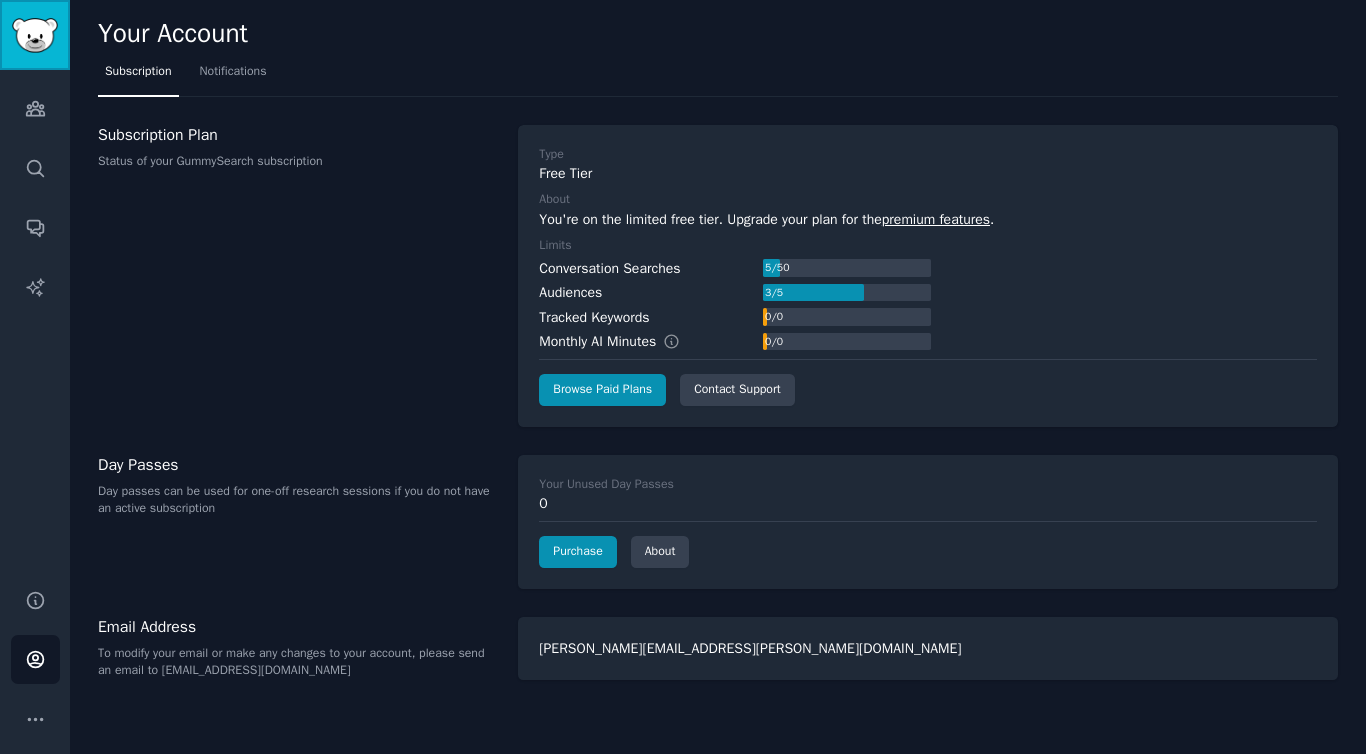 click at bounding box center (35, 35) 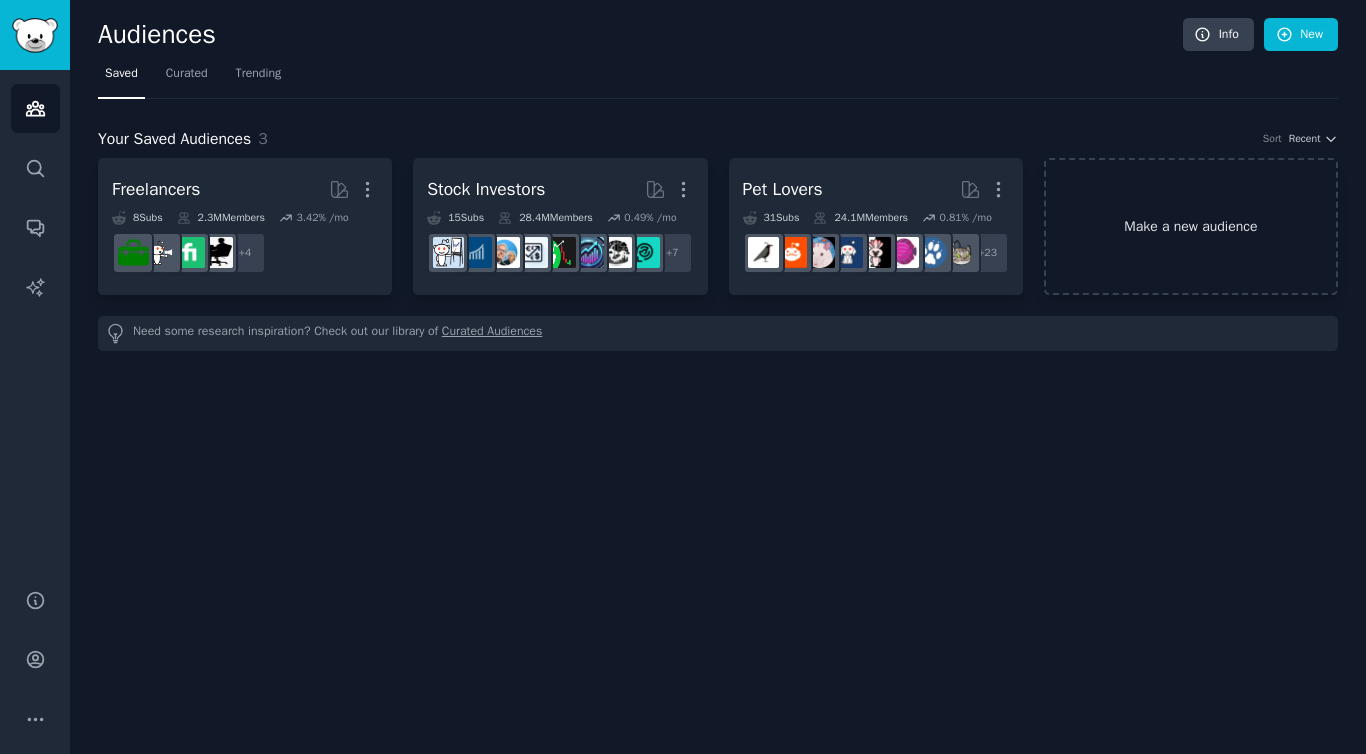 click on "Make a new audience" at bounding box center (1191, 226) 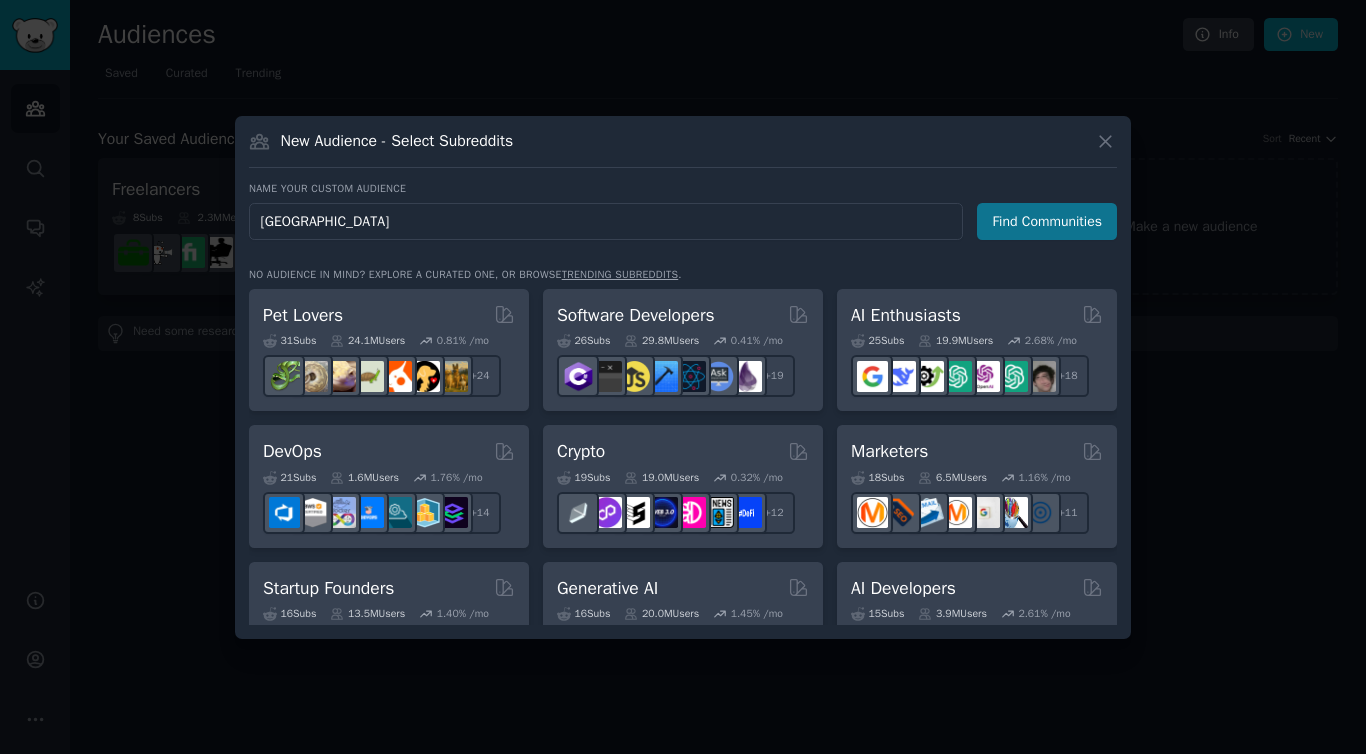 type on "[GEOGRAPHIC_DATA]" 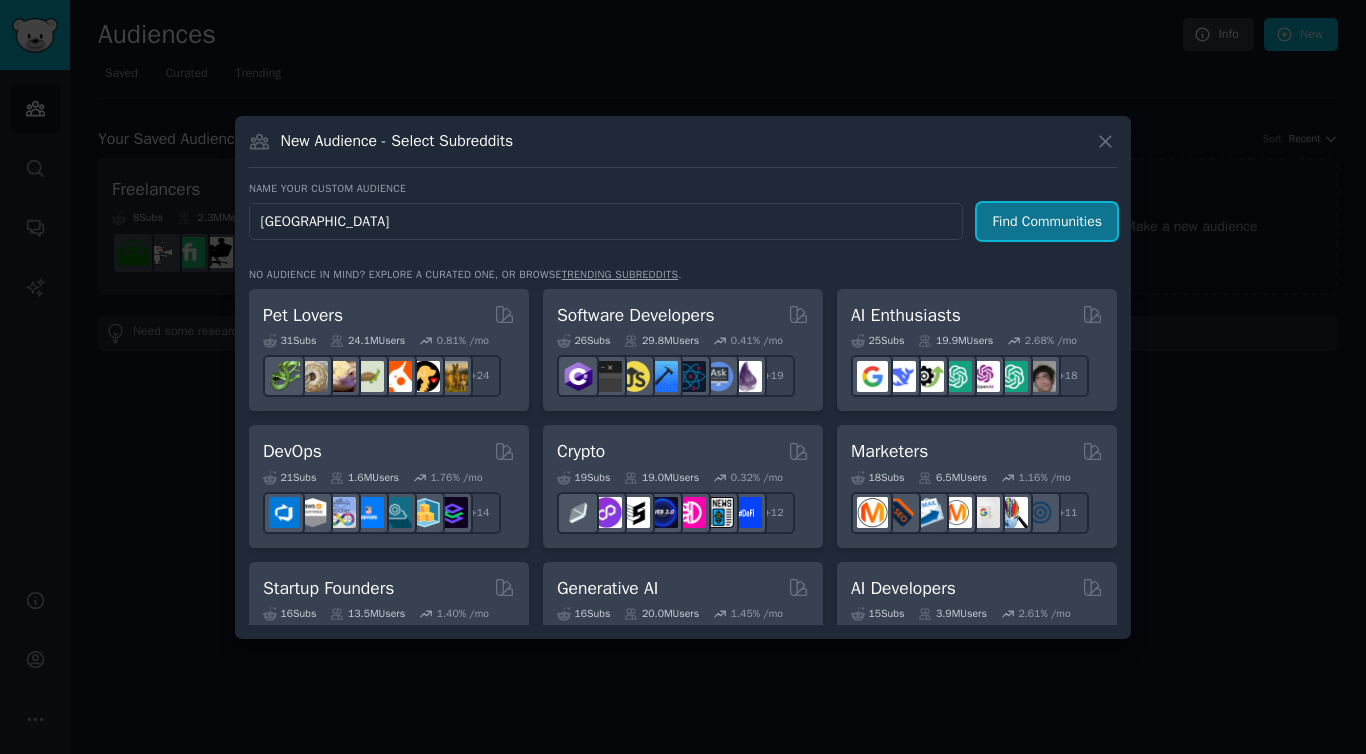 click on "Find Communities" at bounding box center (1047, 221) 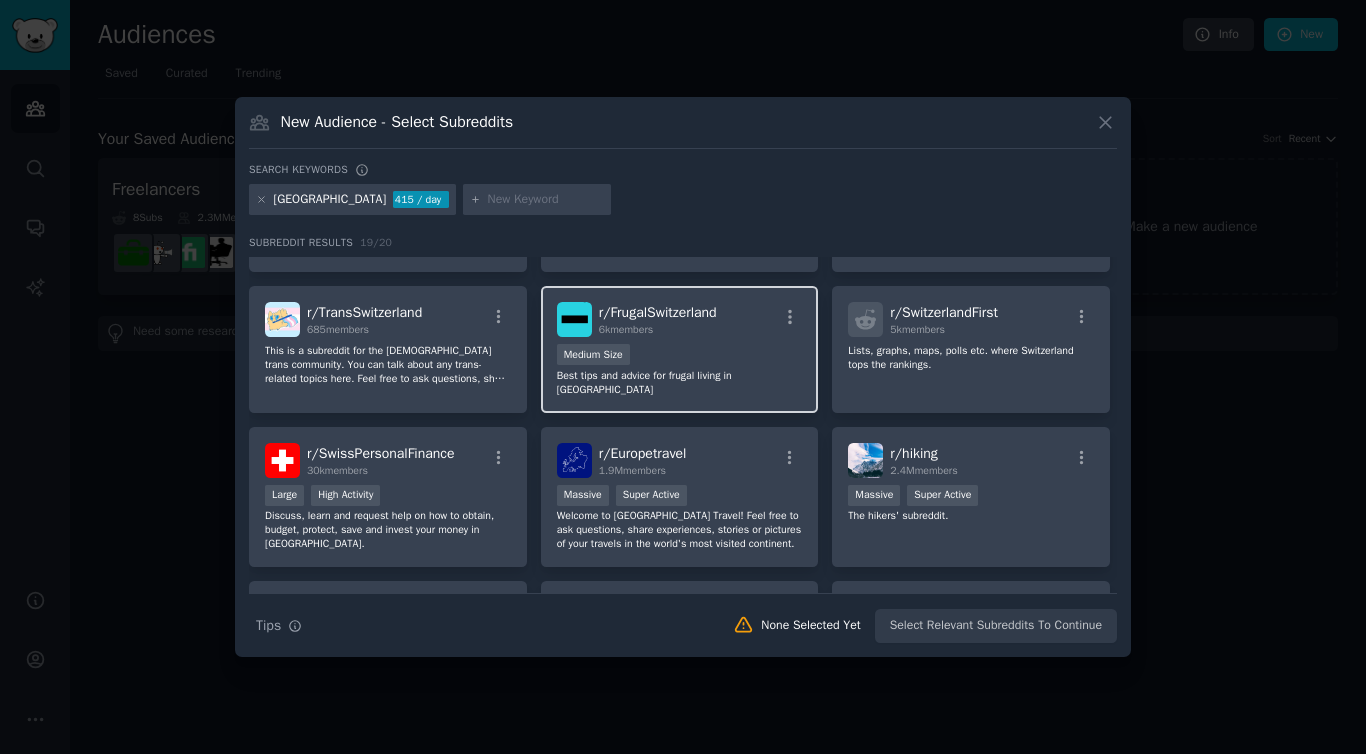 scroll, scrollTop: 286, scrollLeft: 0, axis: vertical 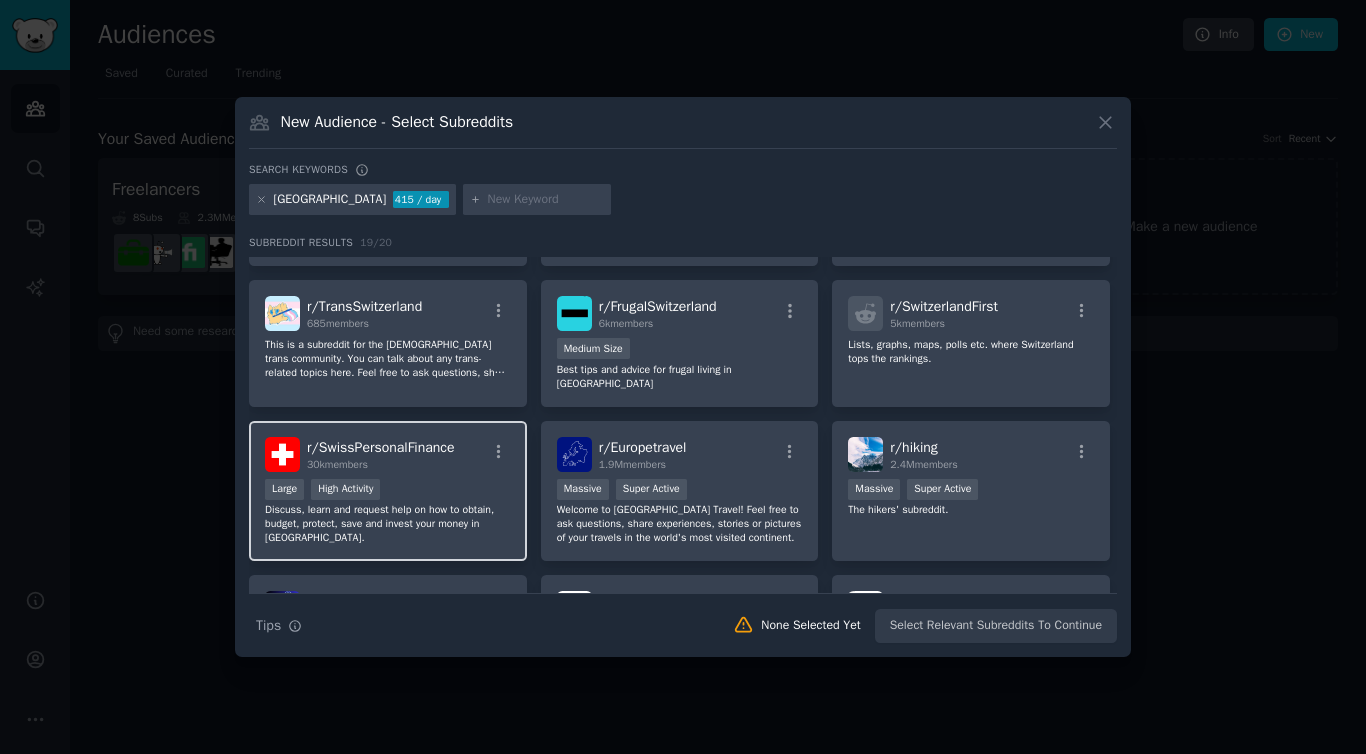 click on "30k  members" at bounding box center [381, 465] 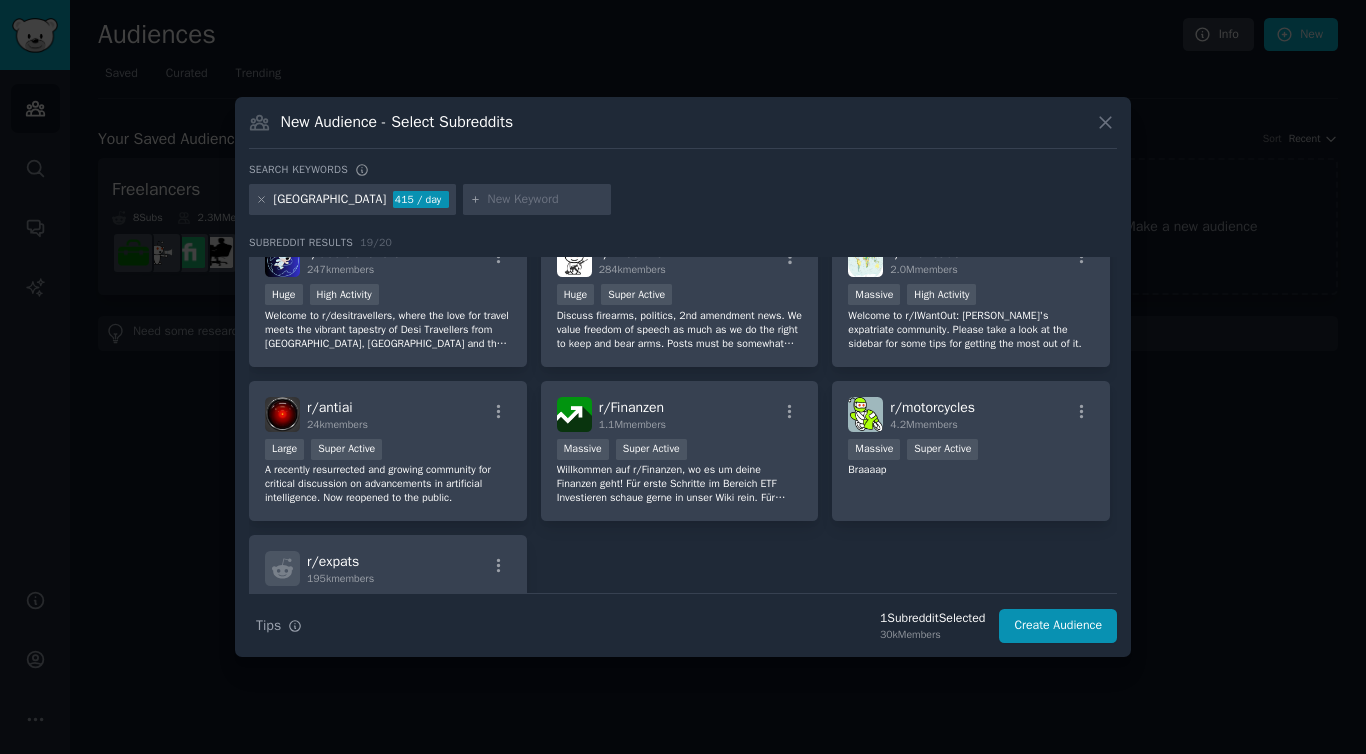 scroll, scrollTop: 693, scrollLeft: 0, axis: vertical 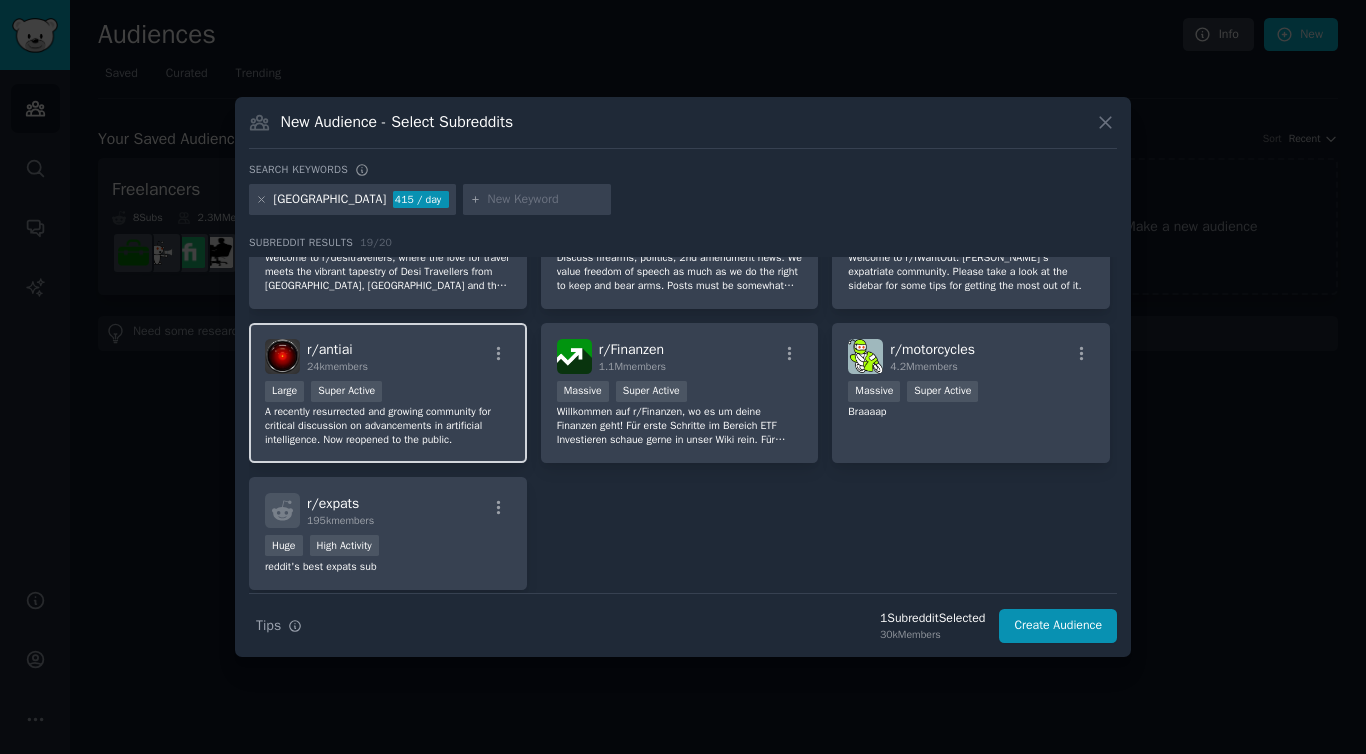 click on "Large Super Active" at bounding box center [388, 393] 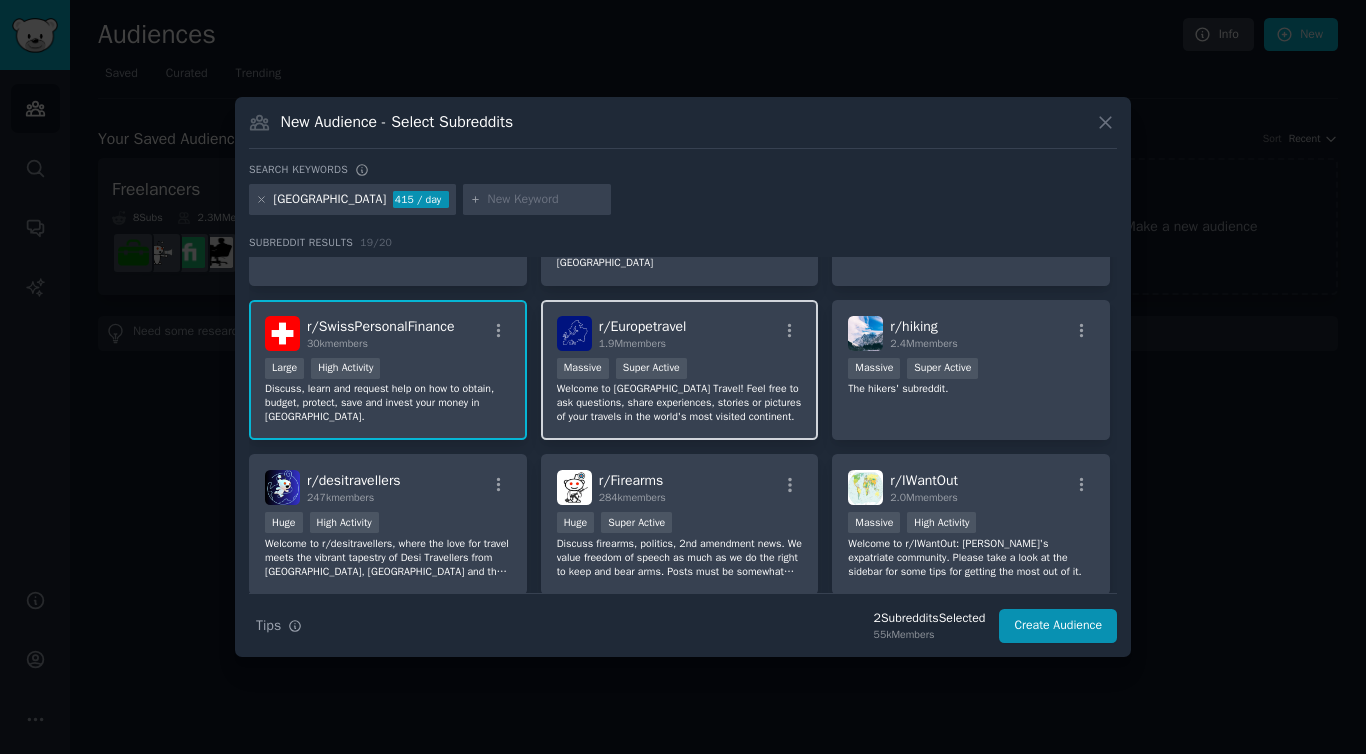 scroll, scrollTop: 387, scrollLeft: 0, axis: vertical 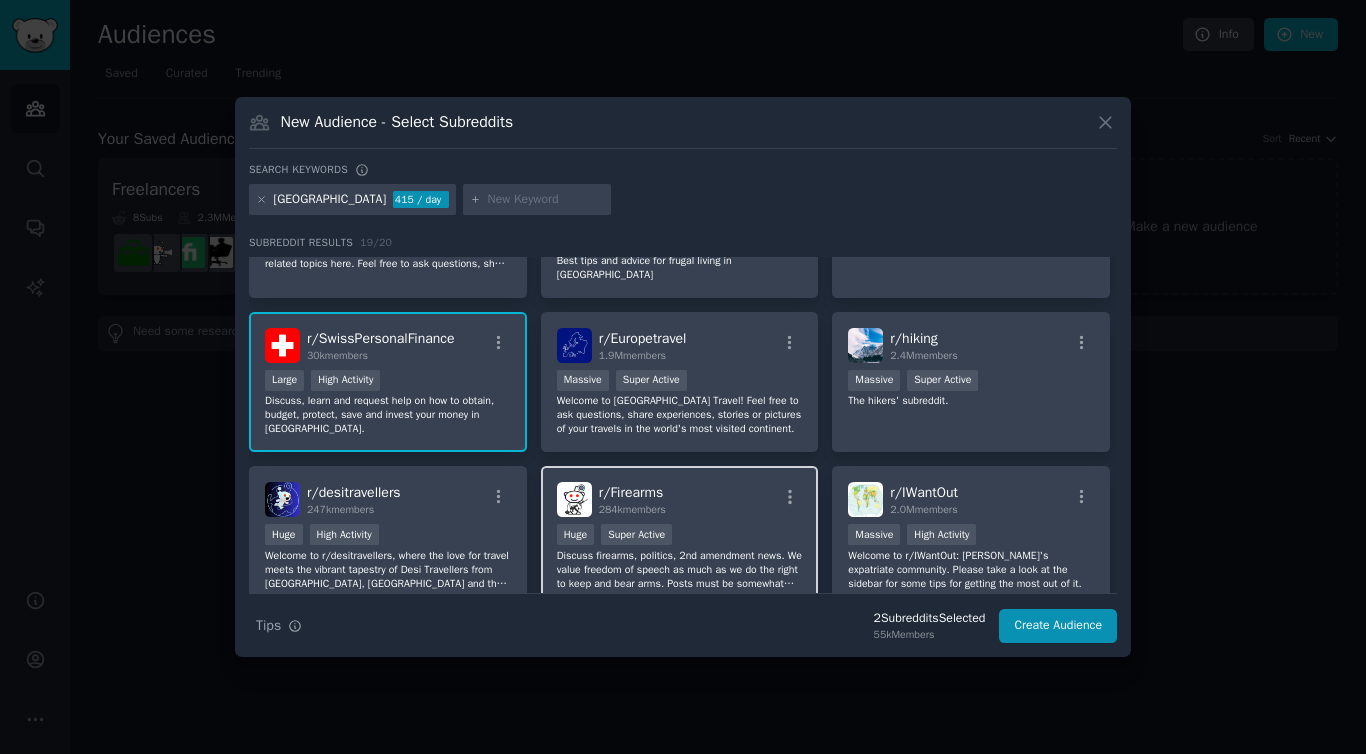 click on "r/ Firearms 284k  members" at bounding box center (680, 499) 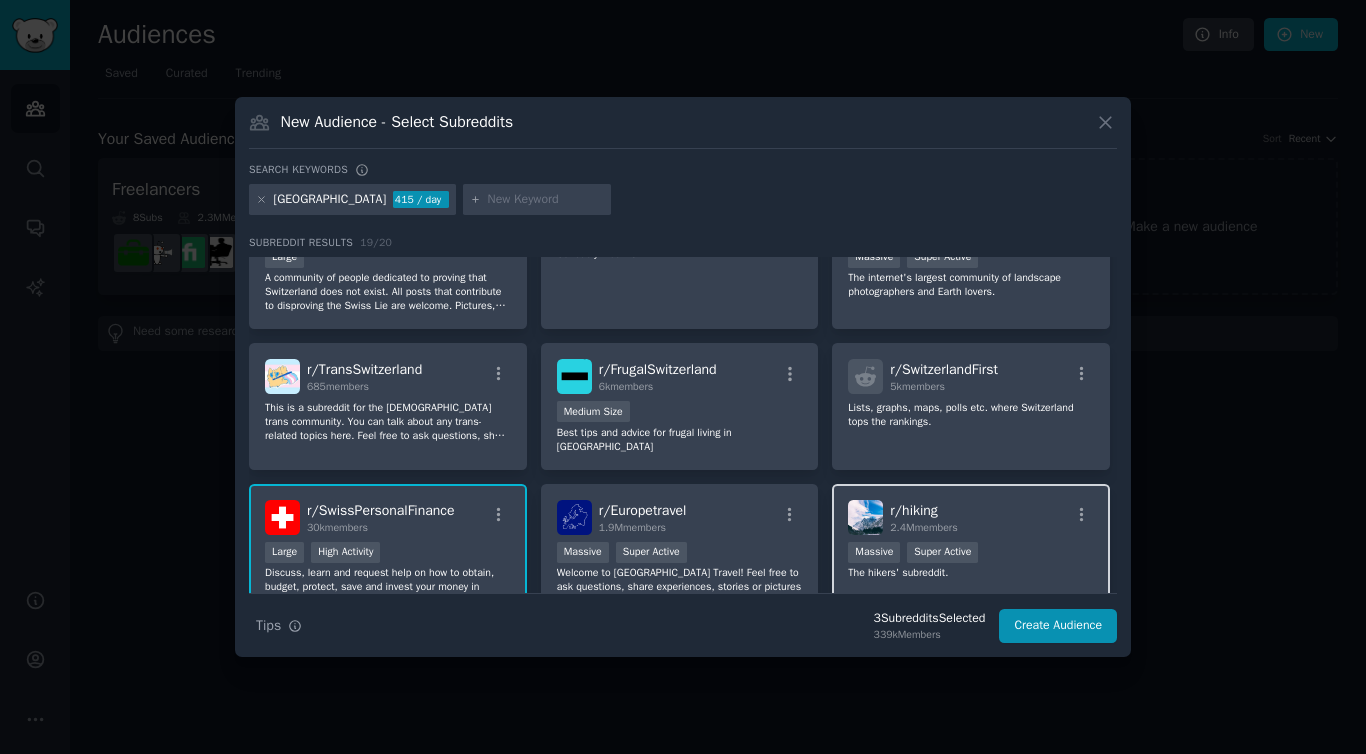 scroll, scrollTop: 0, scrollLeft: 0, axis: both 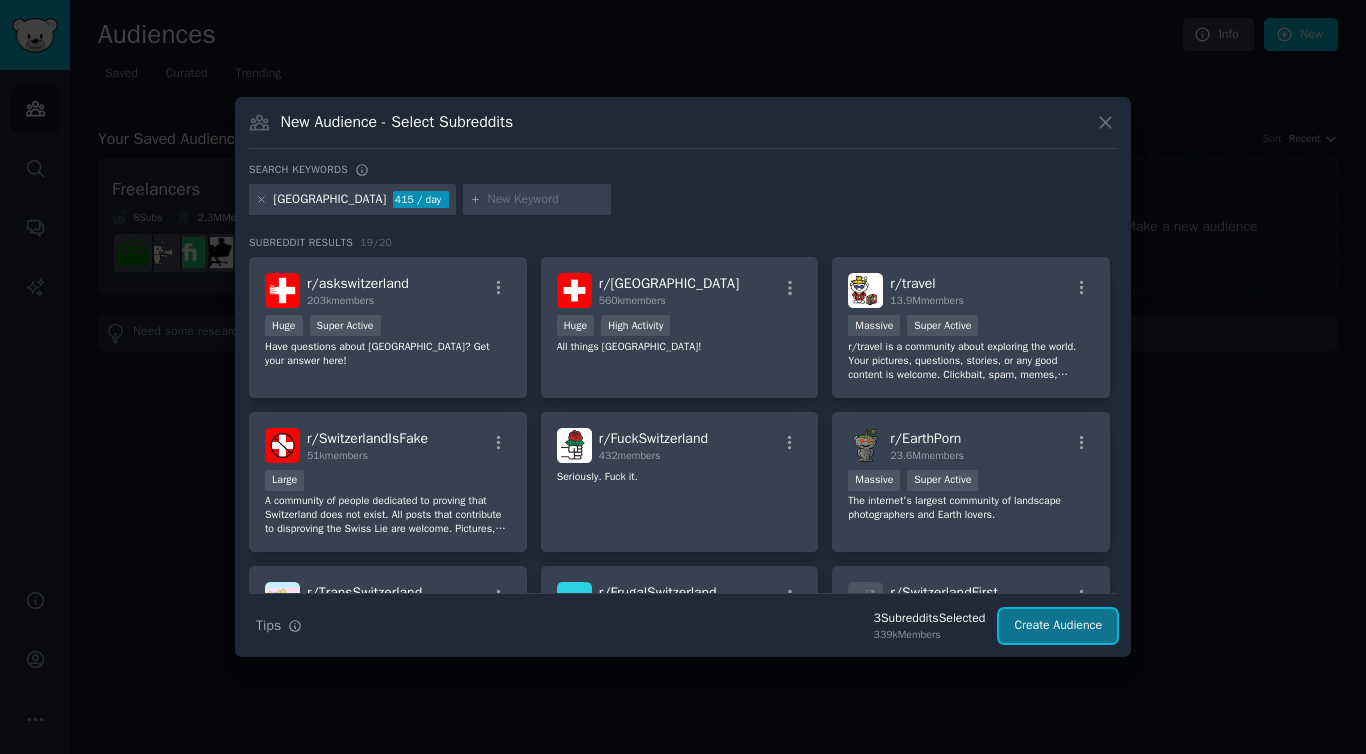 click on "Create Audience" at bounding box center (1058, 626) 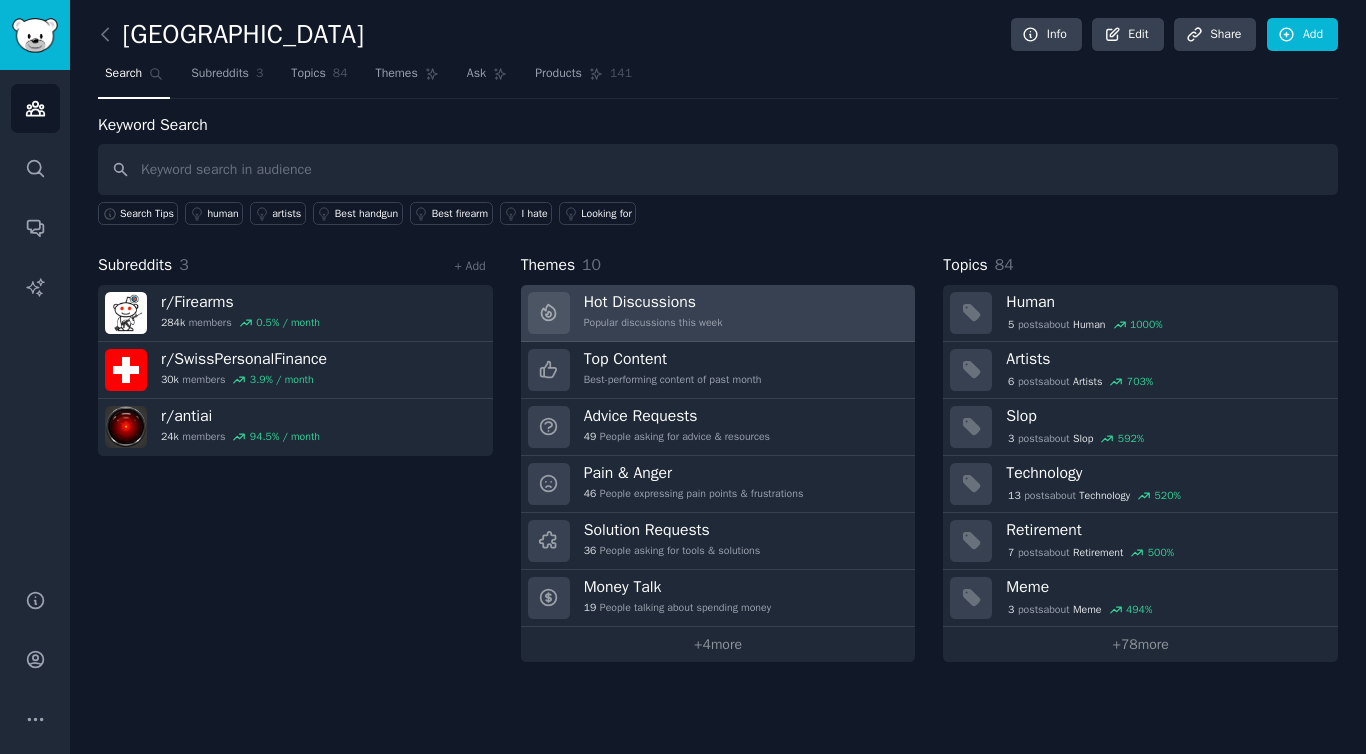 click on "Hot Discussions Popular discussions this week" at bounding box center [718, 313] 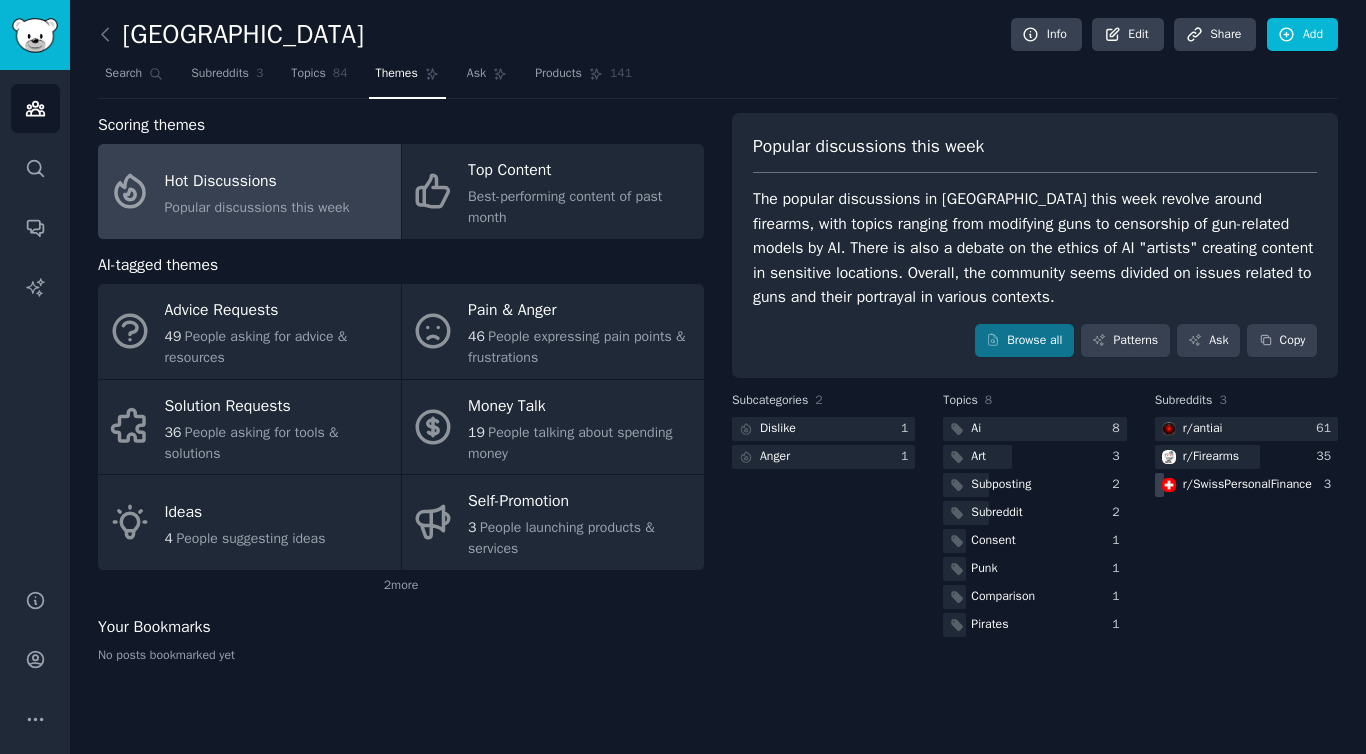 click on "r/ SwissPersonalFinance" at bounding box center [1247, 485] 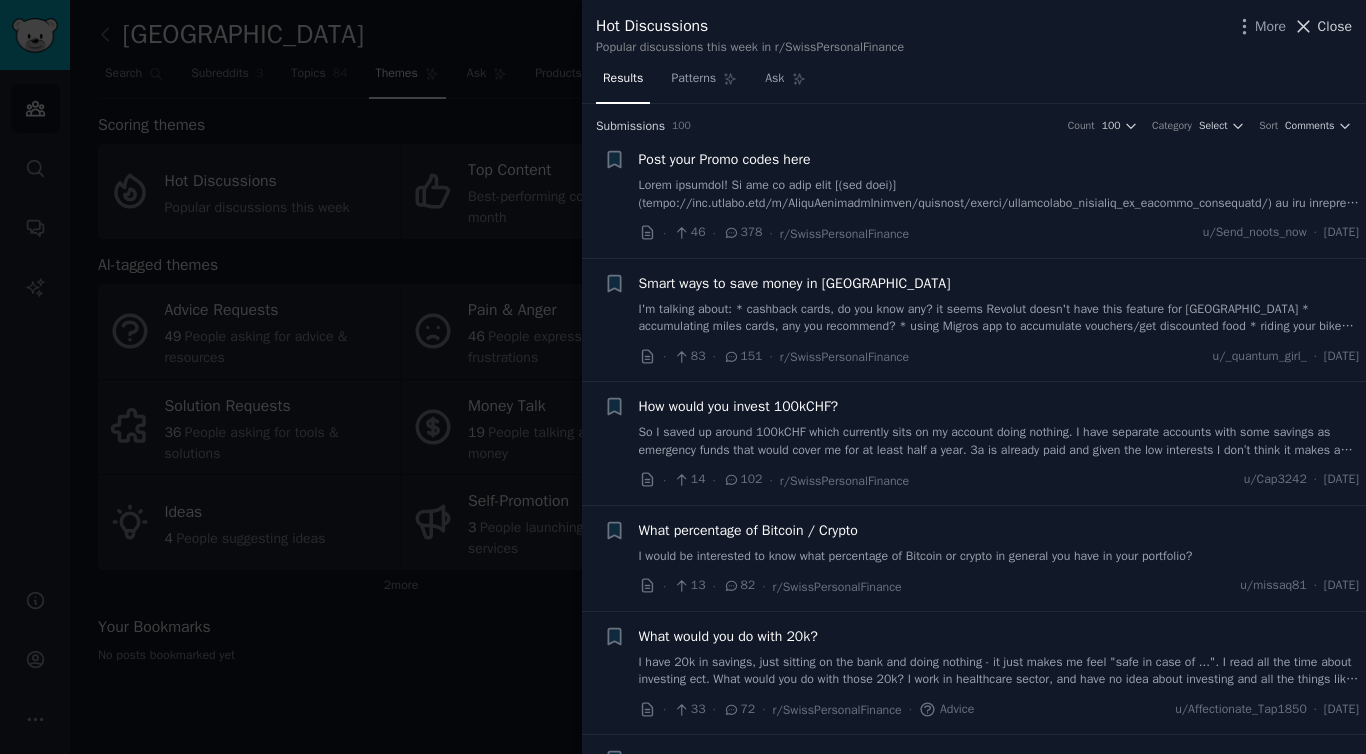 click on "Close" at bounding box center (1335, 26) 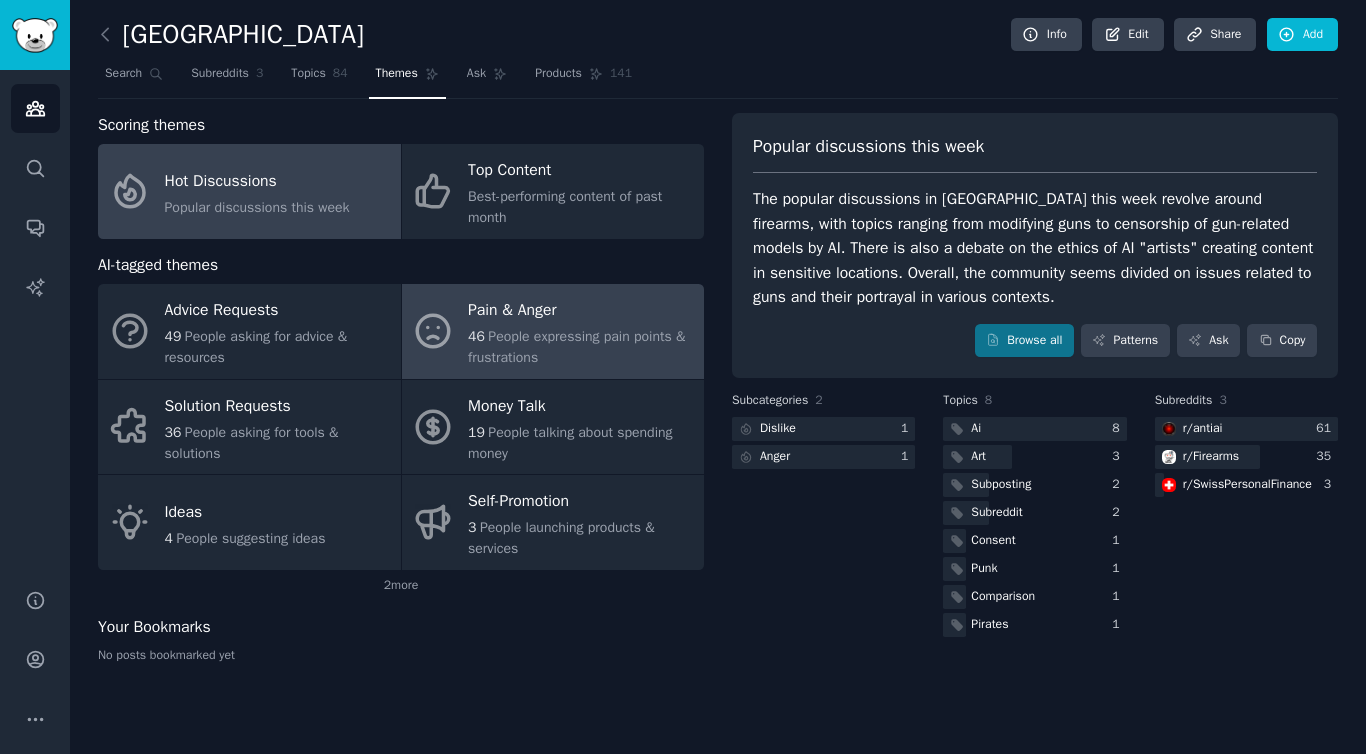 click on "Pain & Anger" at bounding box center [581, 311] 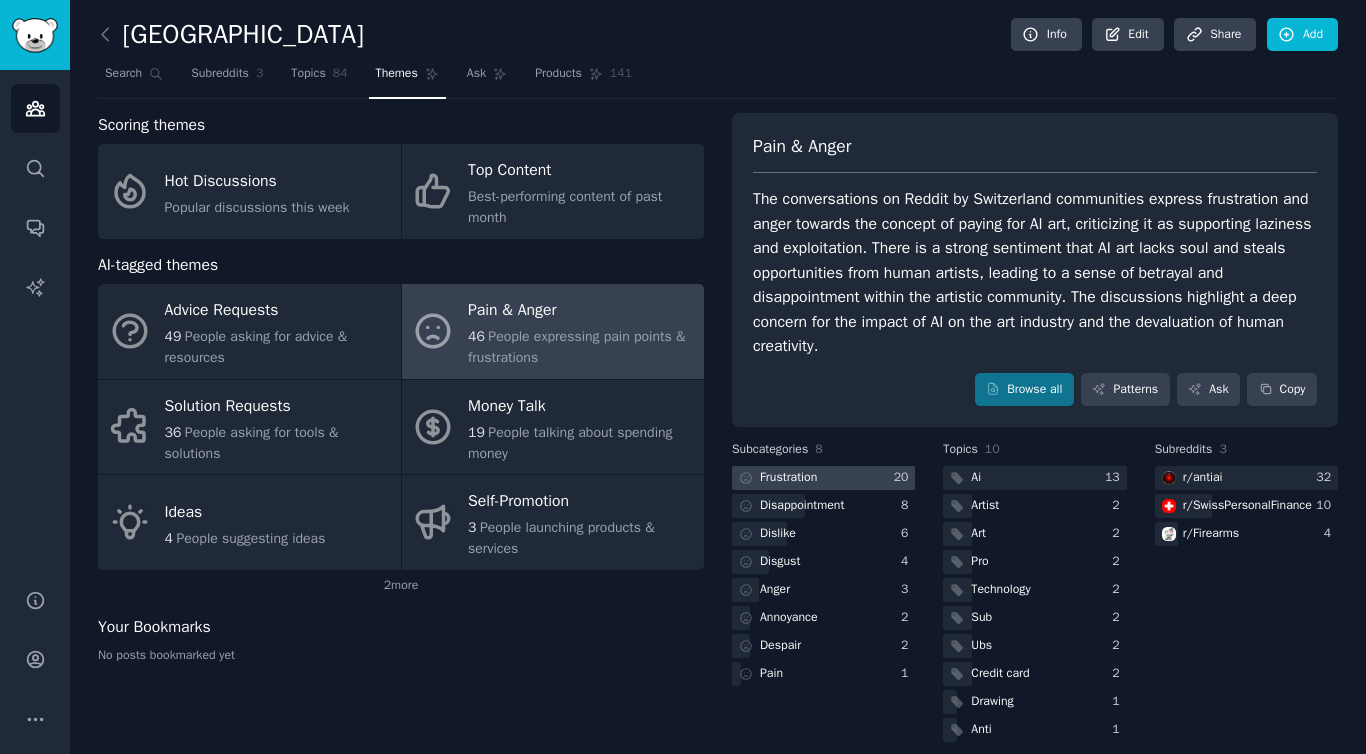click on "Frustration" at bounding box center (788, 478) 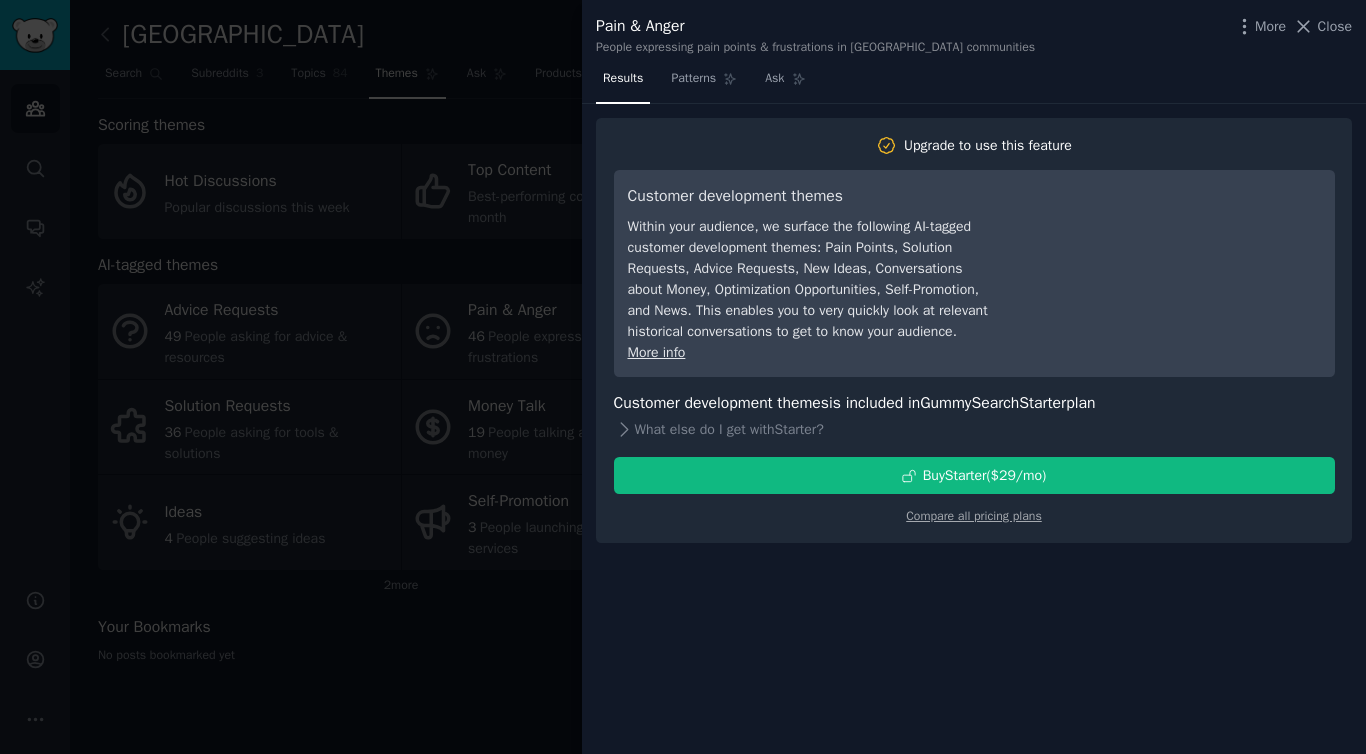 click at bounding box center [683, 377] 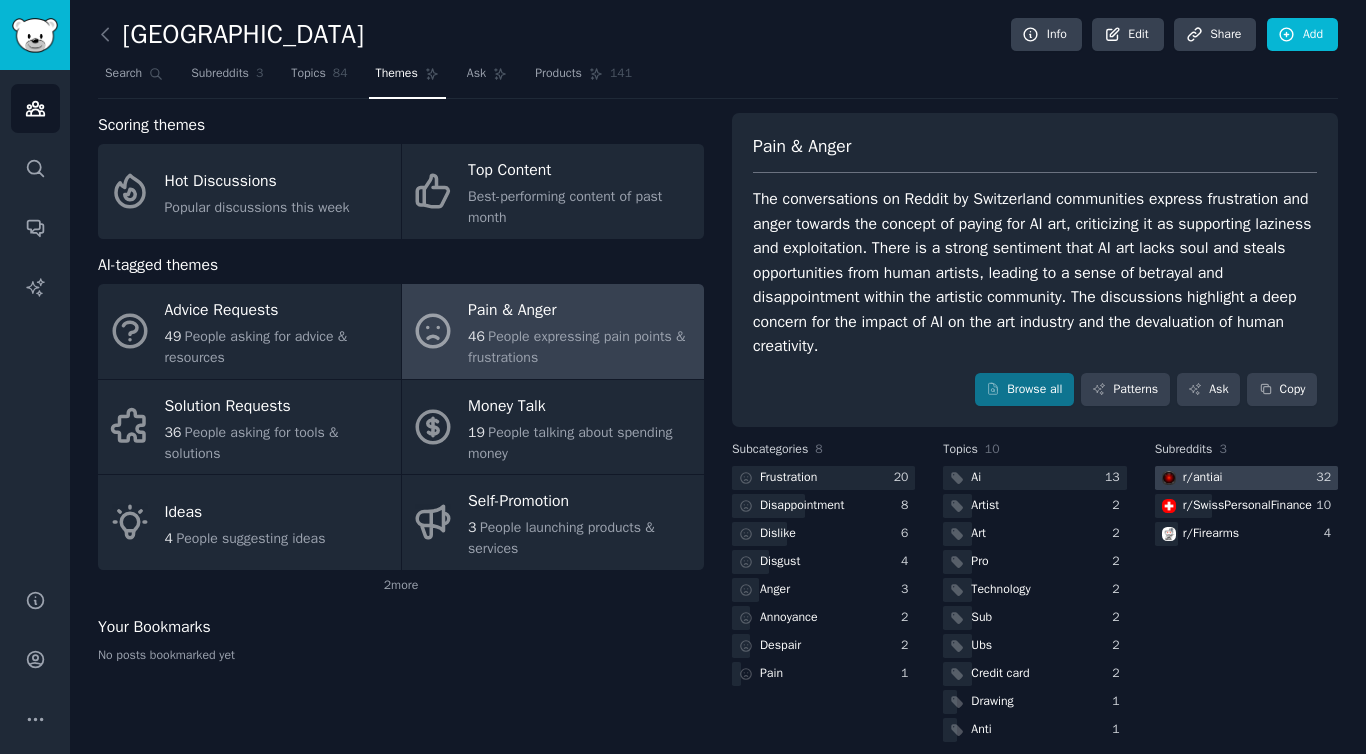 click at bounding box center [1246, 478] 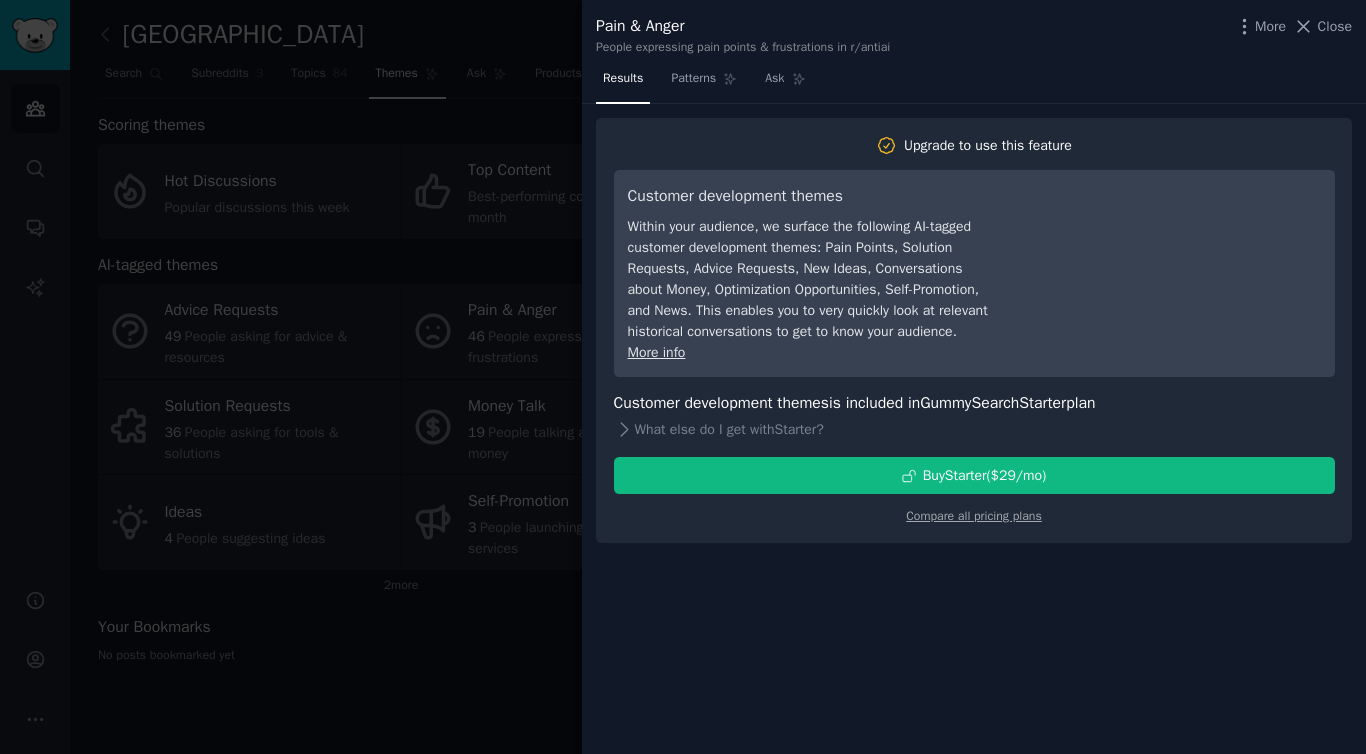 click at bounding box center (683, 377) 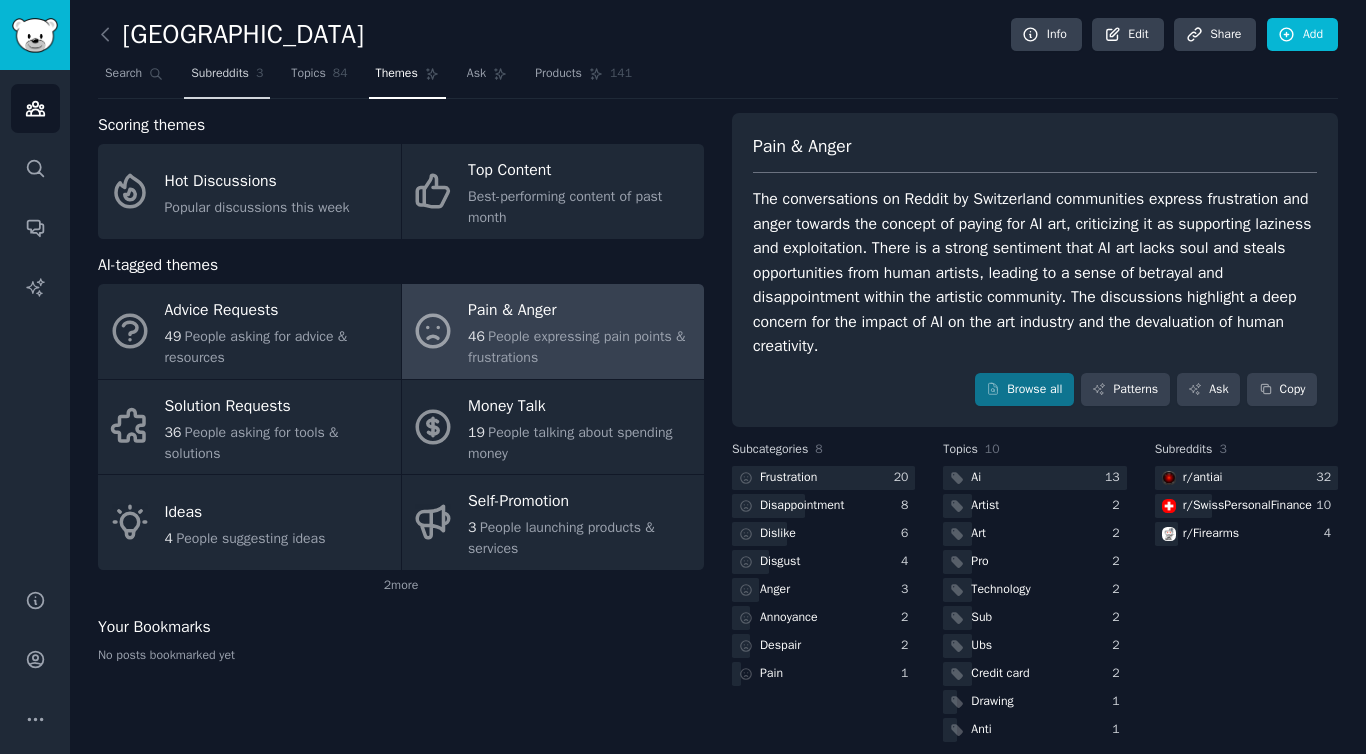 click on "Subreddits" at bounding box center (220, 74) 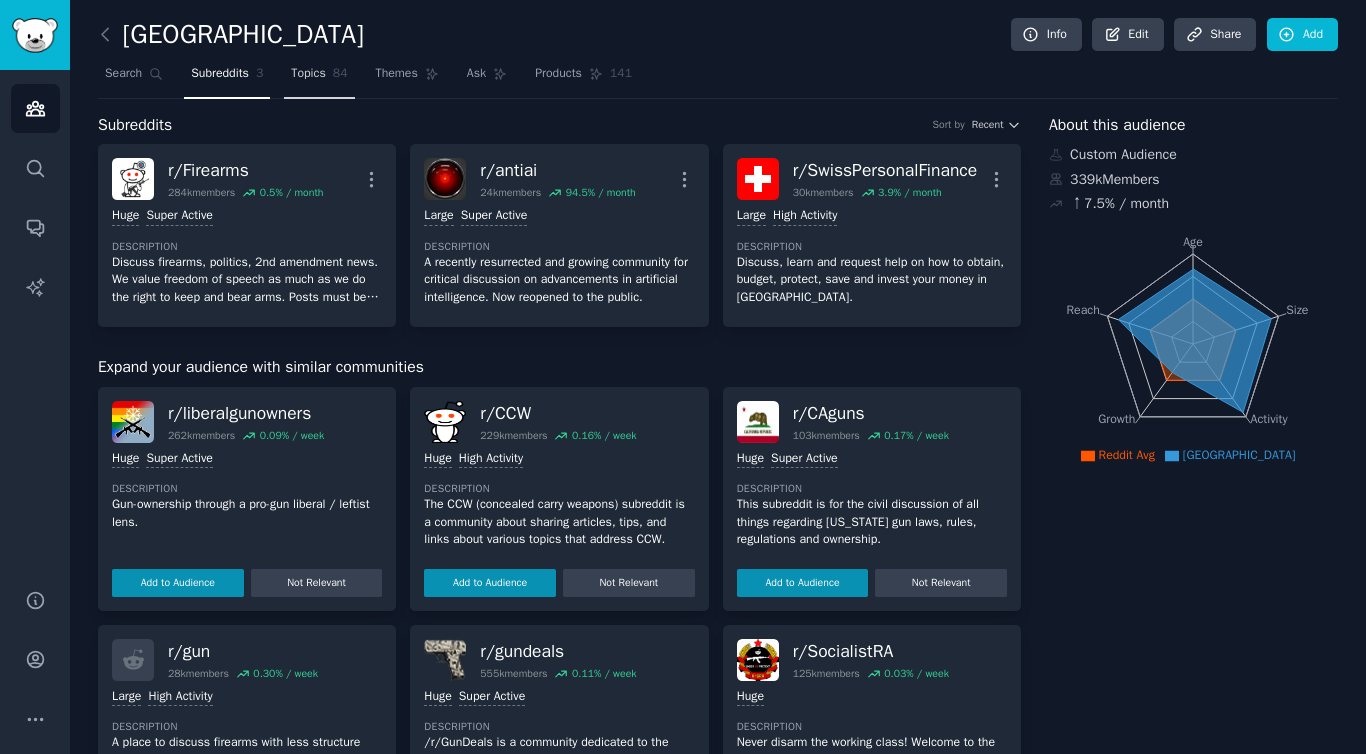 click on "Topics 84" at bounding box center [319, 78] 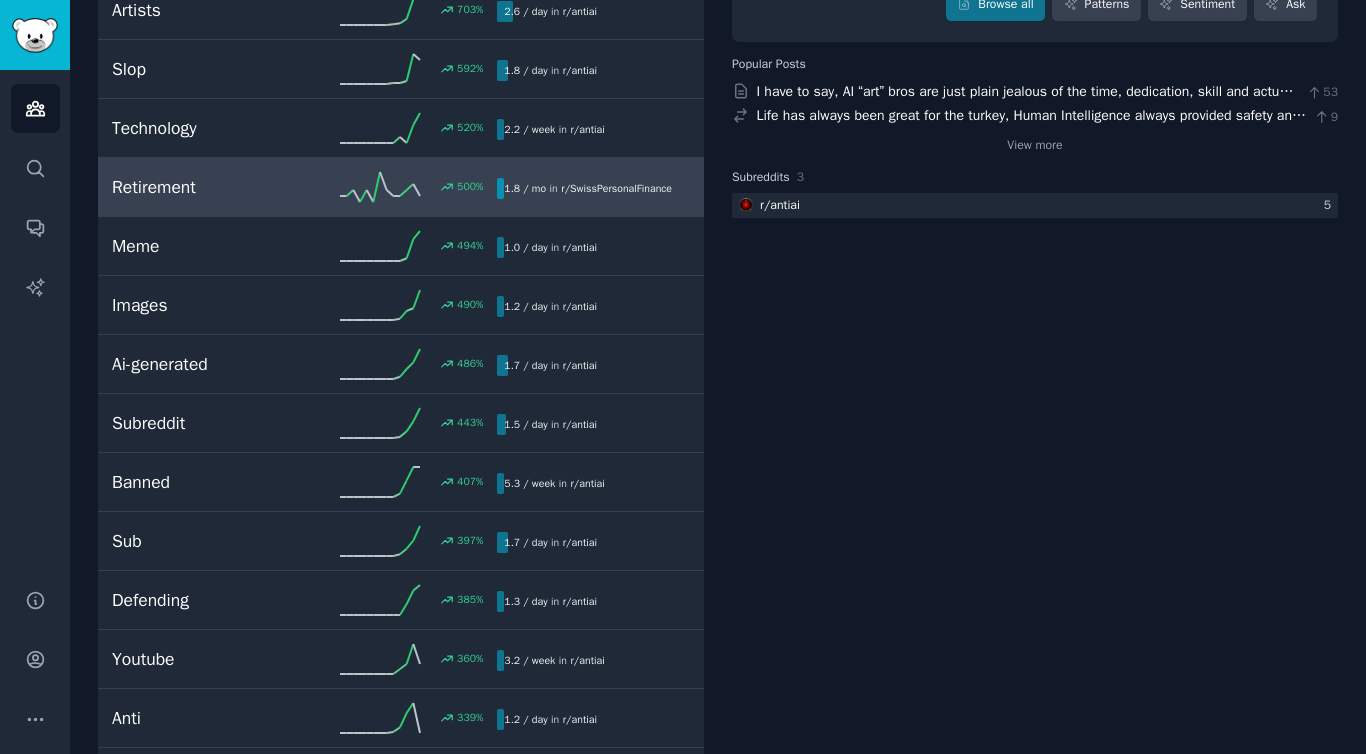 scroll, scrollTop: 0, scrollLeft: 0, axis: both 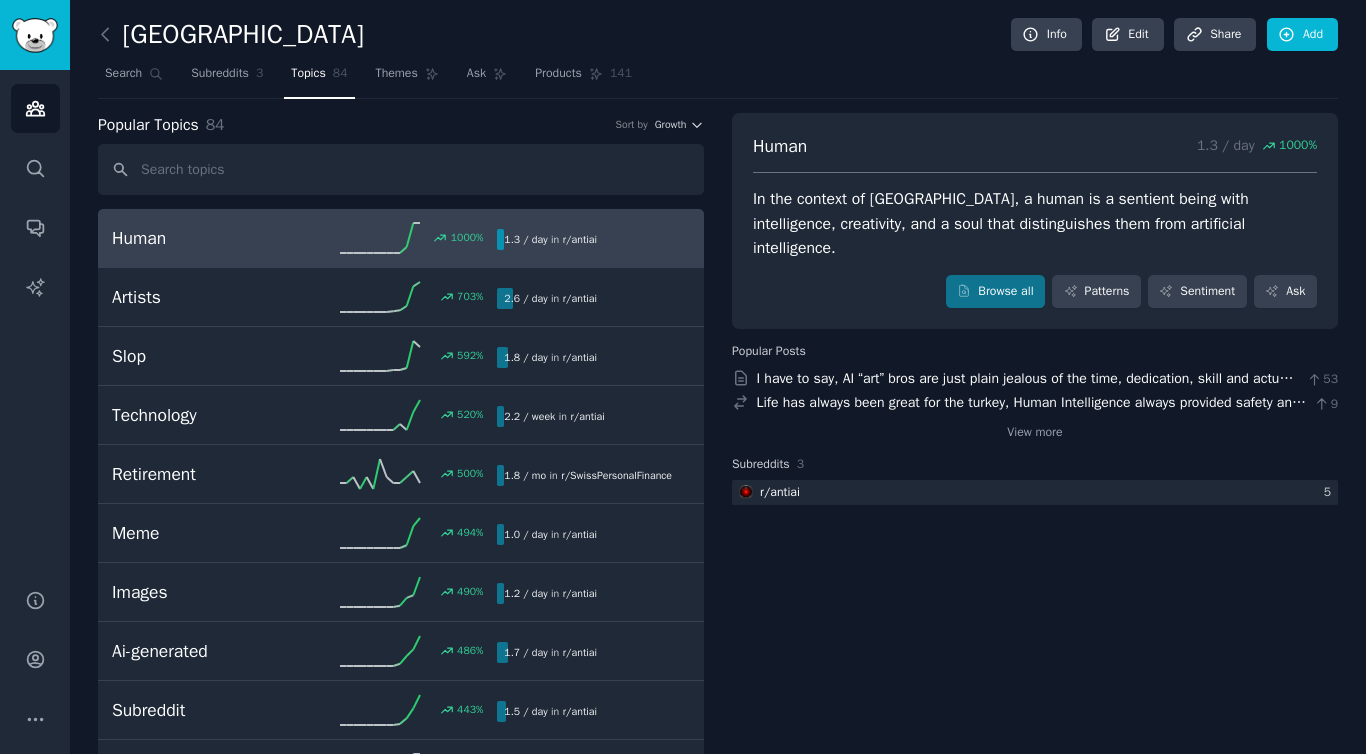 click on "Human" at bounding box center [208, 238] 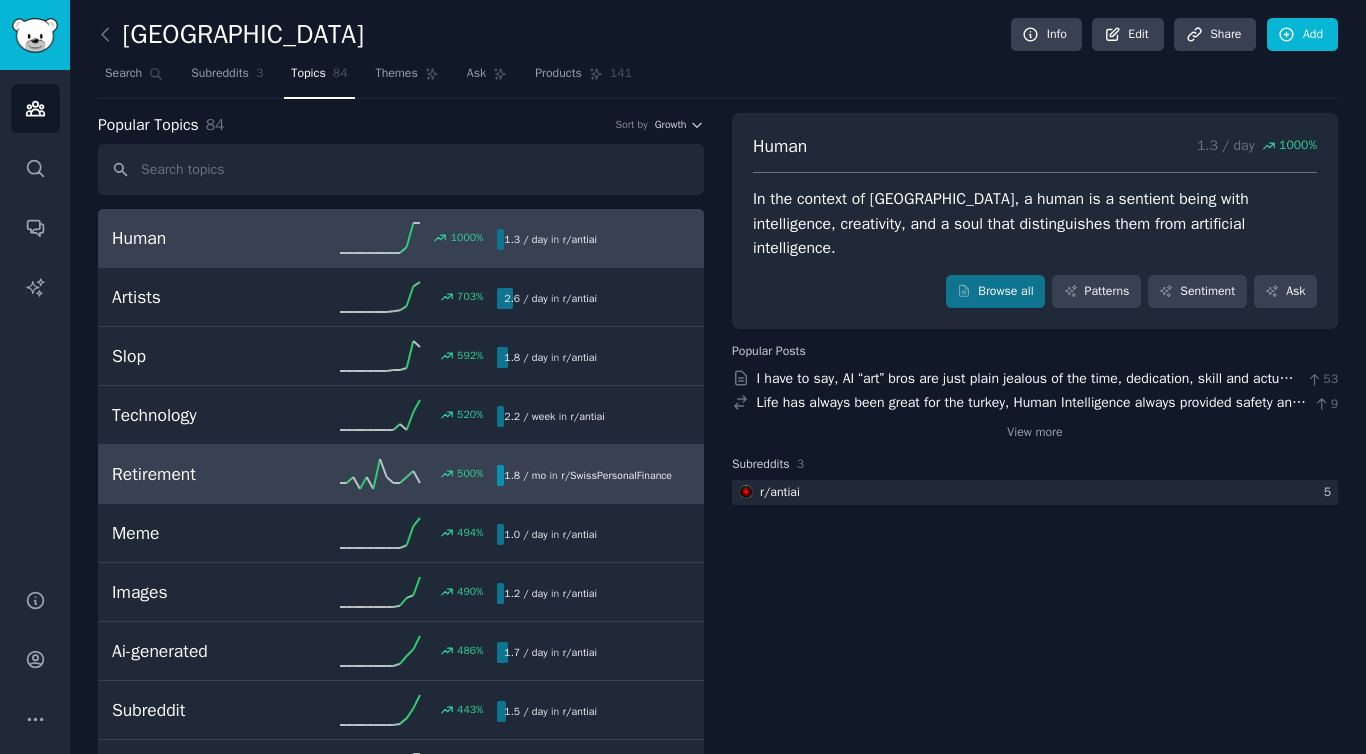 click on "Retirement 500 % 1.8 / mo  in    r/ SwissPersonalFinance 500% increase in mentions recently" at bounding box center [401, 474] 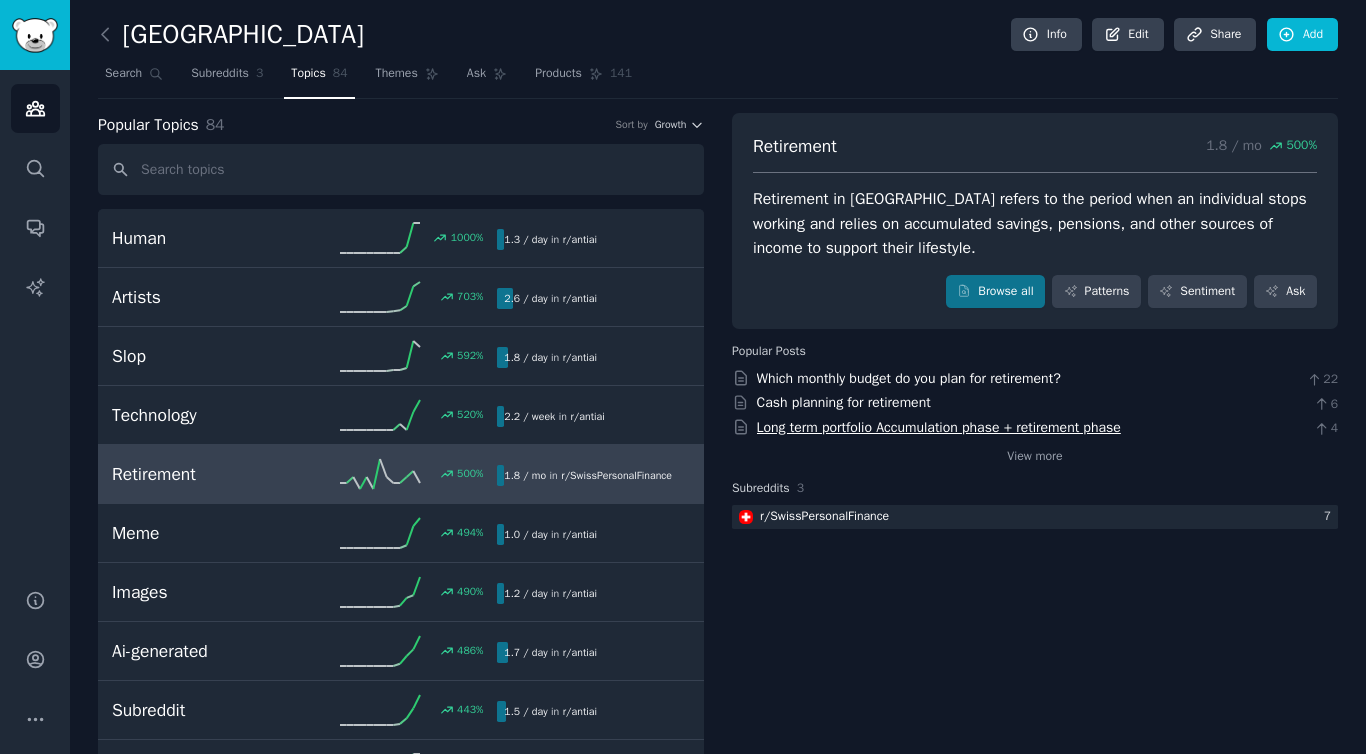 click on "Long term portfolio Accumulation phase + retirement phase" at bounding box center [939, 427] 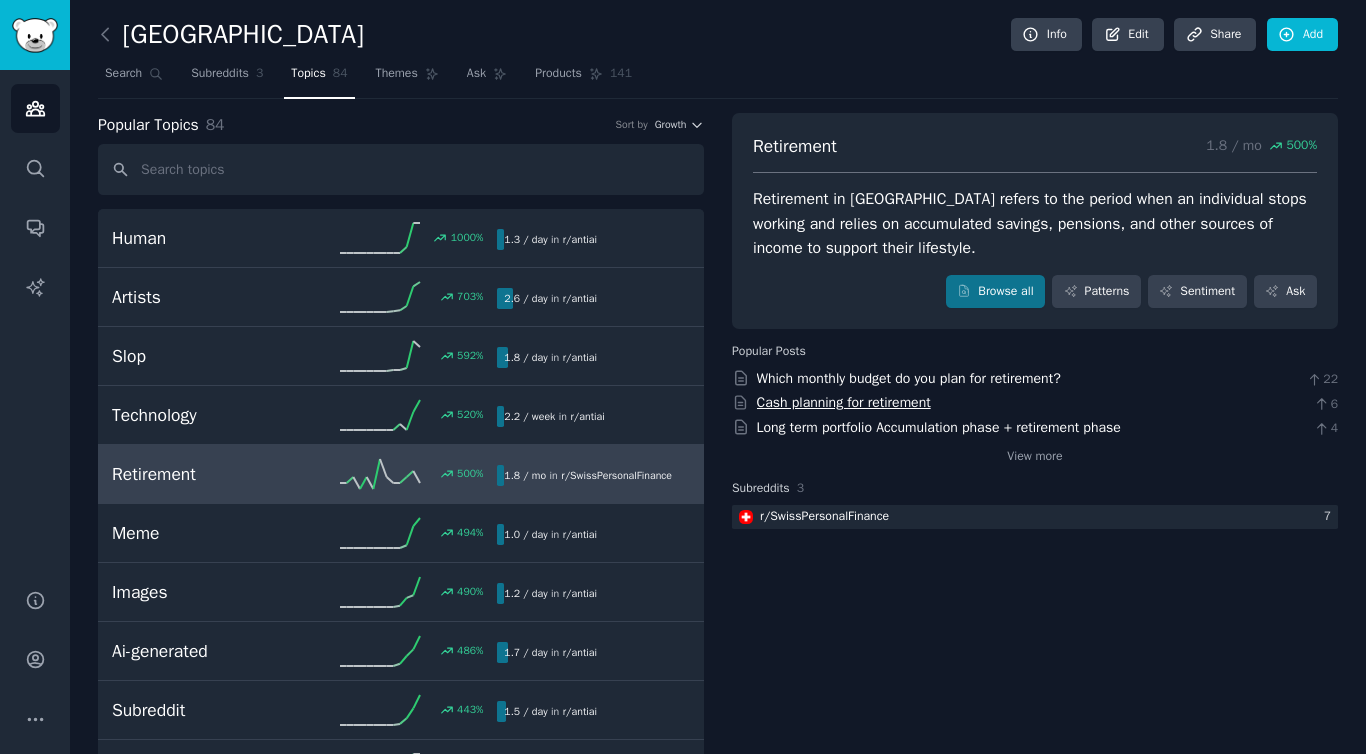 click on "Cash planning for retirement" at bounding box center [844, 402] 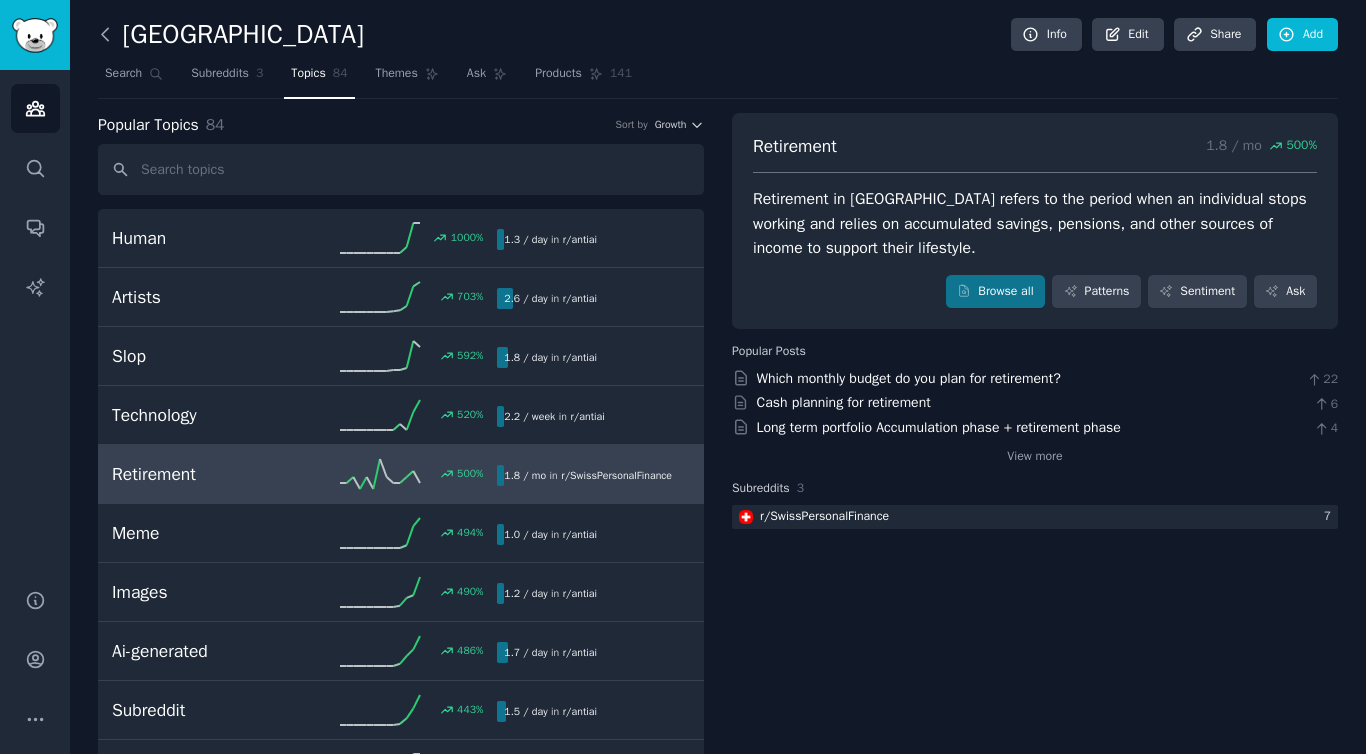 click 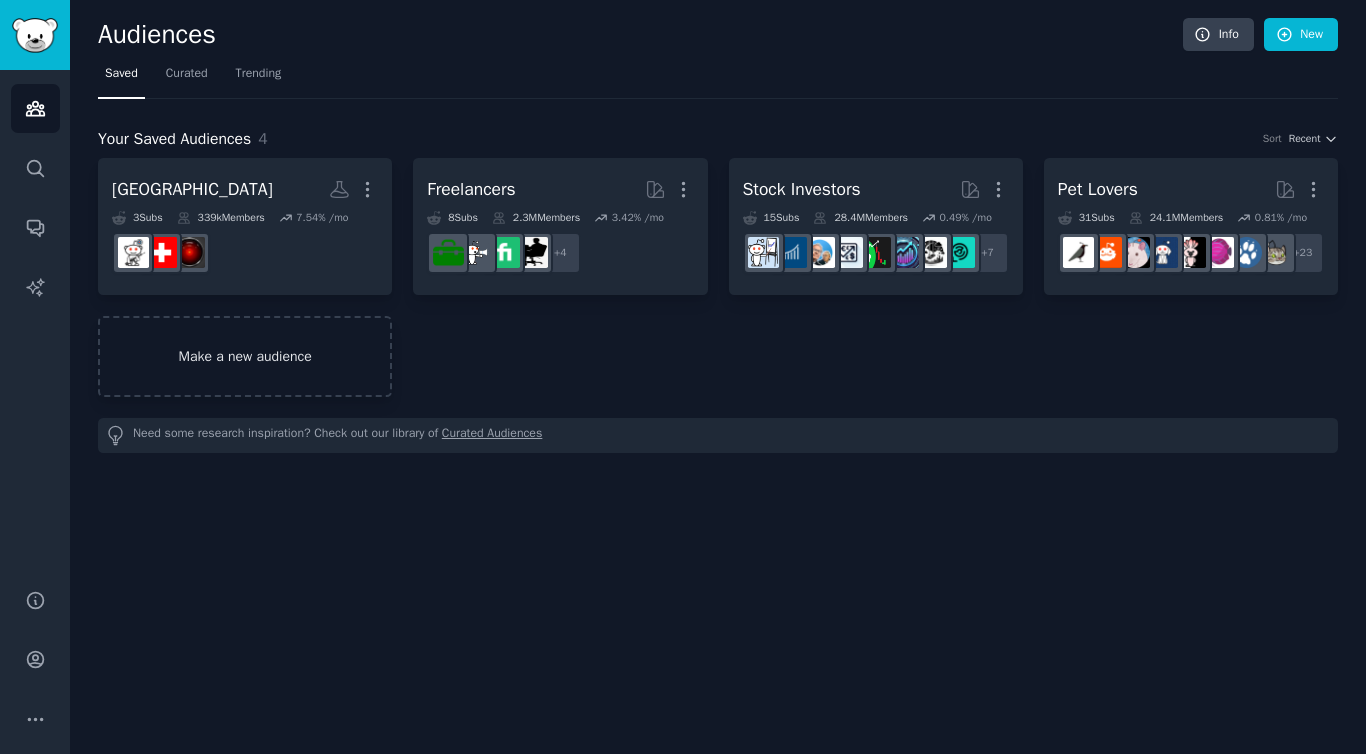 click on "Make a new audience" at bounding box center (245, 356) 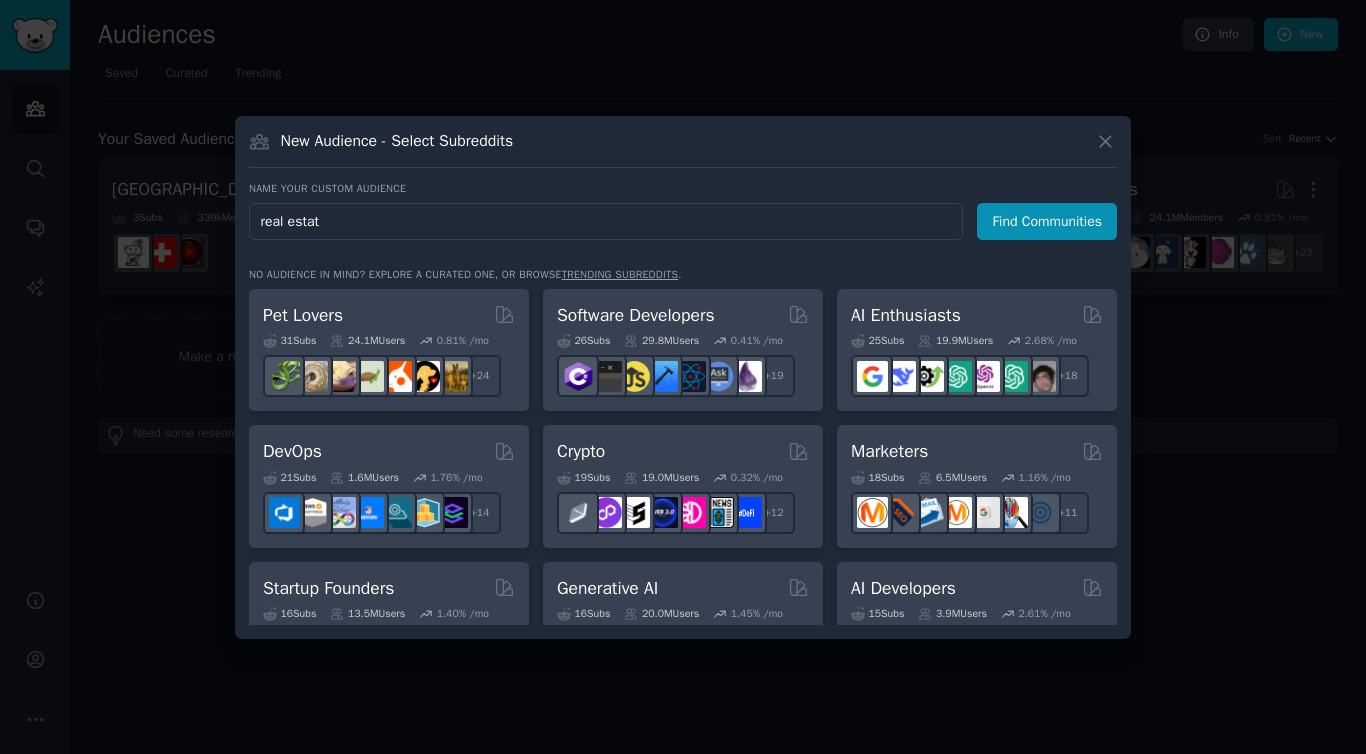 type on "real estate" 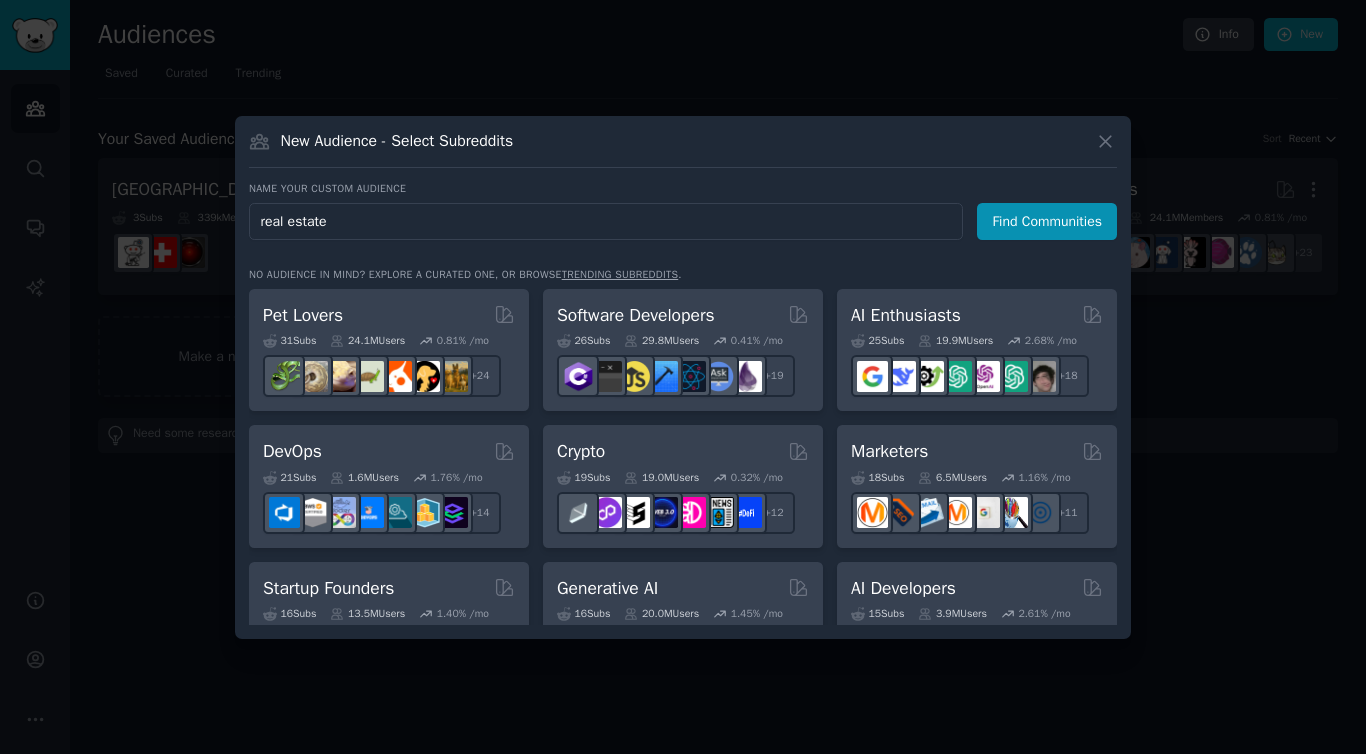 click on "Find Communities" at bounding box center (1047, 221) 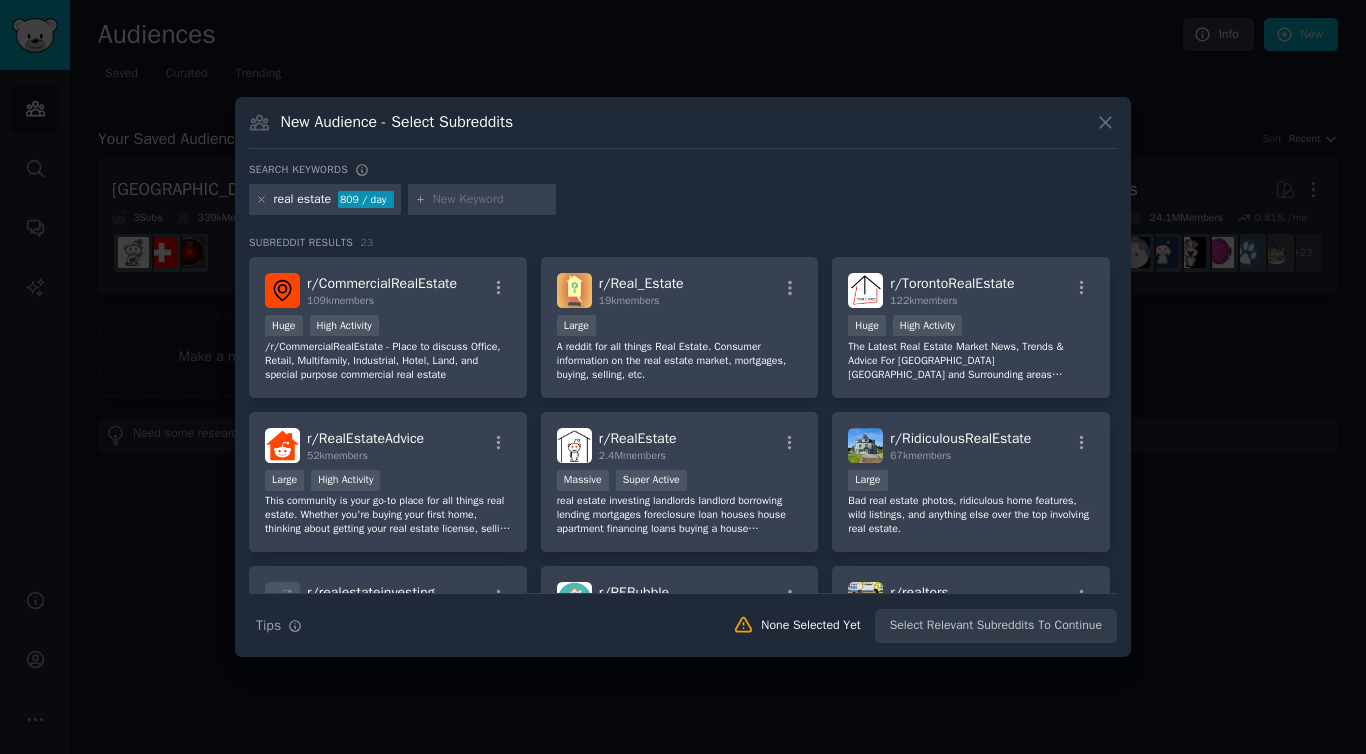 click at bounding box center [491, 200] 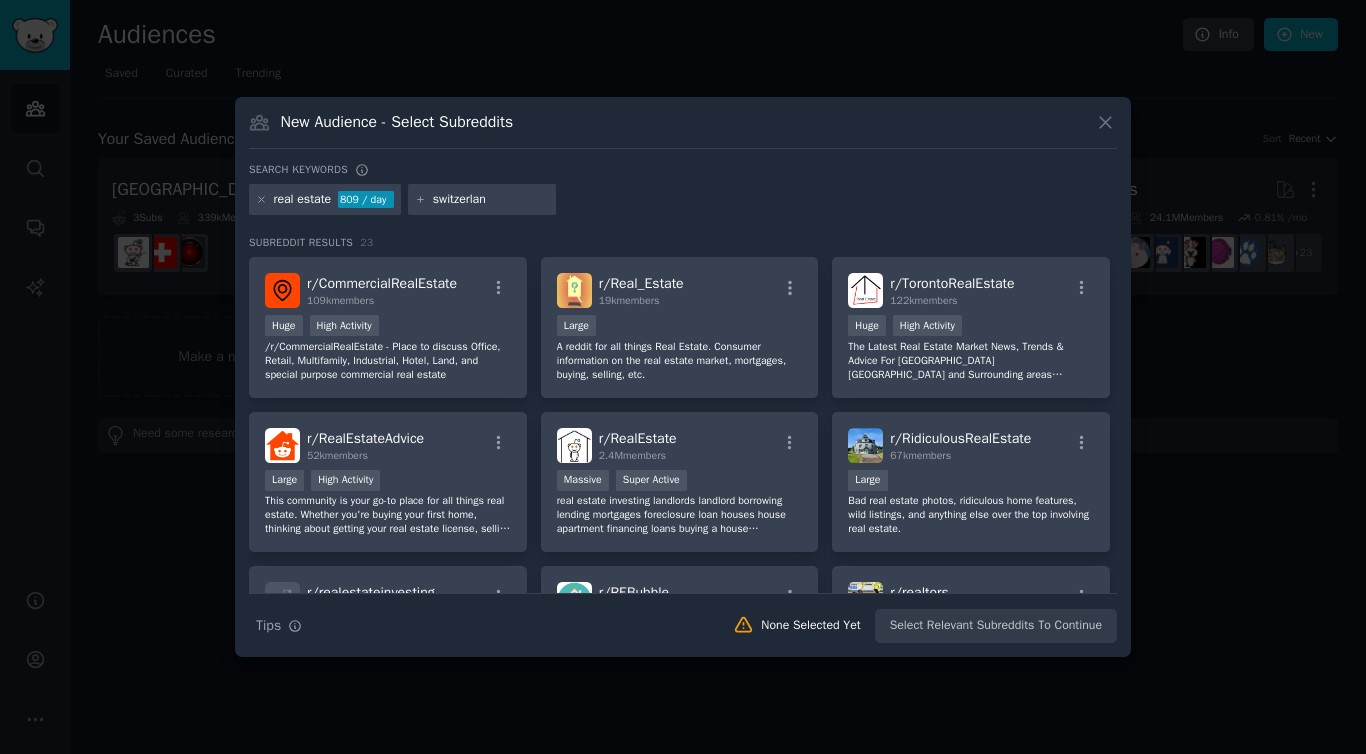 type on "[GEOGRAPHIC_DATA]" 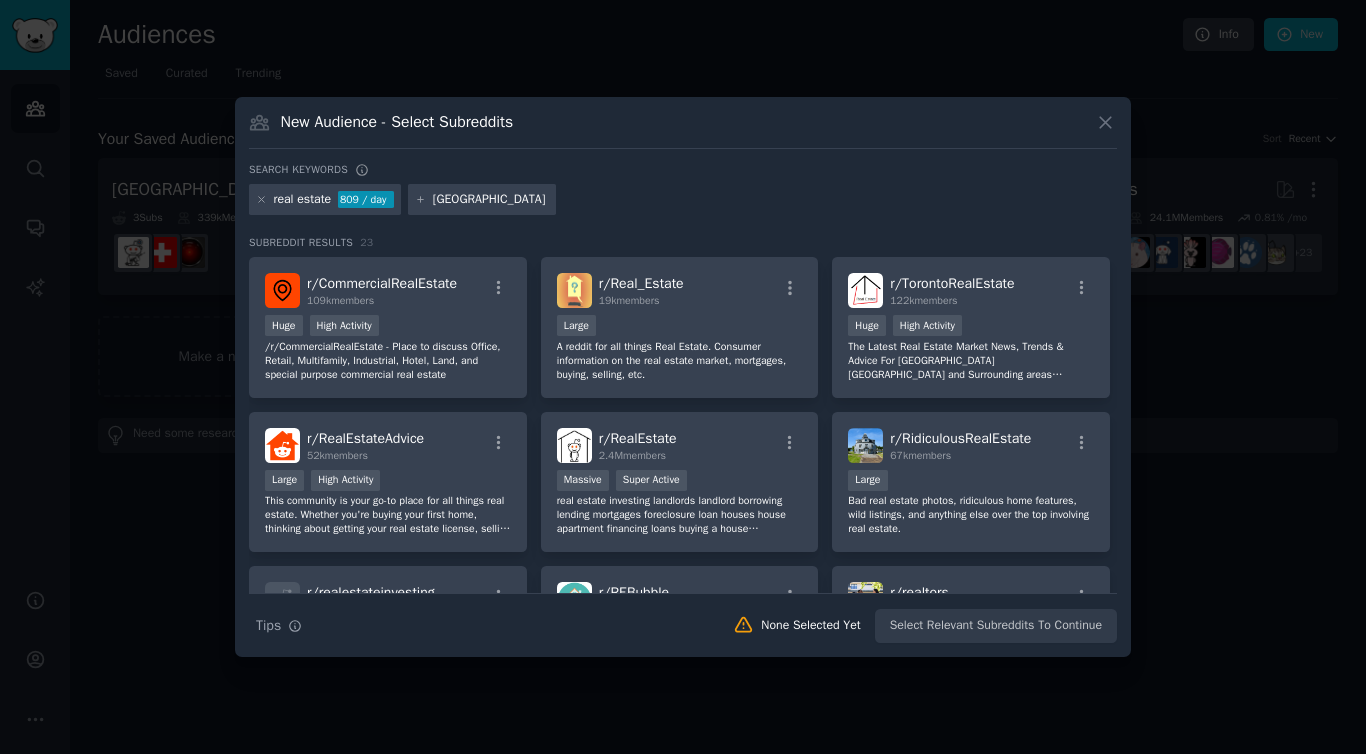 type 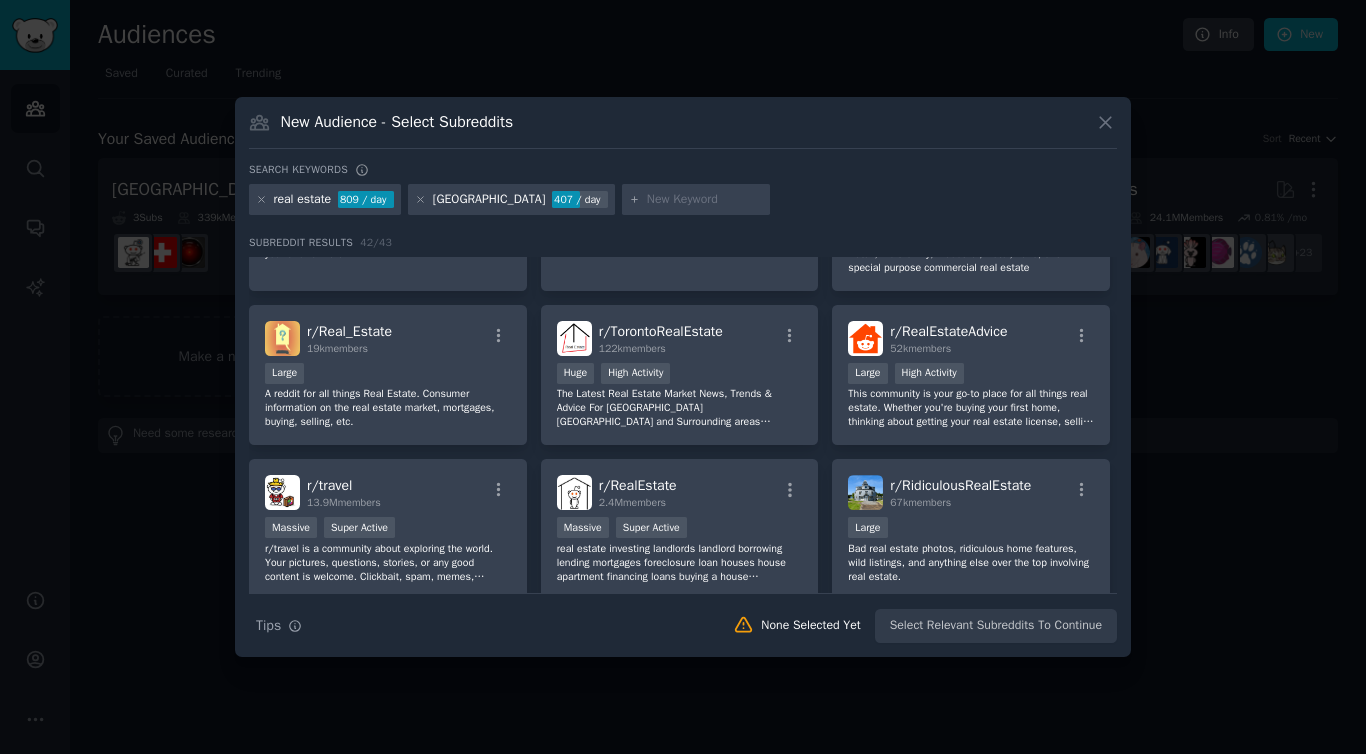 scroll, scrollTop: 0, scrollLeft: 0, axis: both 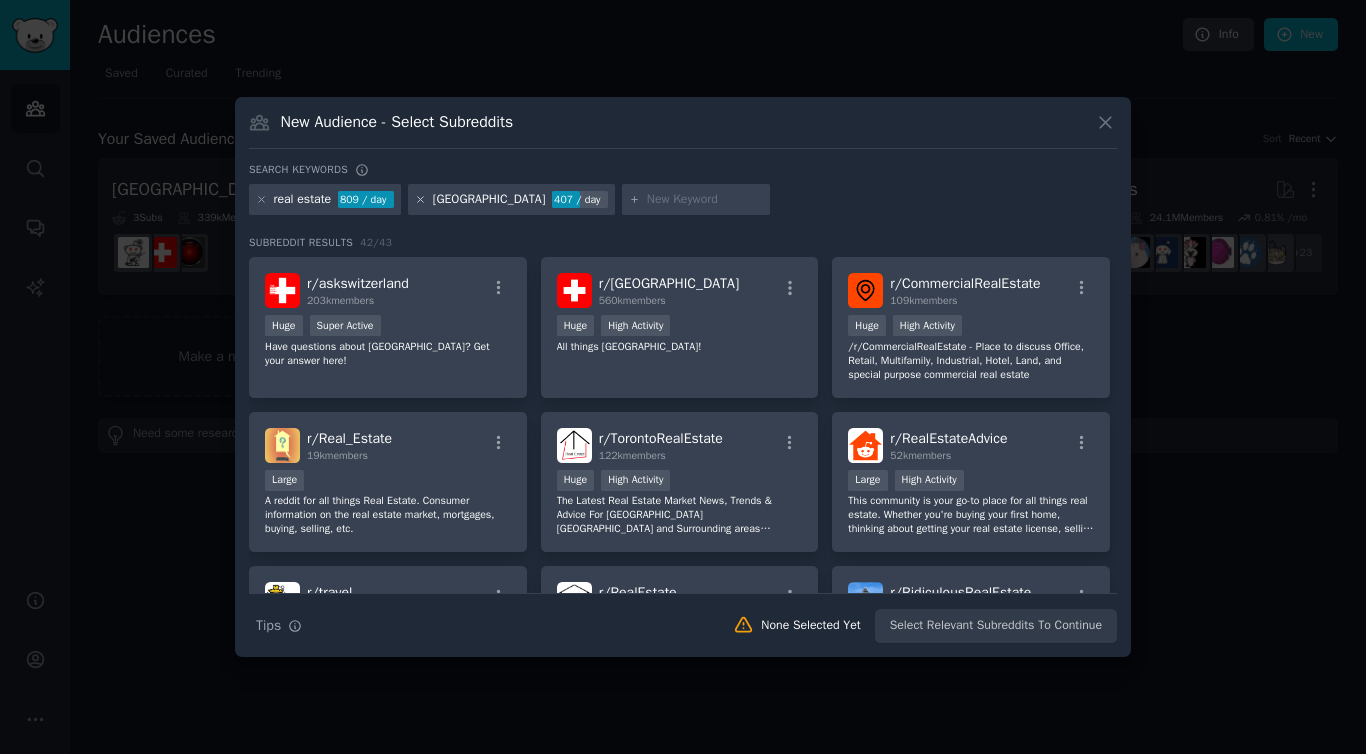 click 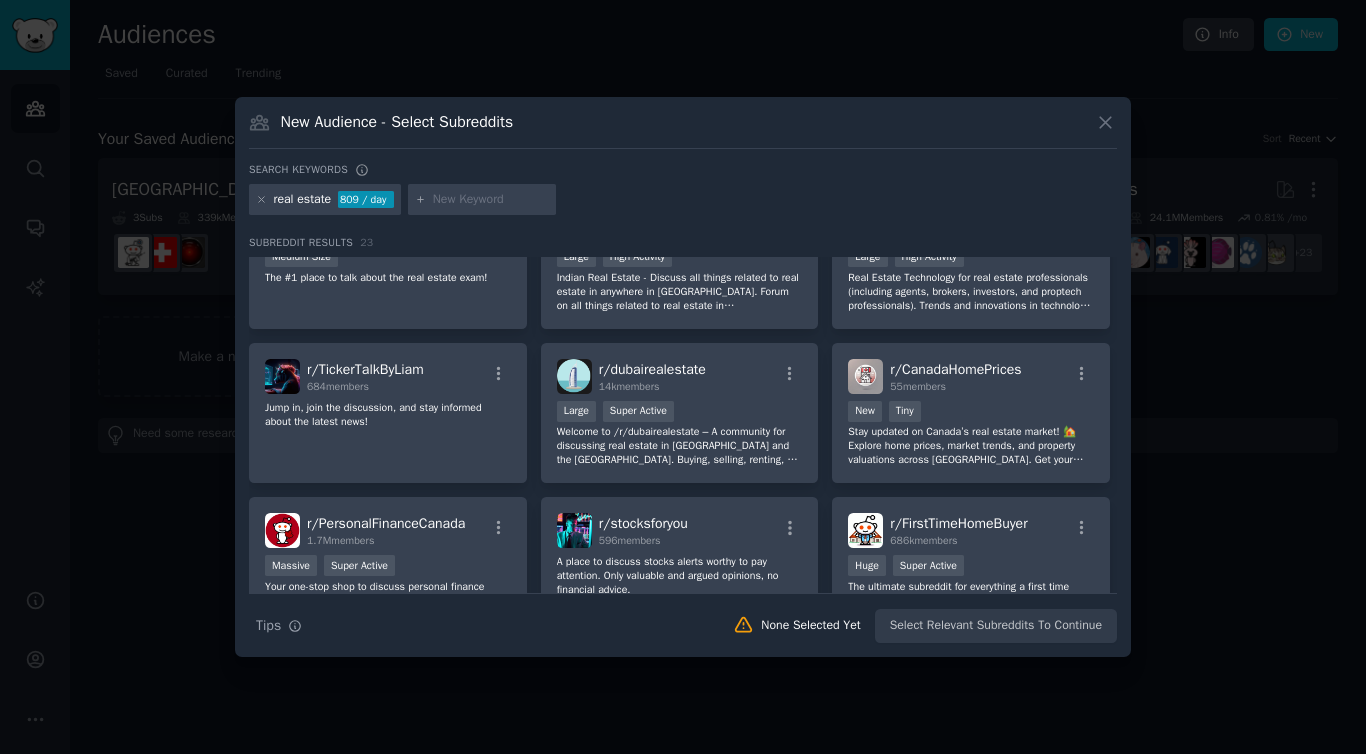 scroll, scrollTop: 0, scrollLeft: 0, axis: both 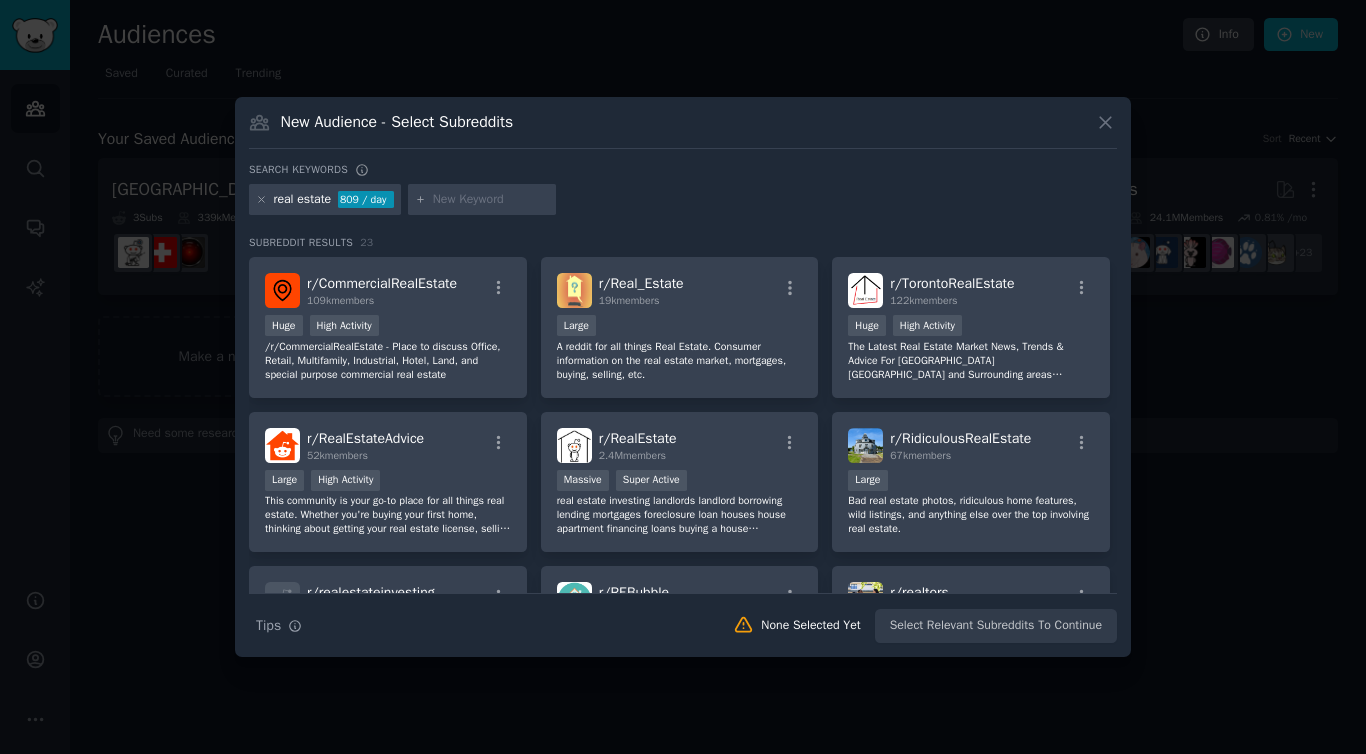 click on "New Audience - Select Subreddits" at bounding box center (683, 130) 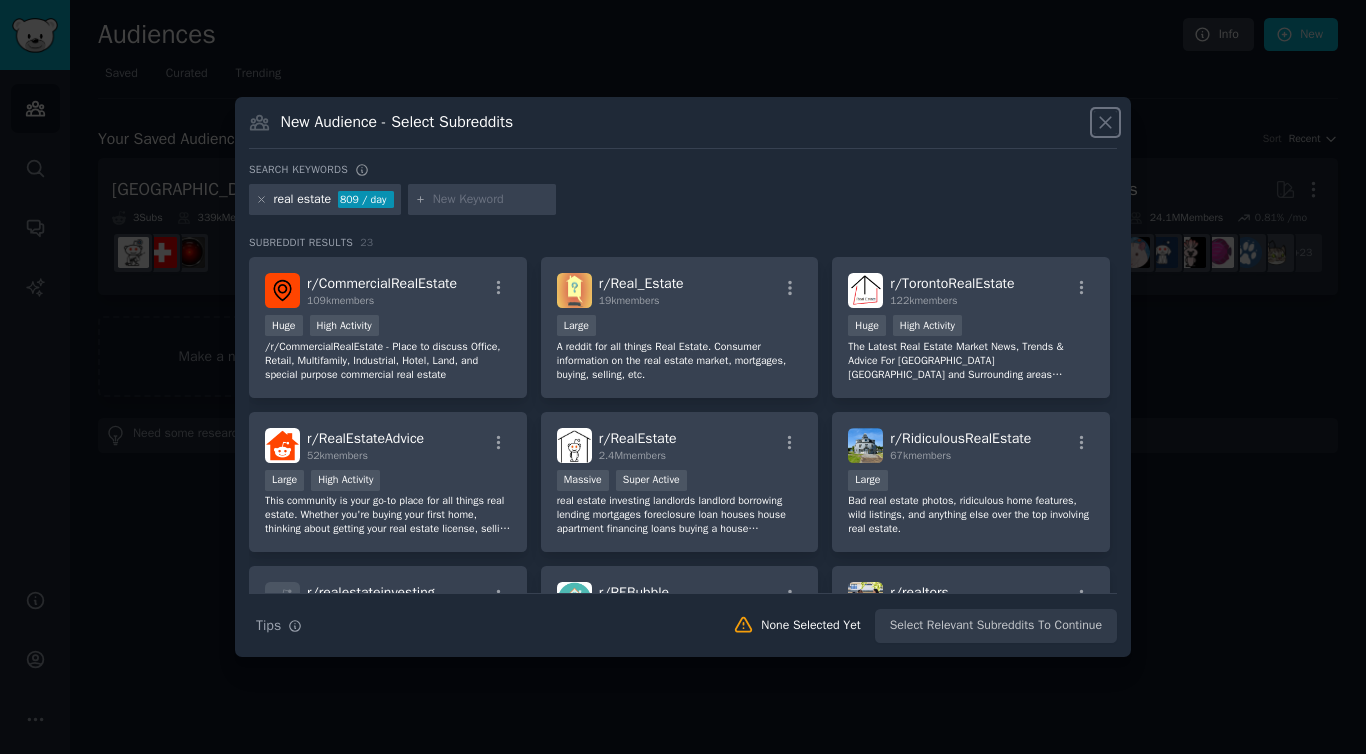 click 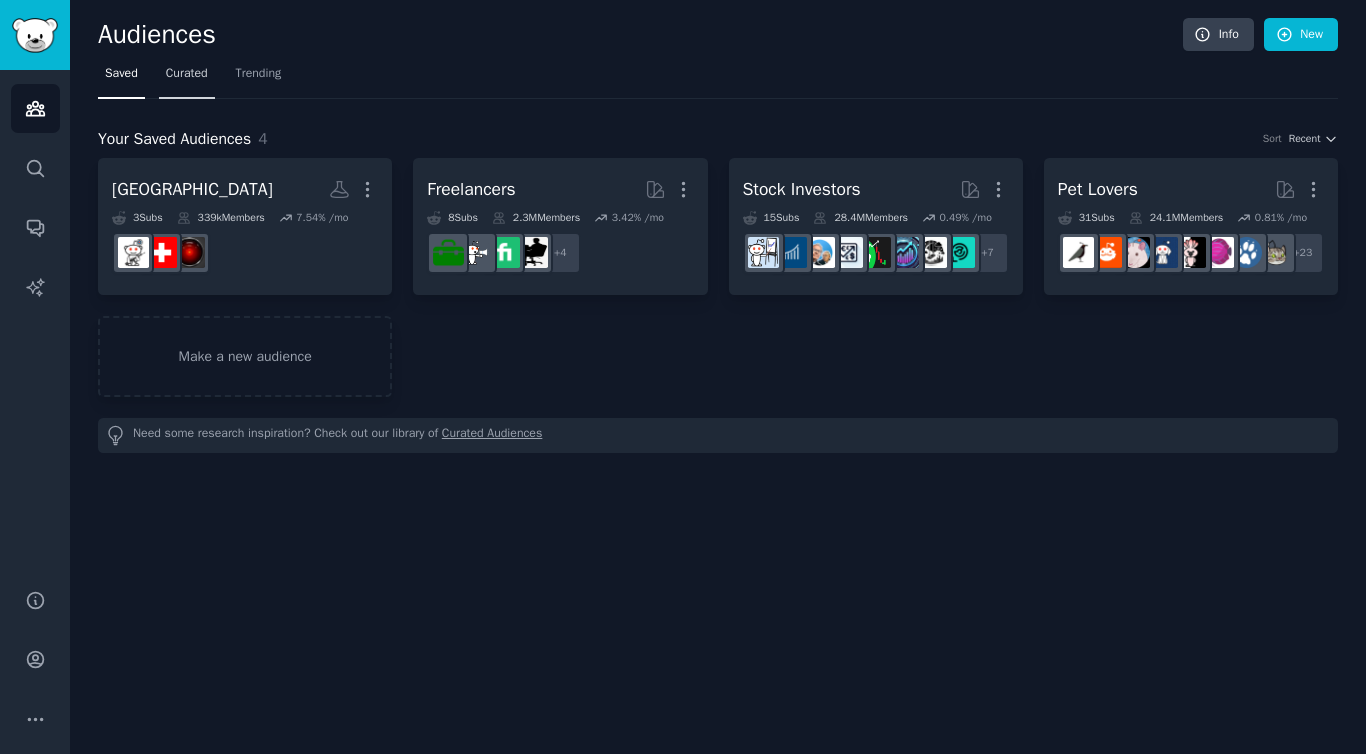 click on "Curated" at bounding box center [187, 78] 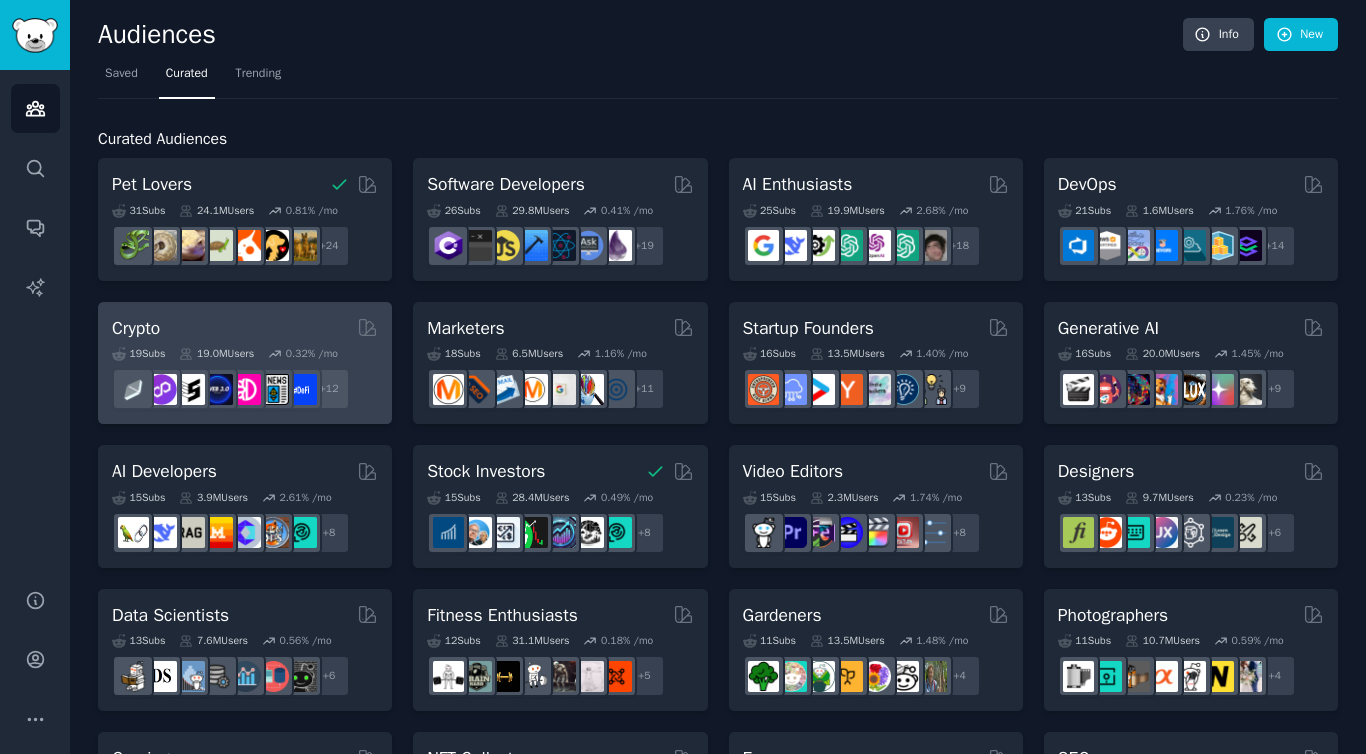 click on "Crypto" at bounding box center (245, 328) 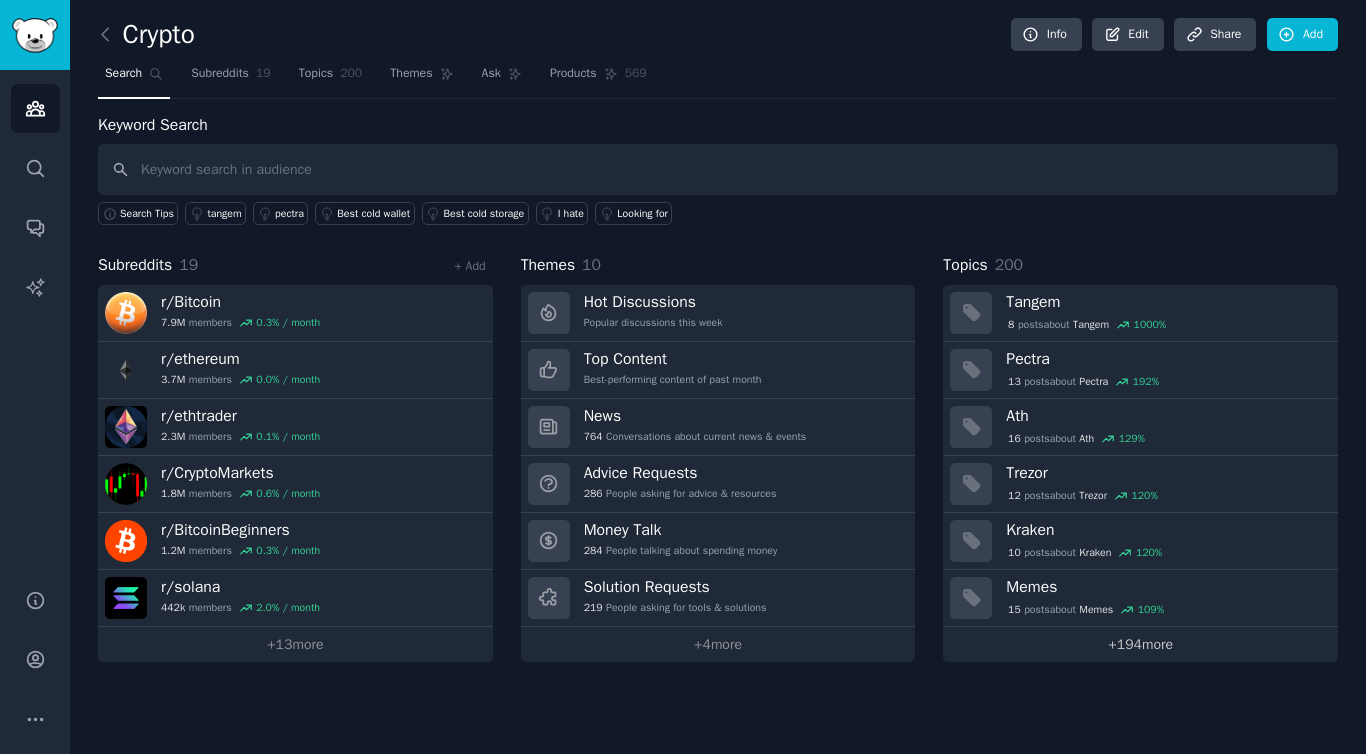 click on "+  194  more" at bounding box center (1140, 644) 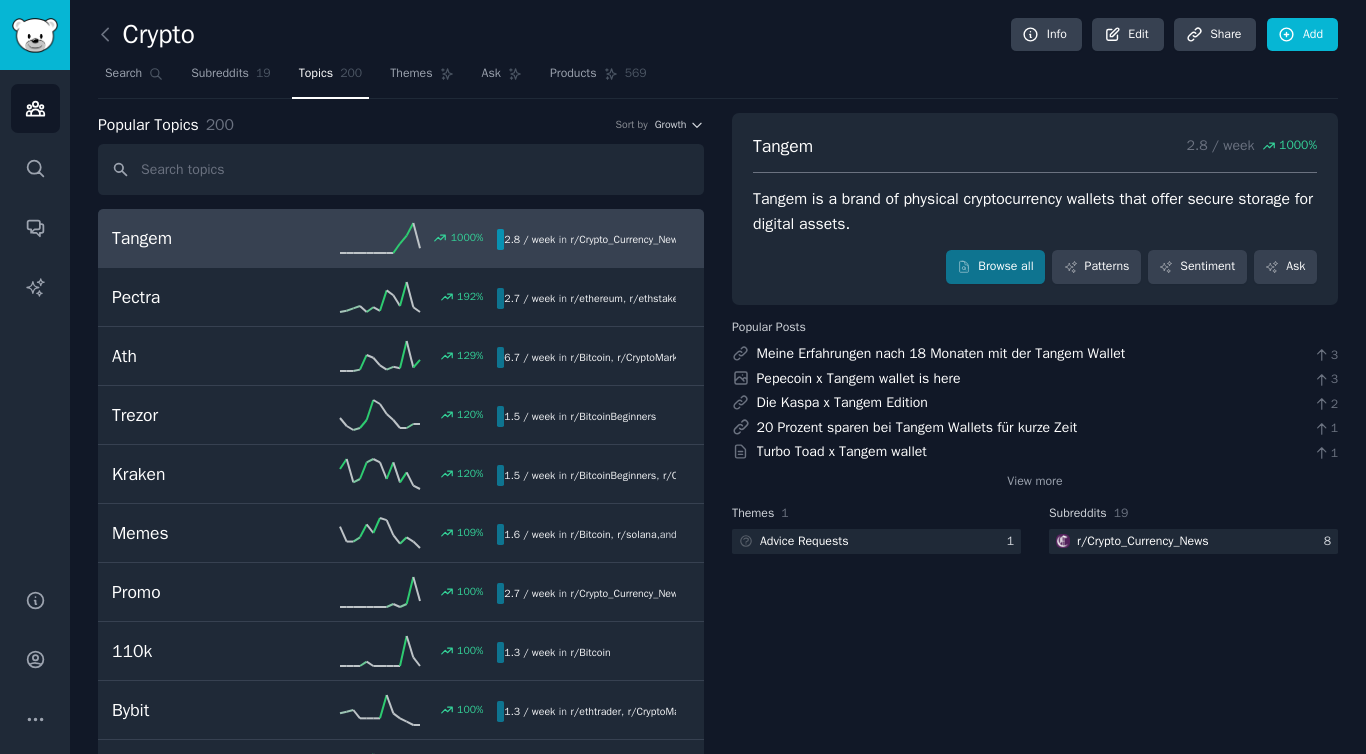 scroll, scrollTop: 22, scrollLeft: 0, axis: vertical 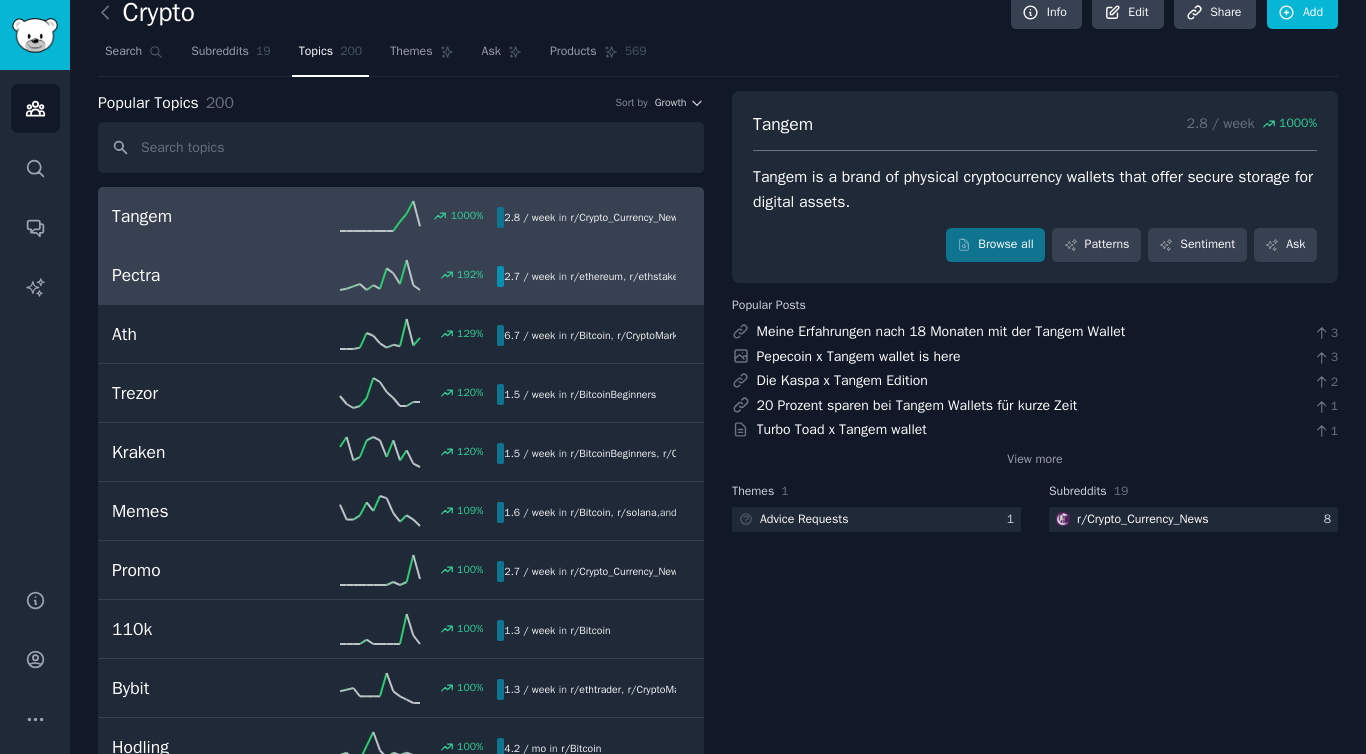 click on "Pectra" at bounding box center (208, 275) 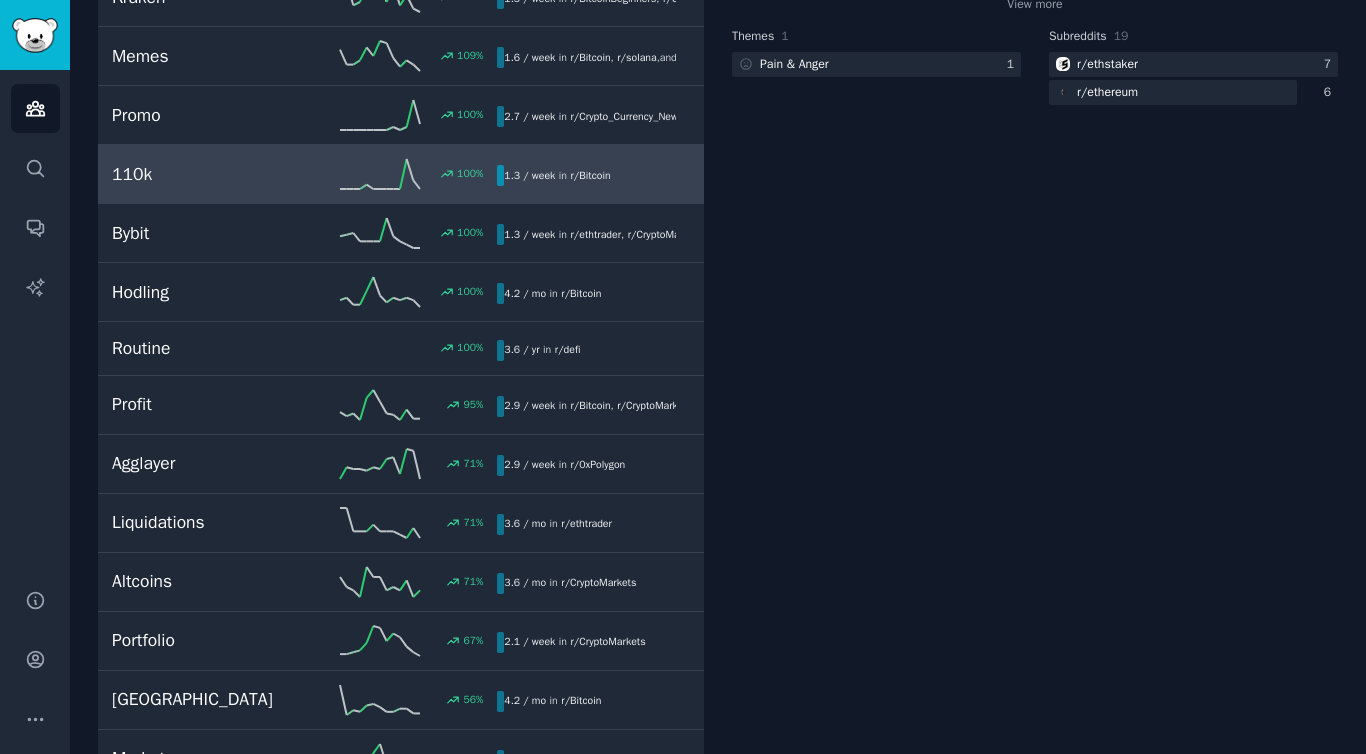 scroll, scrollTop: 0, scrollLeft: 0, axis: both 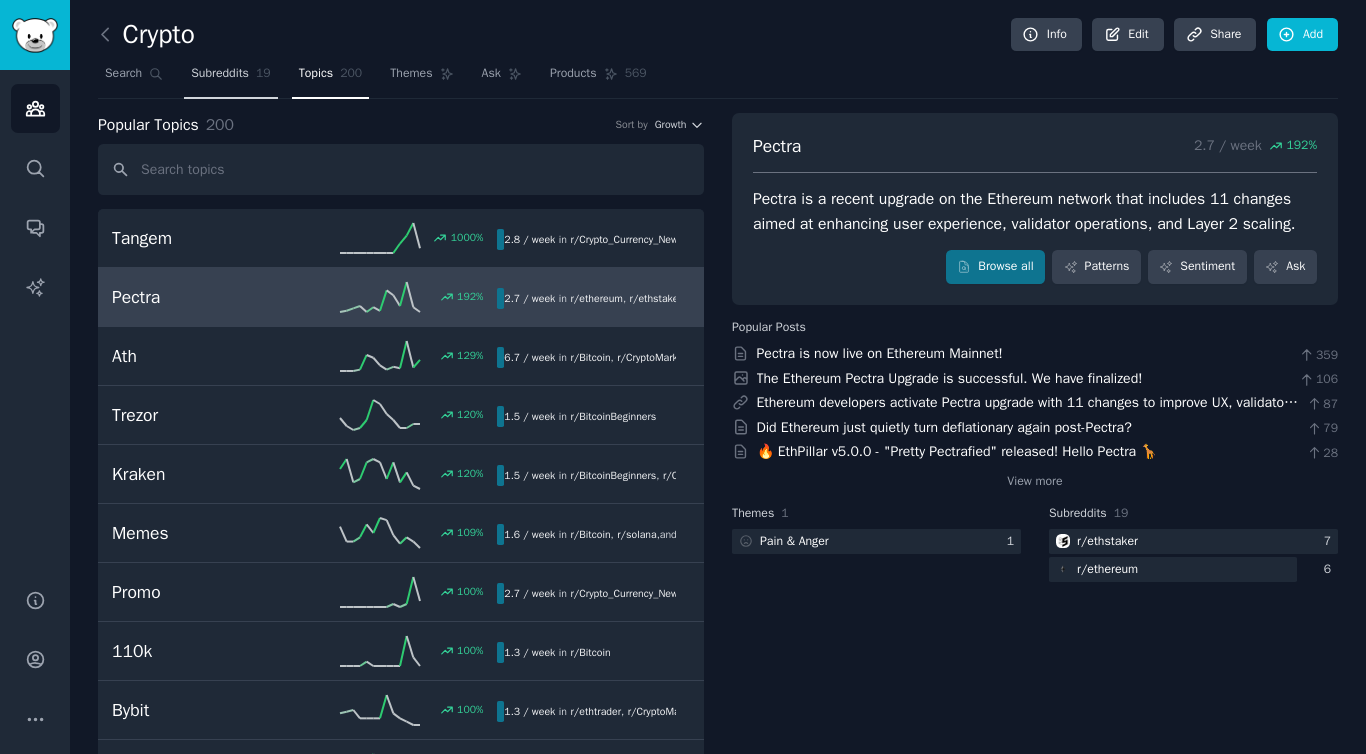 click on "Subreddits 19" at bounding box center (230, 78) 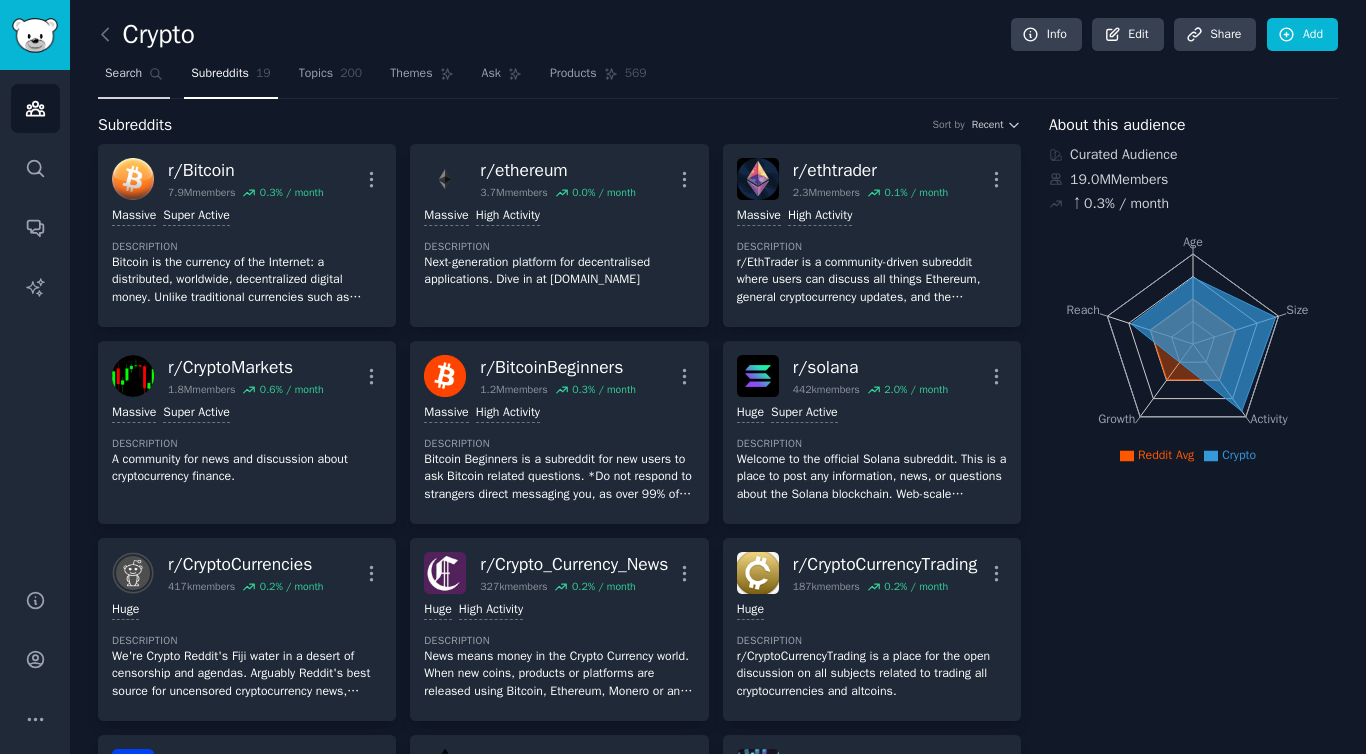 click on "Search" at bounding box center [123, 74] 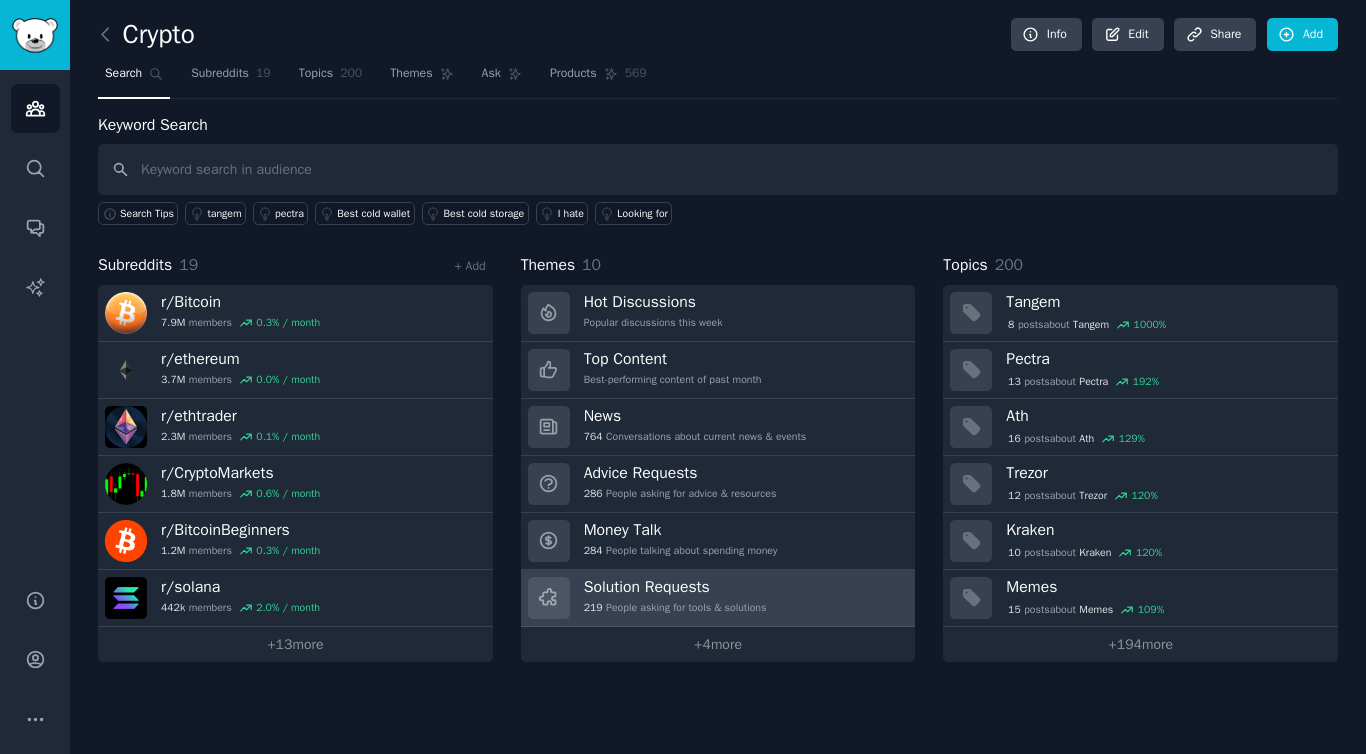 click on "Solution Requests" at bounding box center (675, 587) 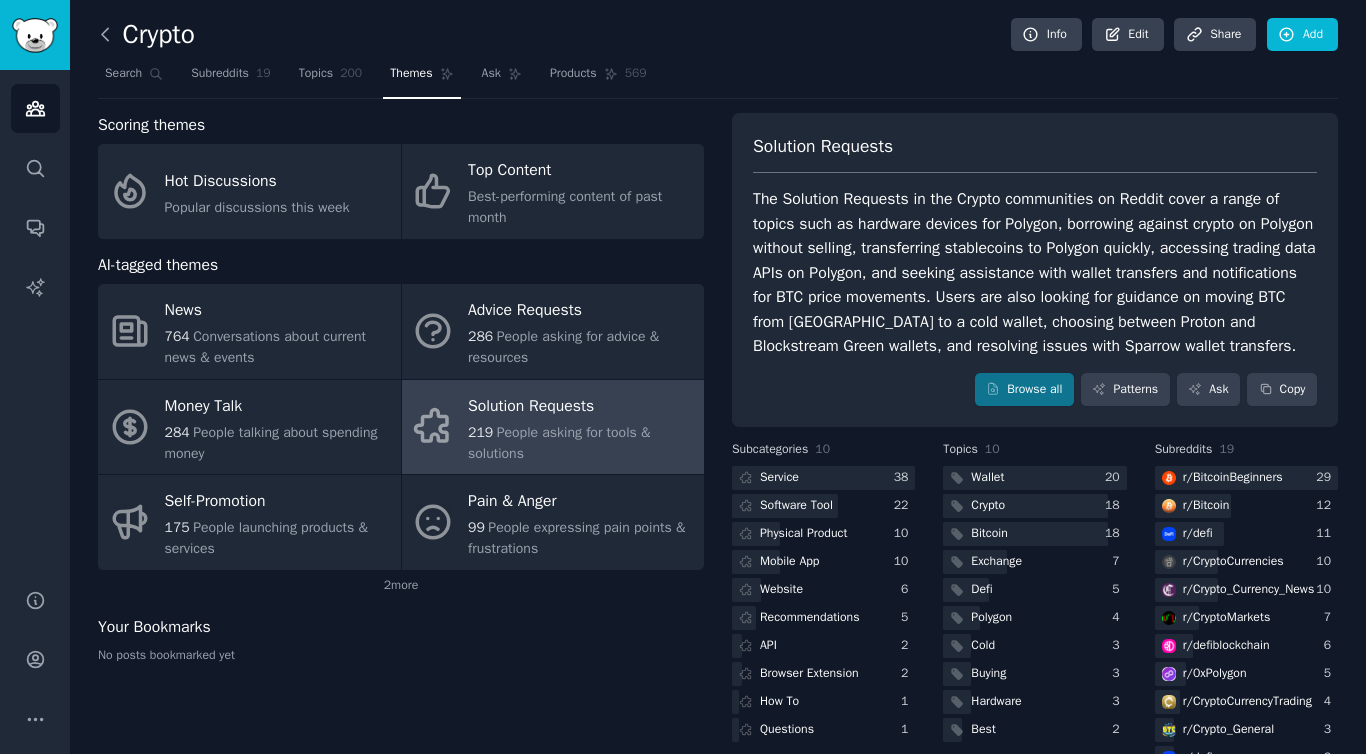click 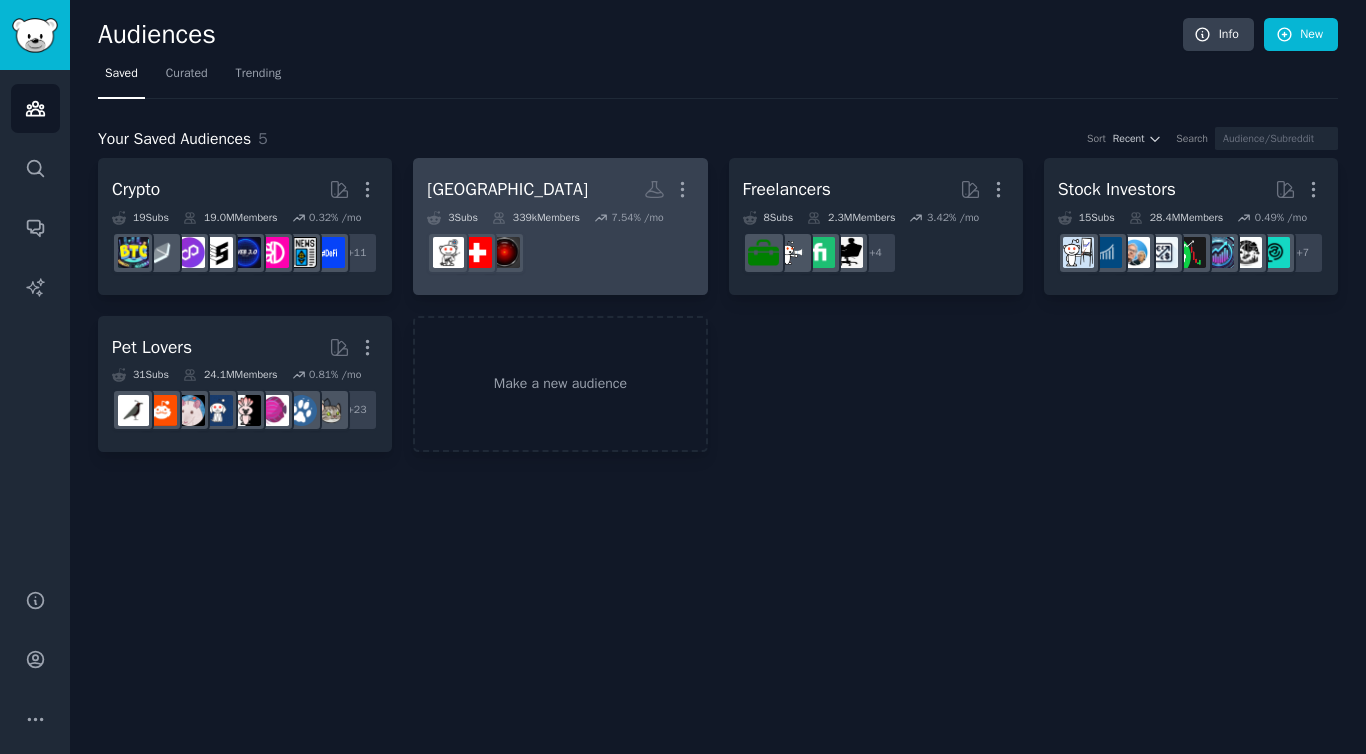 click on "[GEOGRAPHIC_DATA] More" at bounding box center (560, 189) 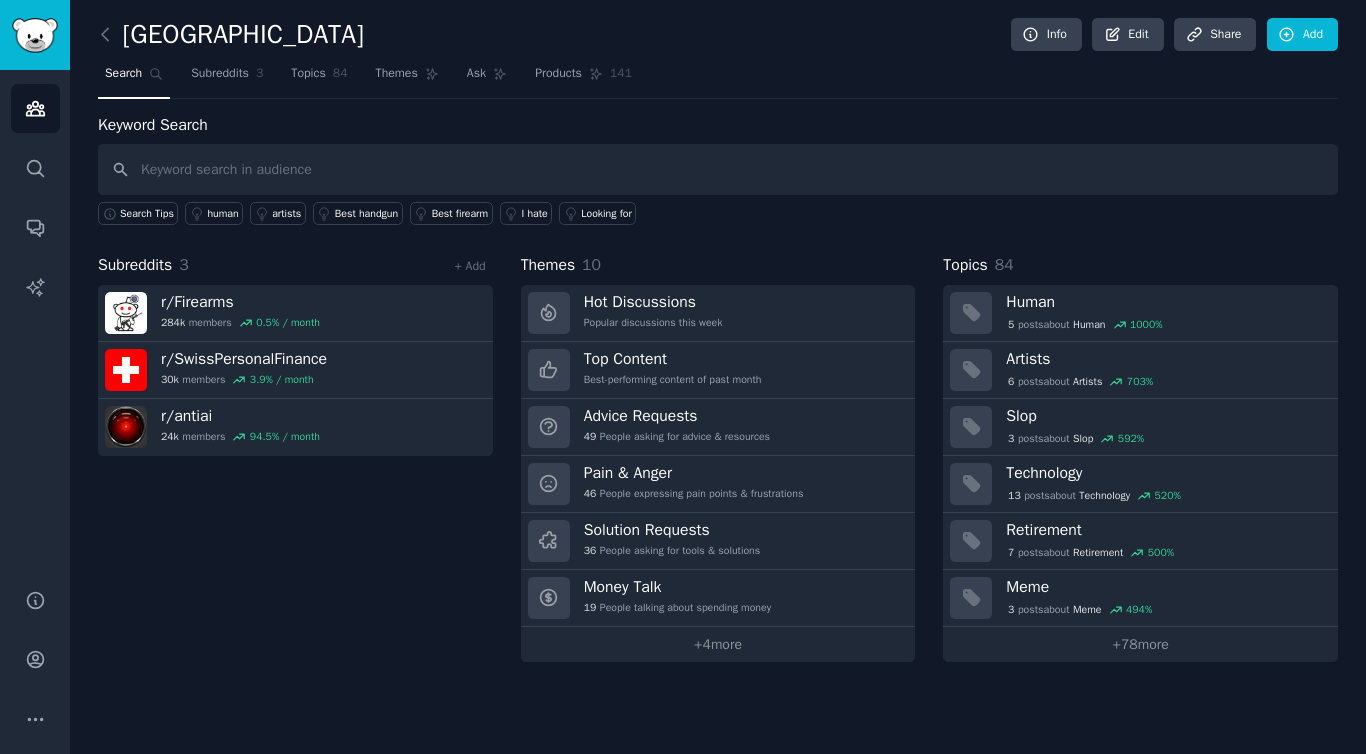 click at bounding box center [718, 169] 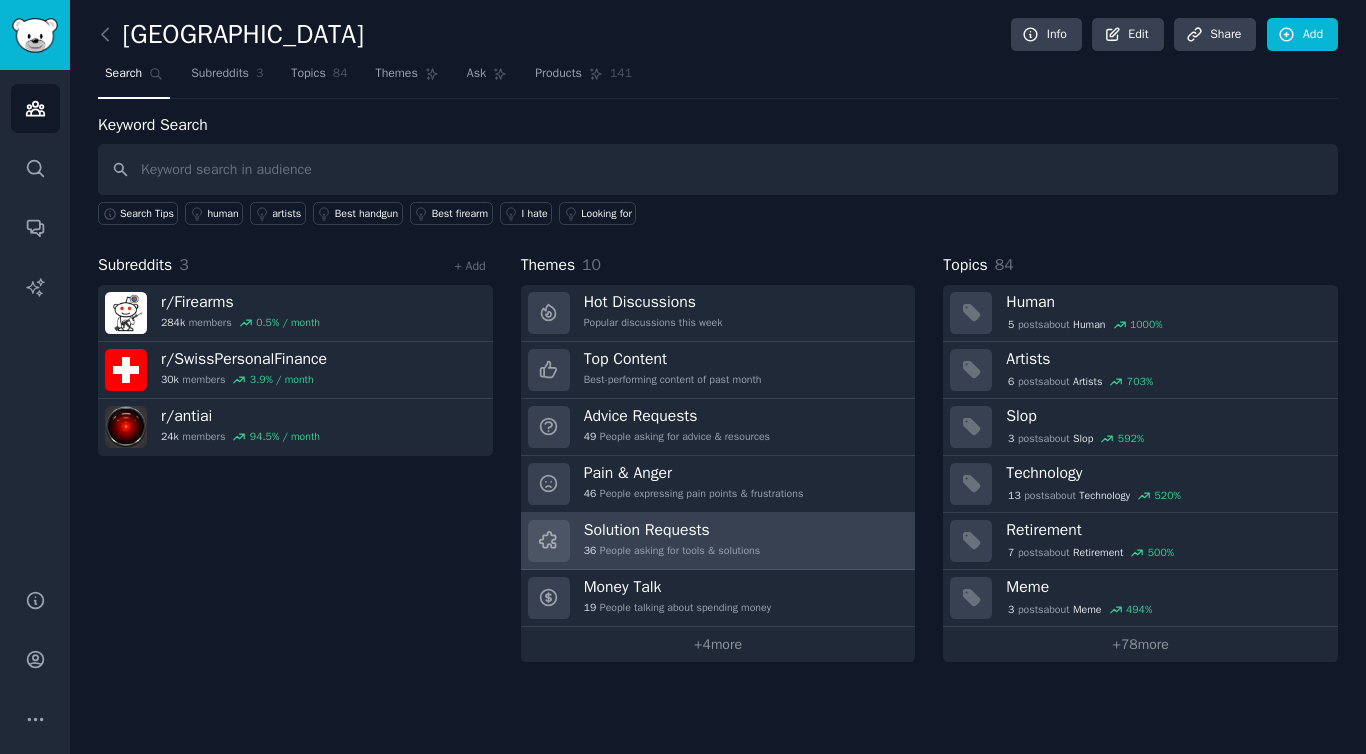 click on "36 People asking for tools & solutions" at bounding box center [672, 551] 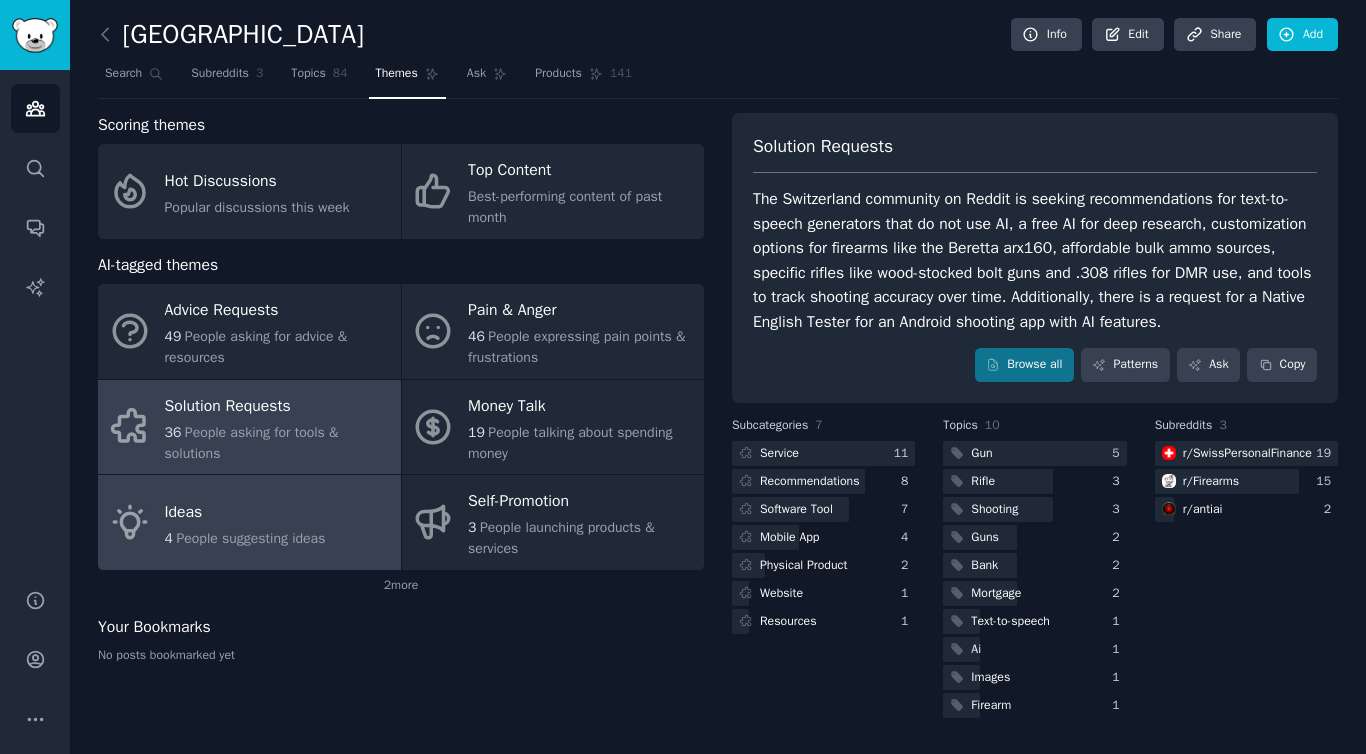 click on "Ideas" at bounding box center [245, 512] 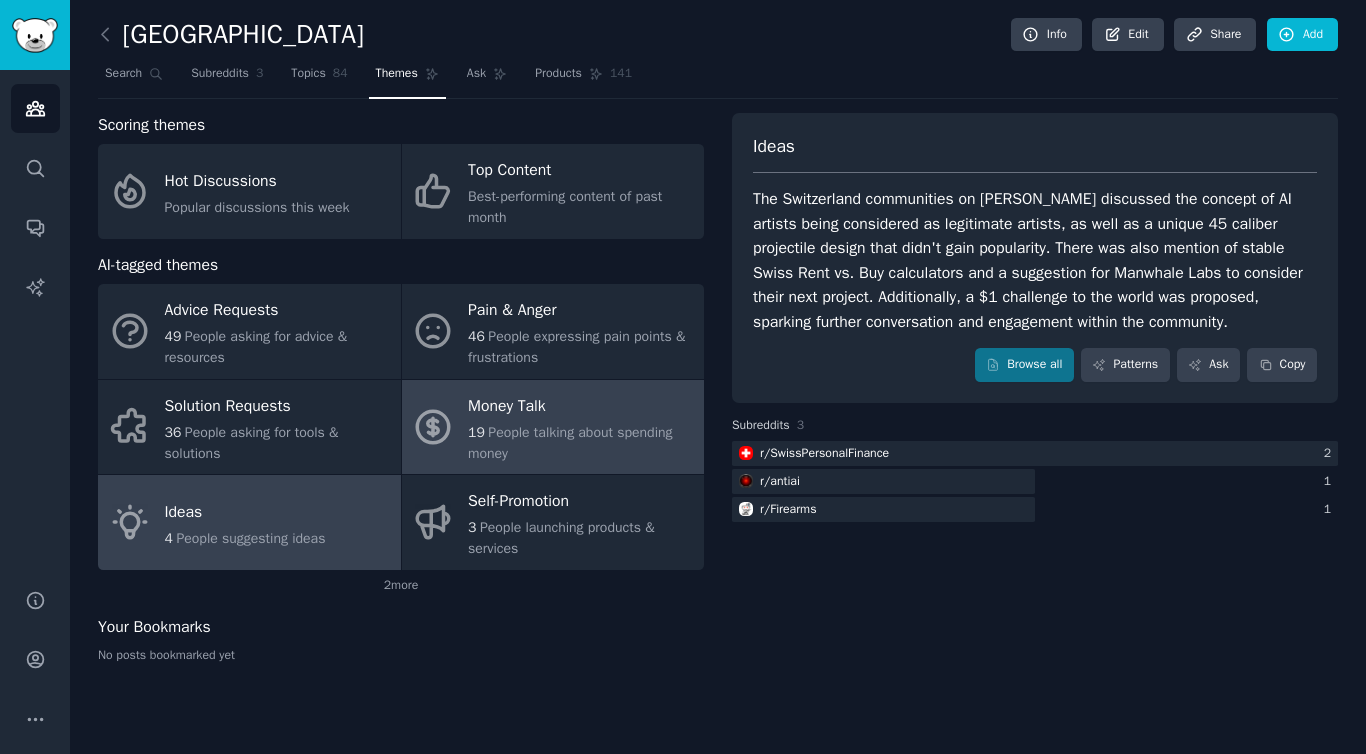 click on "People talking about spending money" at bounding box center (570, 443) 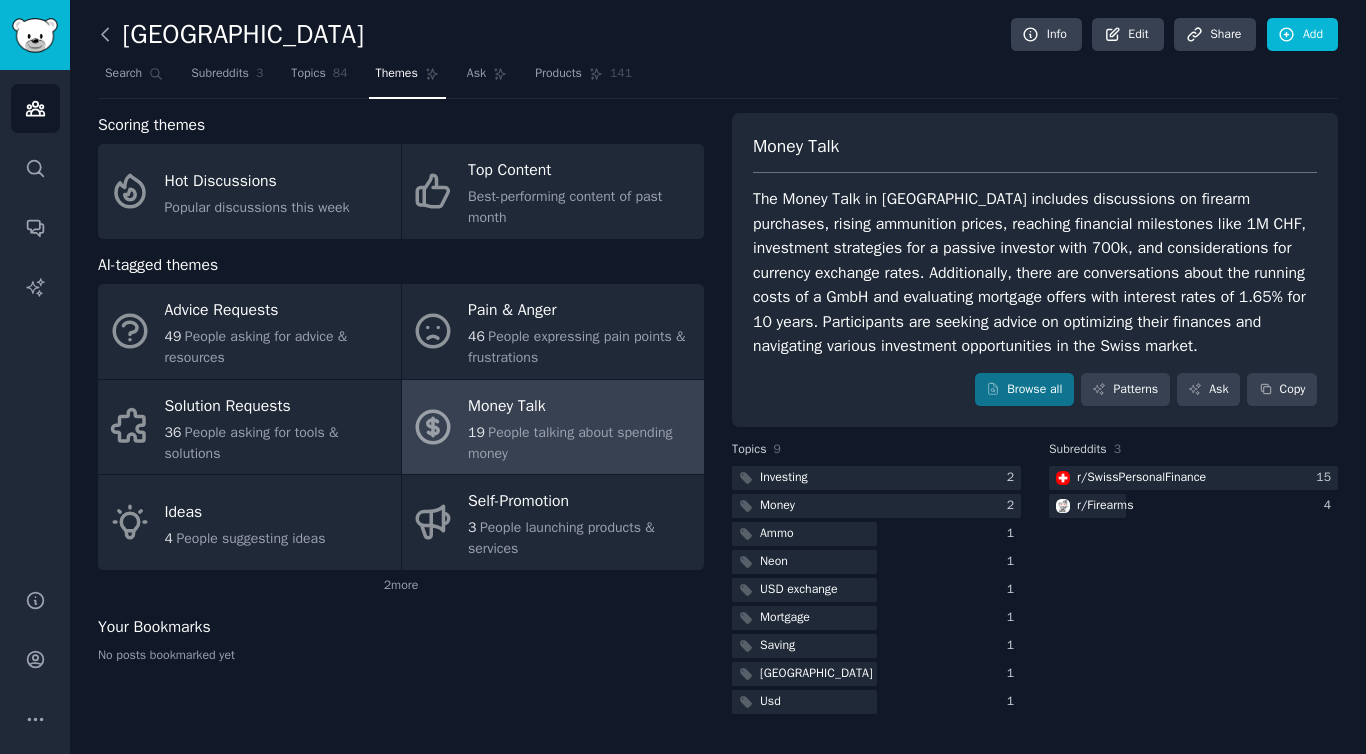 click 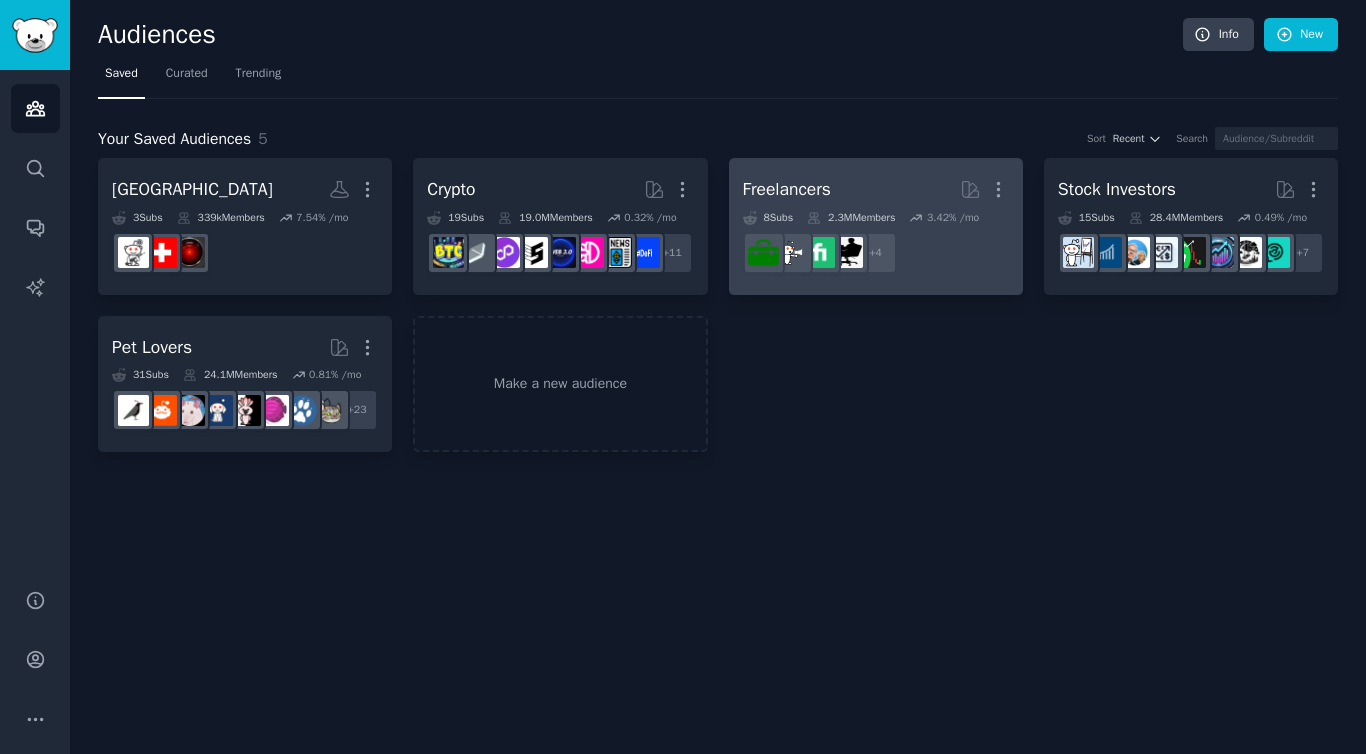 click on "Freelancers More" at bounding box center (876, 189) 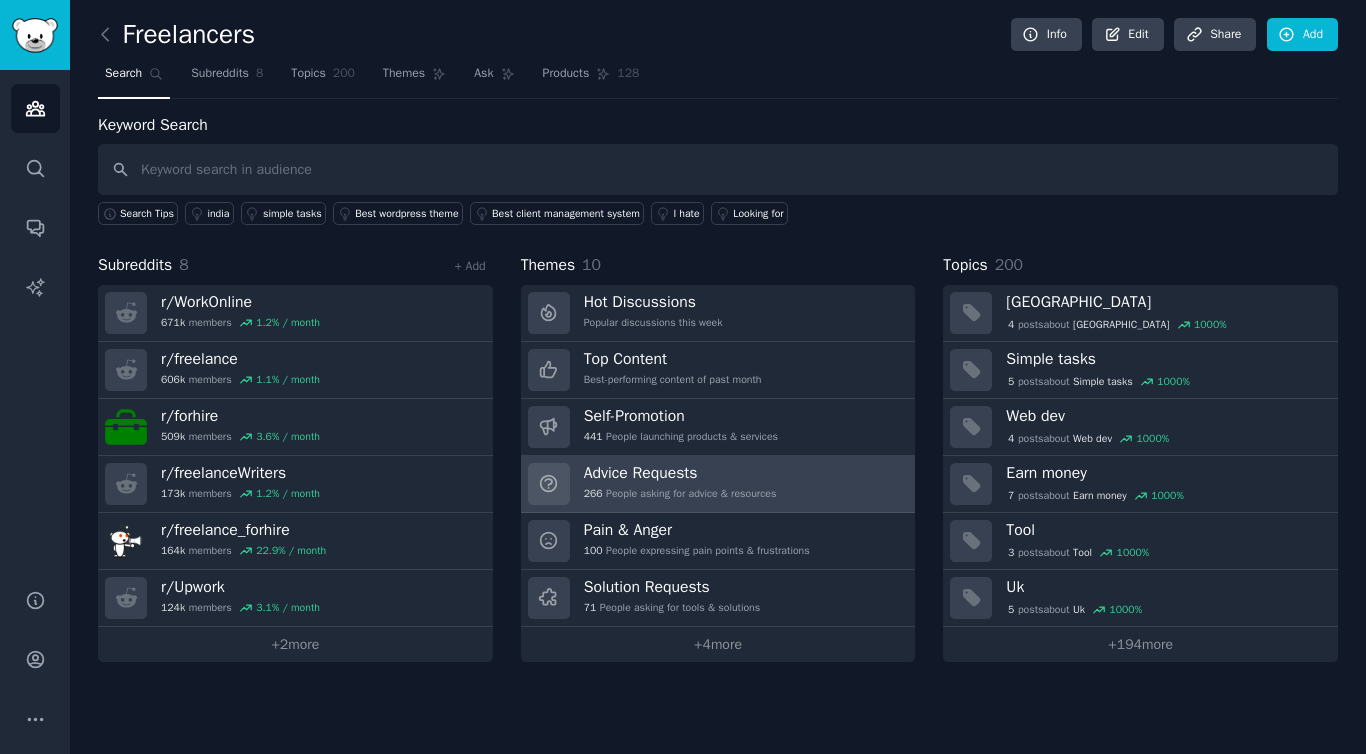 click on "266 People asking for advice & resources" at bounding box center [680, 494] 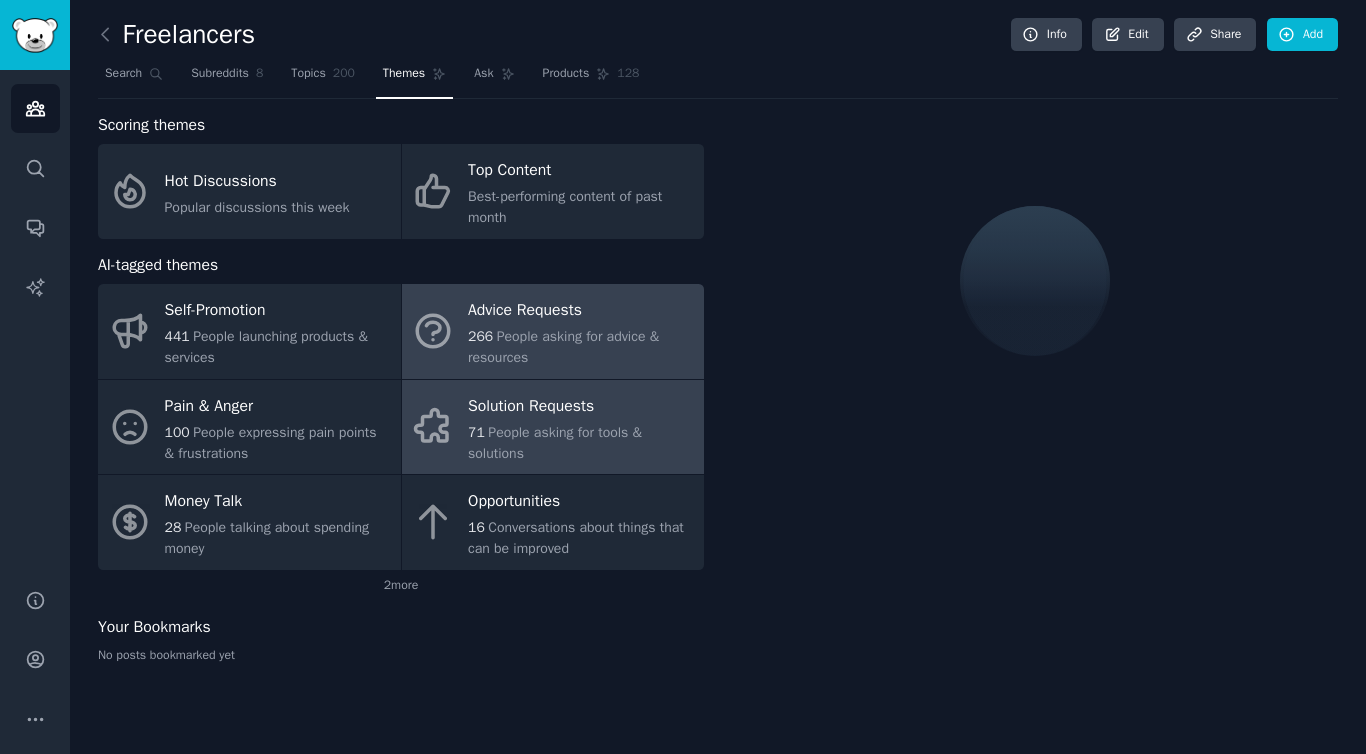 click on "71 People asking for tools & solutions" at bounding box center [581, 443] 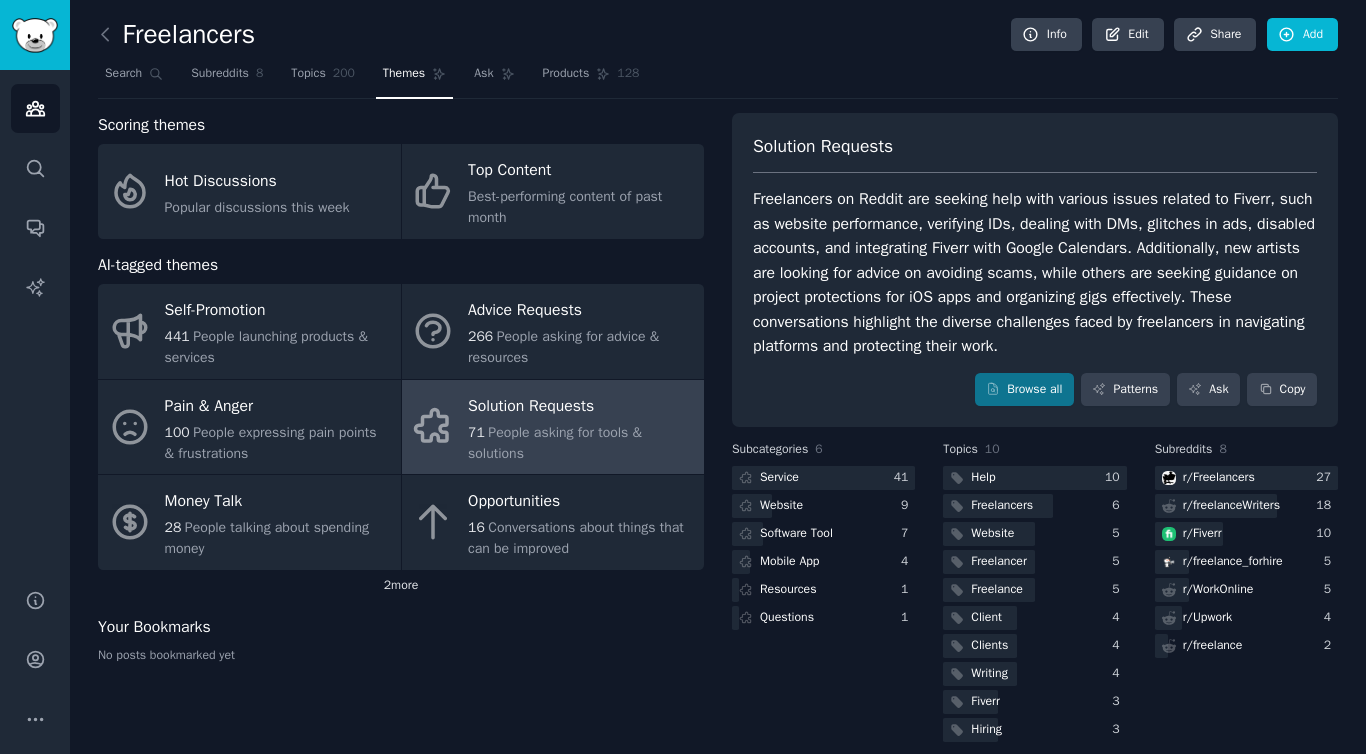click on "2  more" 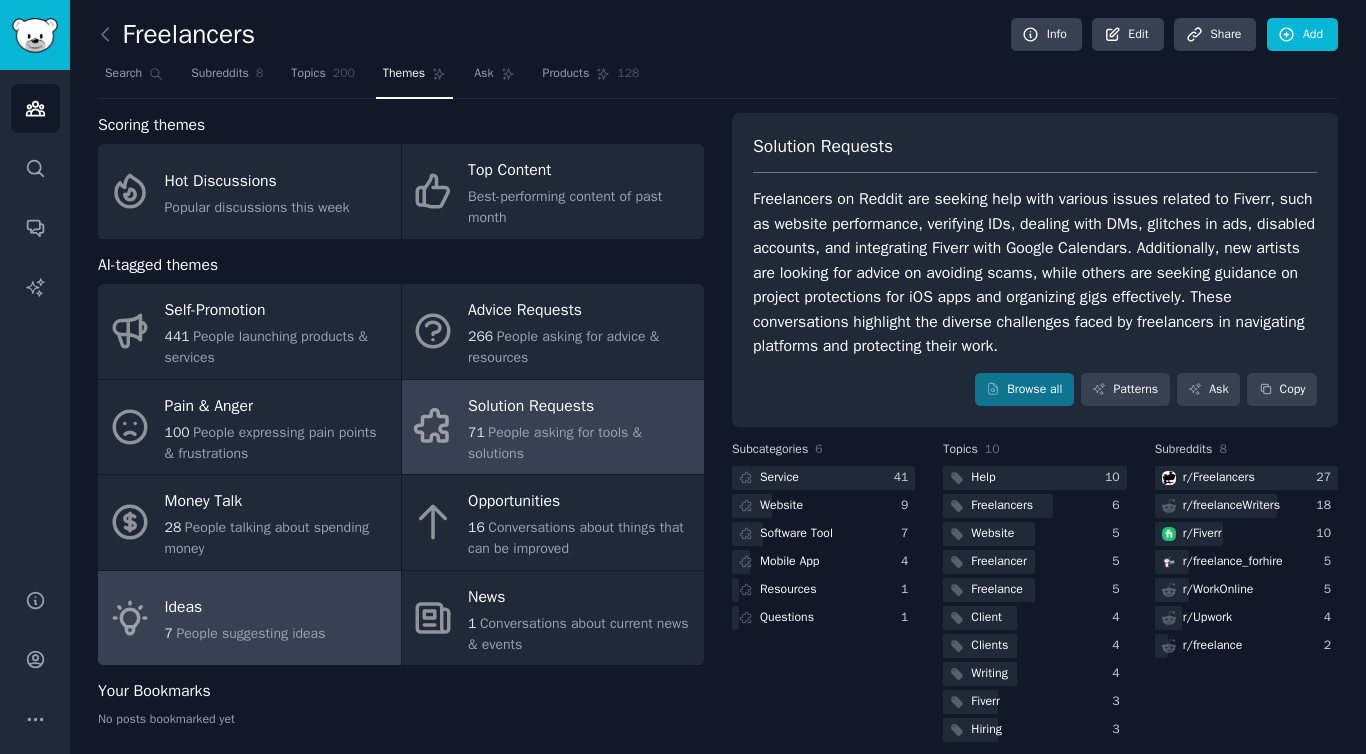 click on "People suggesting ideas" at bounding box center (250, 633) 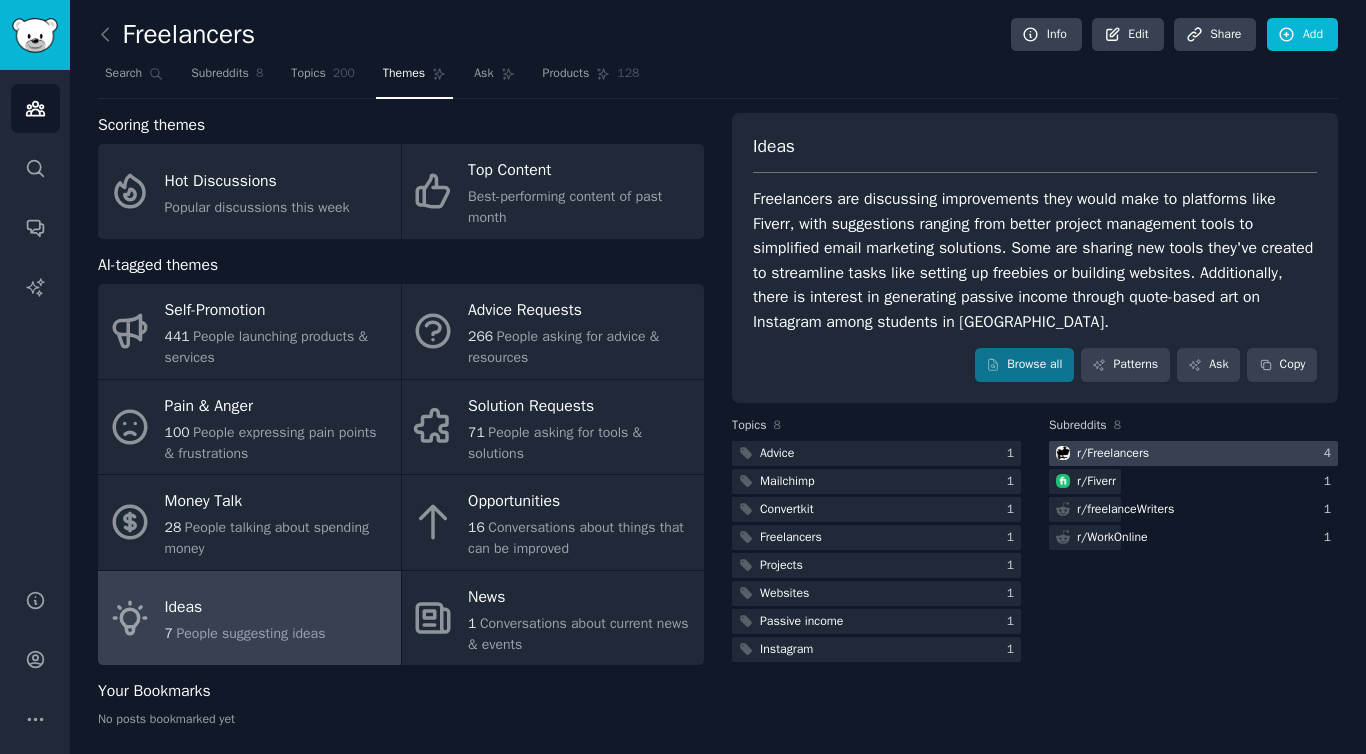 click on "r/ Freelancers" at bounding box center [1113, 454] 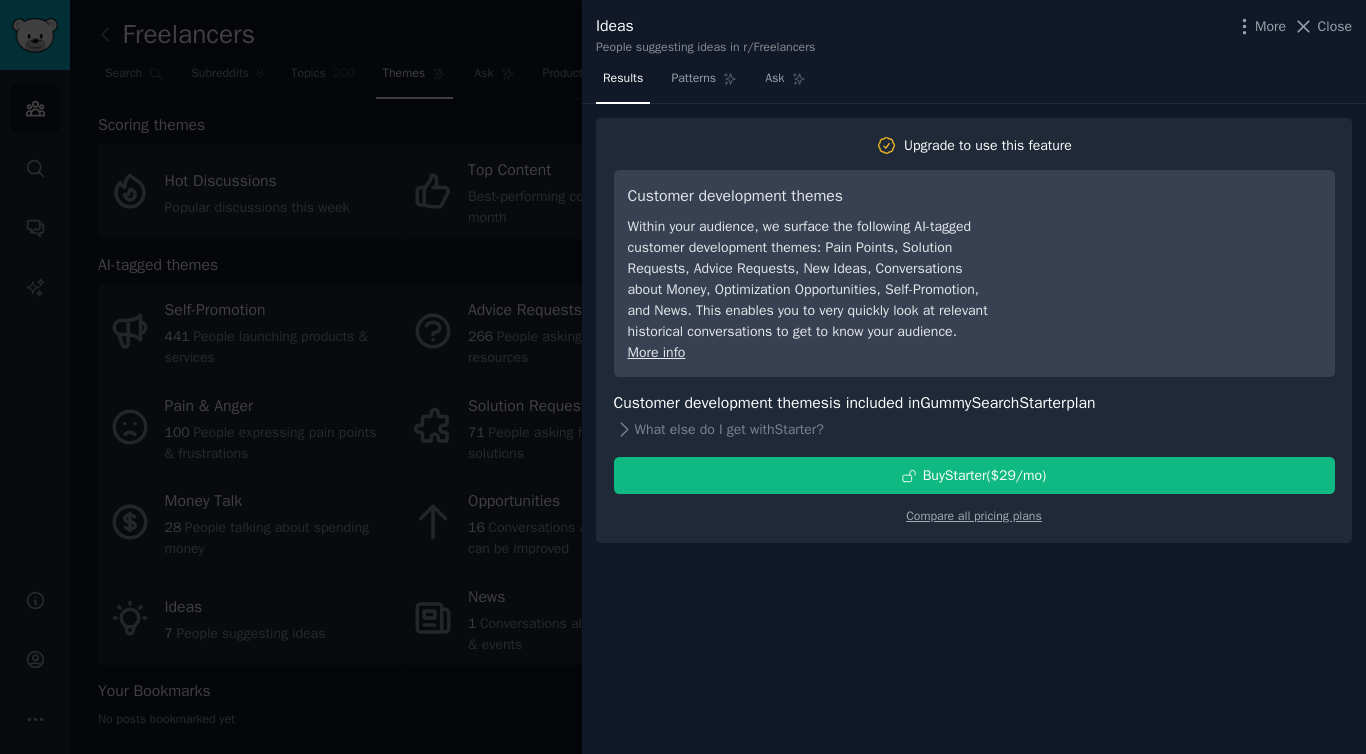 click at bounding box center [683, 377] 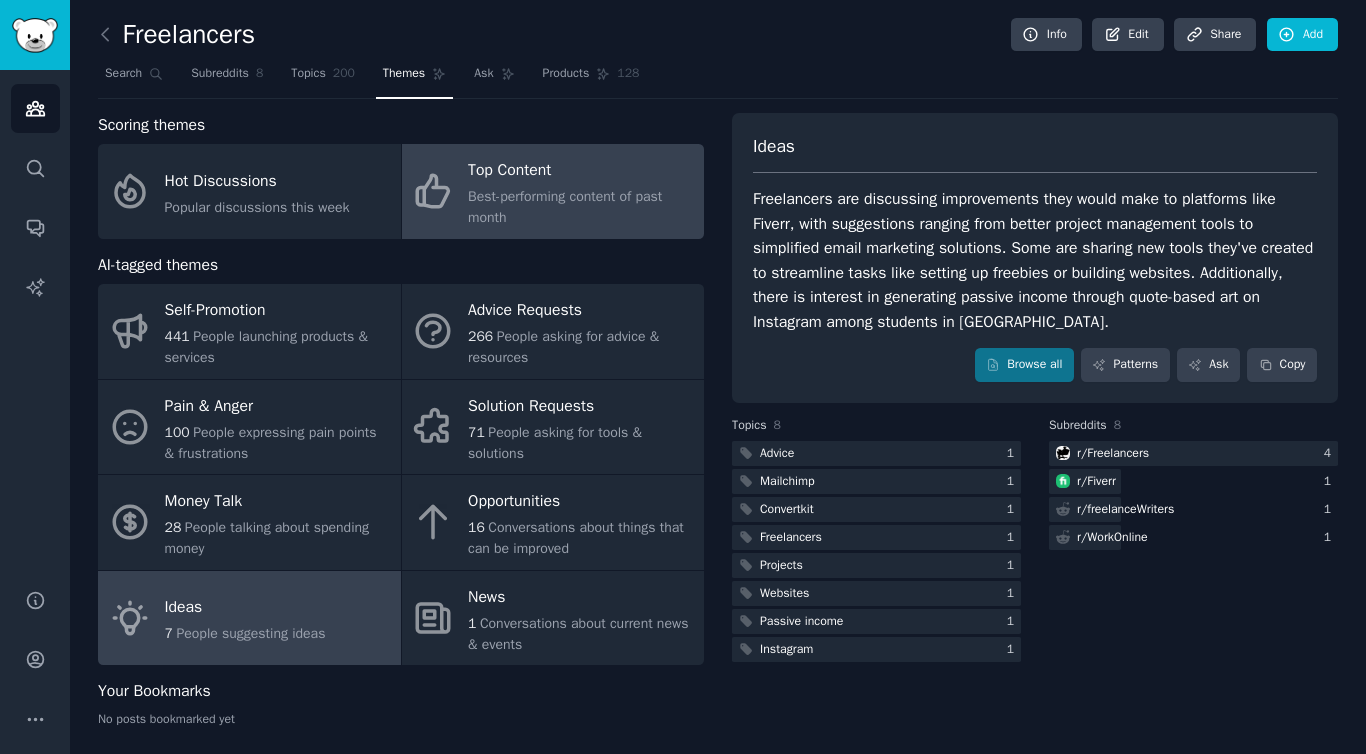 click on "Best-performing content of past month" at bounding box center [581, 207] 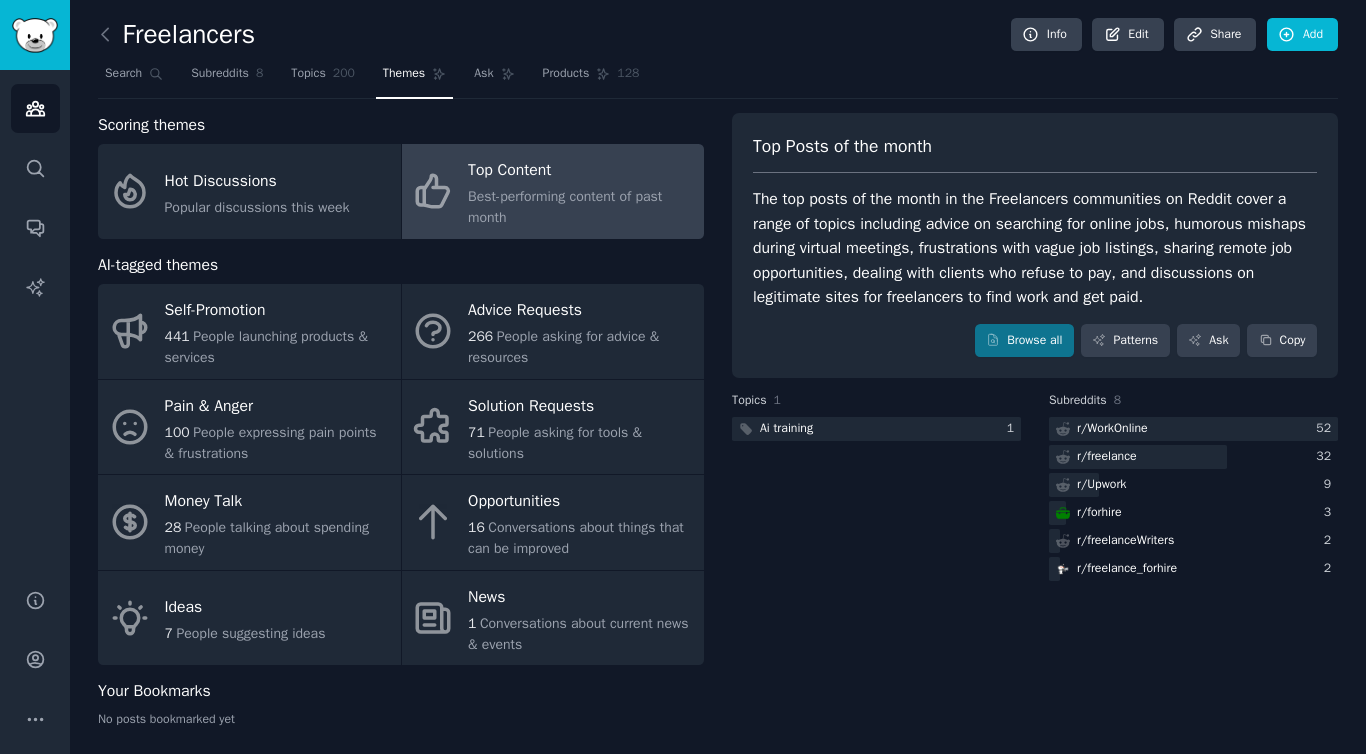 click on "Freelancers" at bounding box center [176, 35] 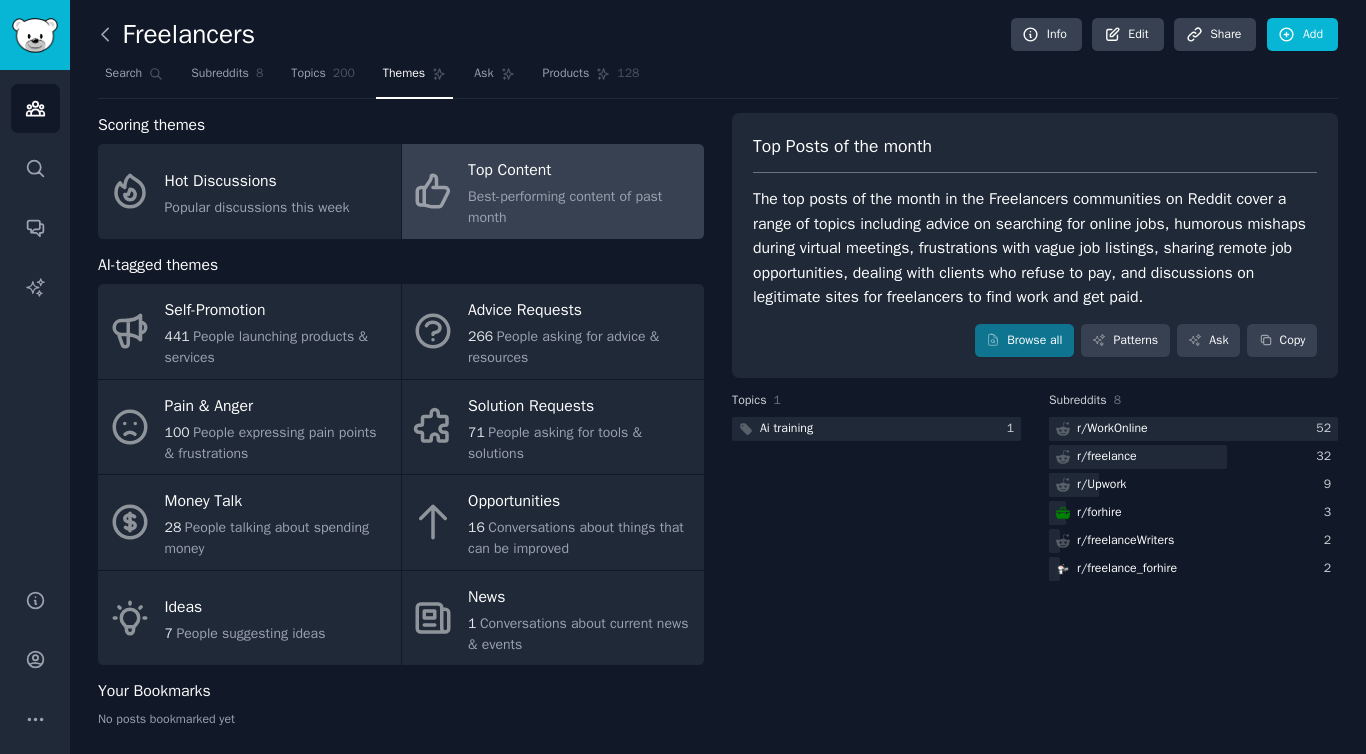 click 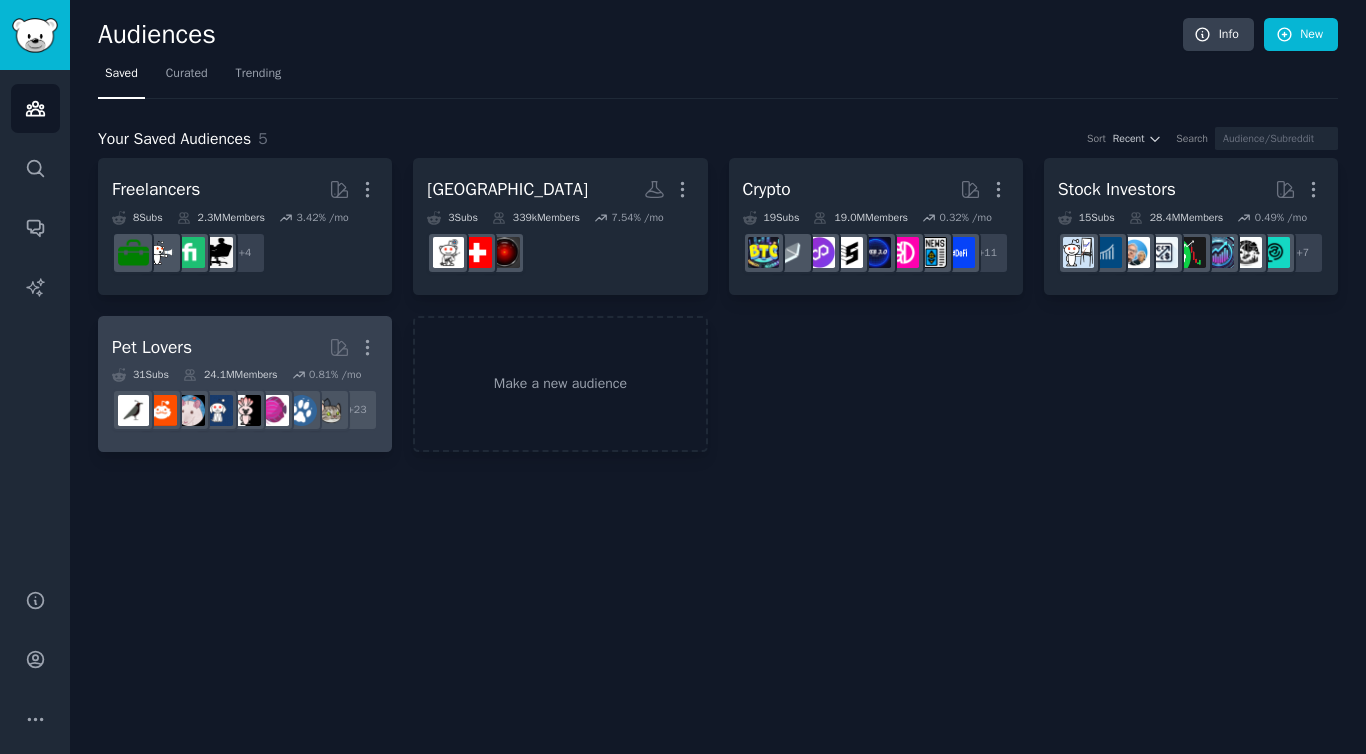 click on "Pet Lovers More" at bounding box center [245, 347] 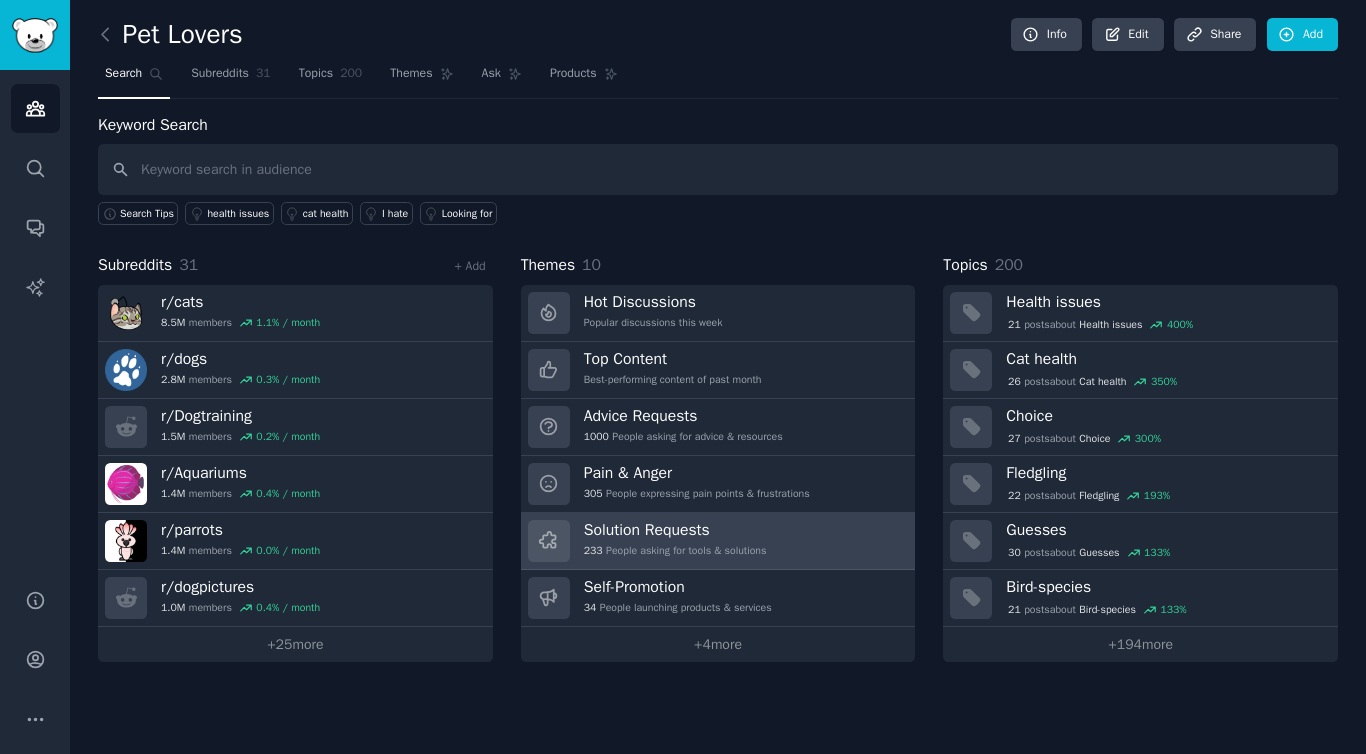 click on "Solution Requests 233 People asking for tools & solutions" at bounding box center [675, 541] 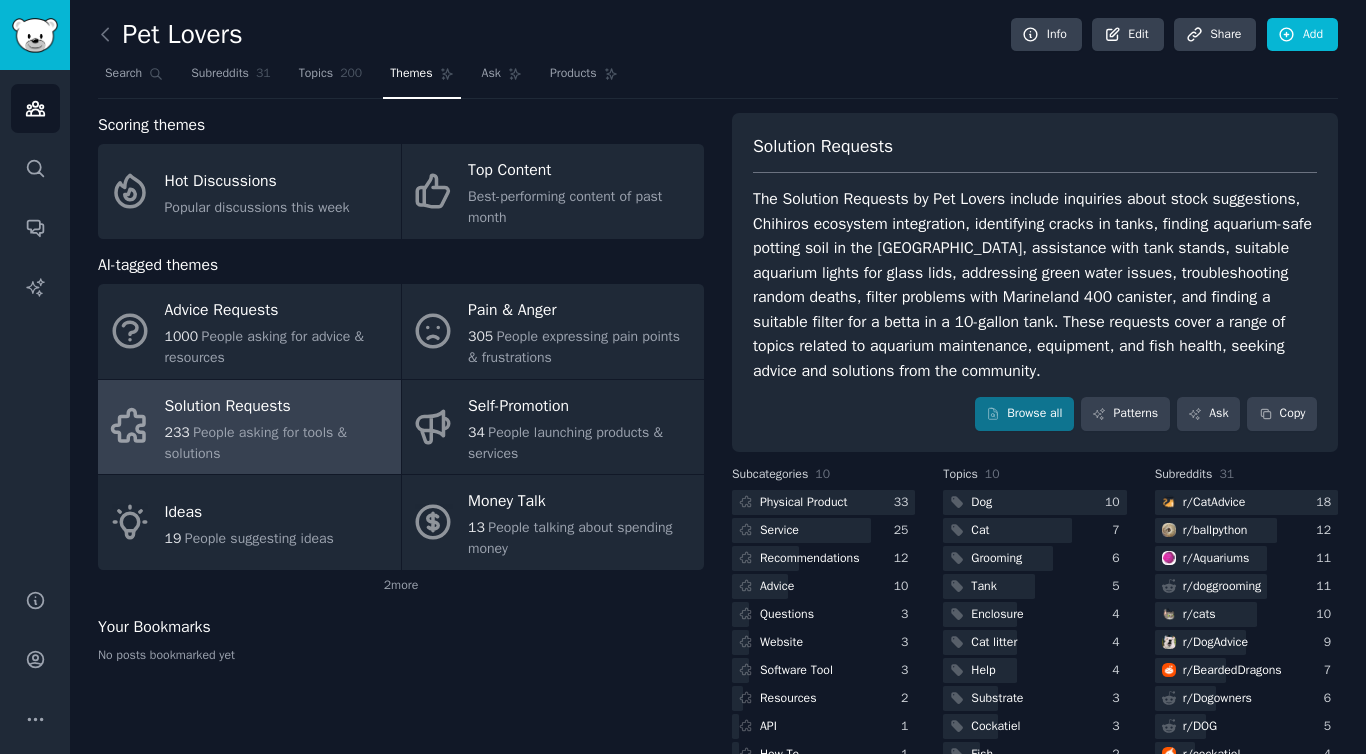 scroll, scrollTop: 0, scrollLeft: 0, axis: both 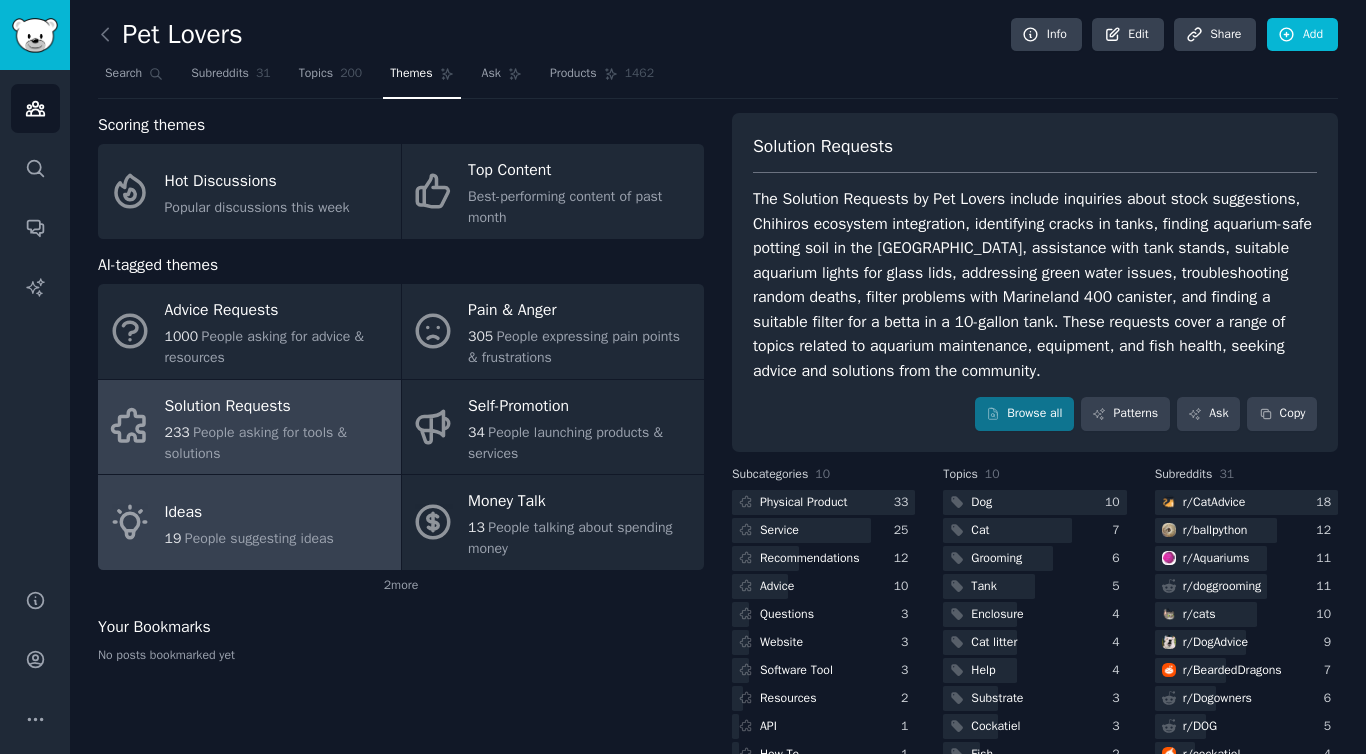 click on "People suggesting ideas" at bounding box center [259, 538] 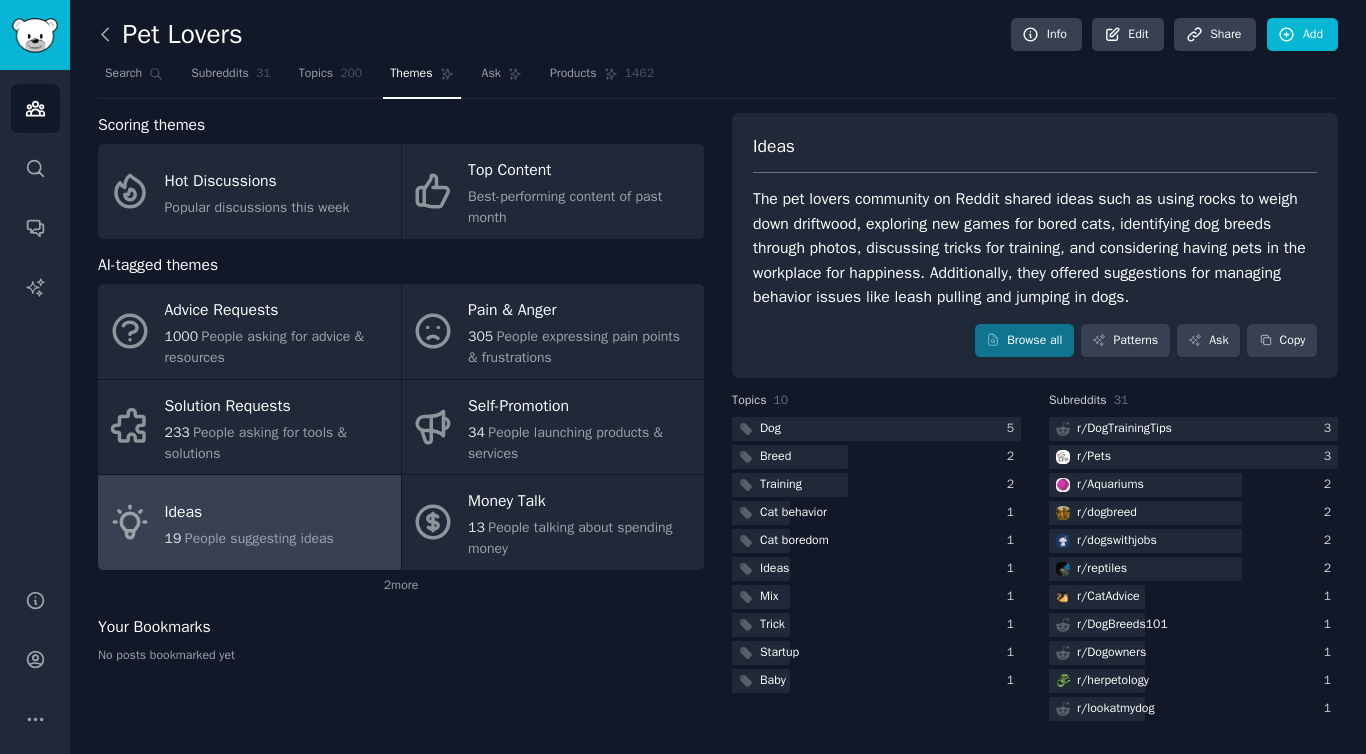 click 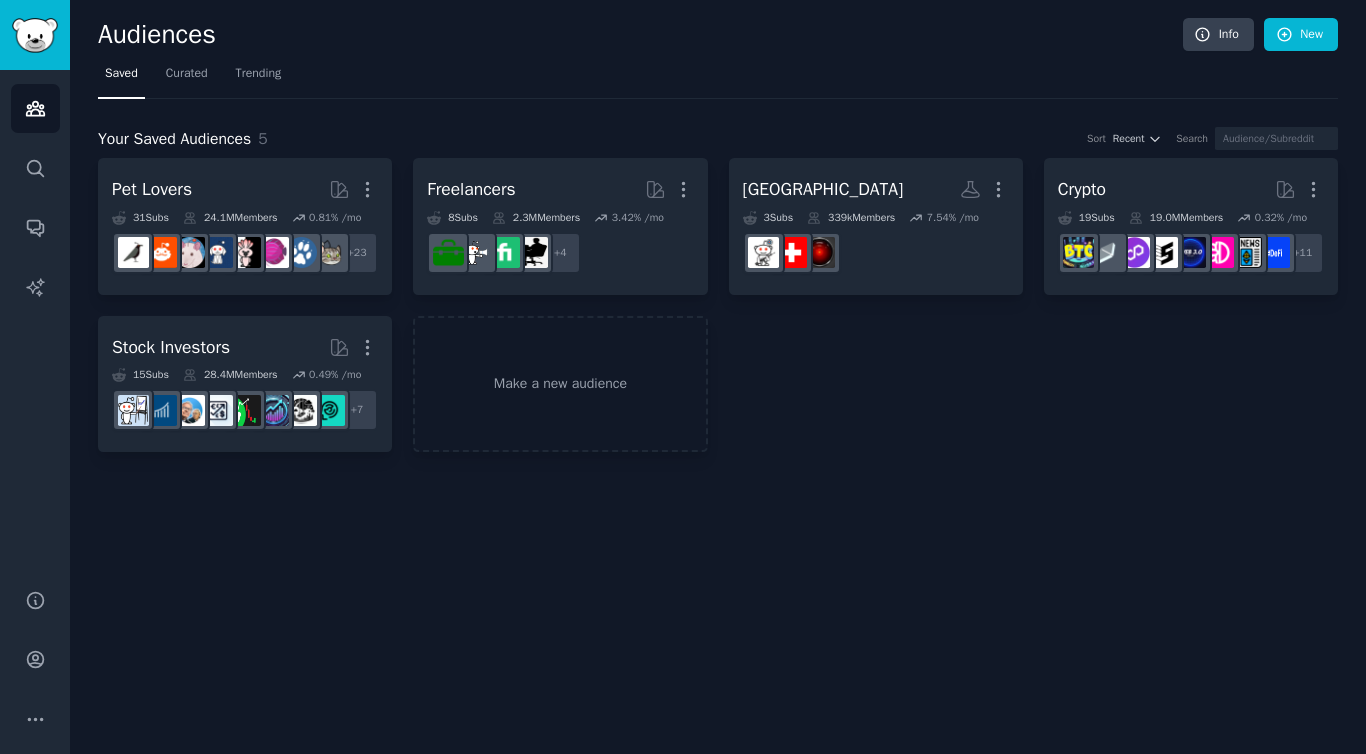 click on "Audiences" at bounding box center (640, 35) 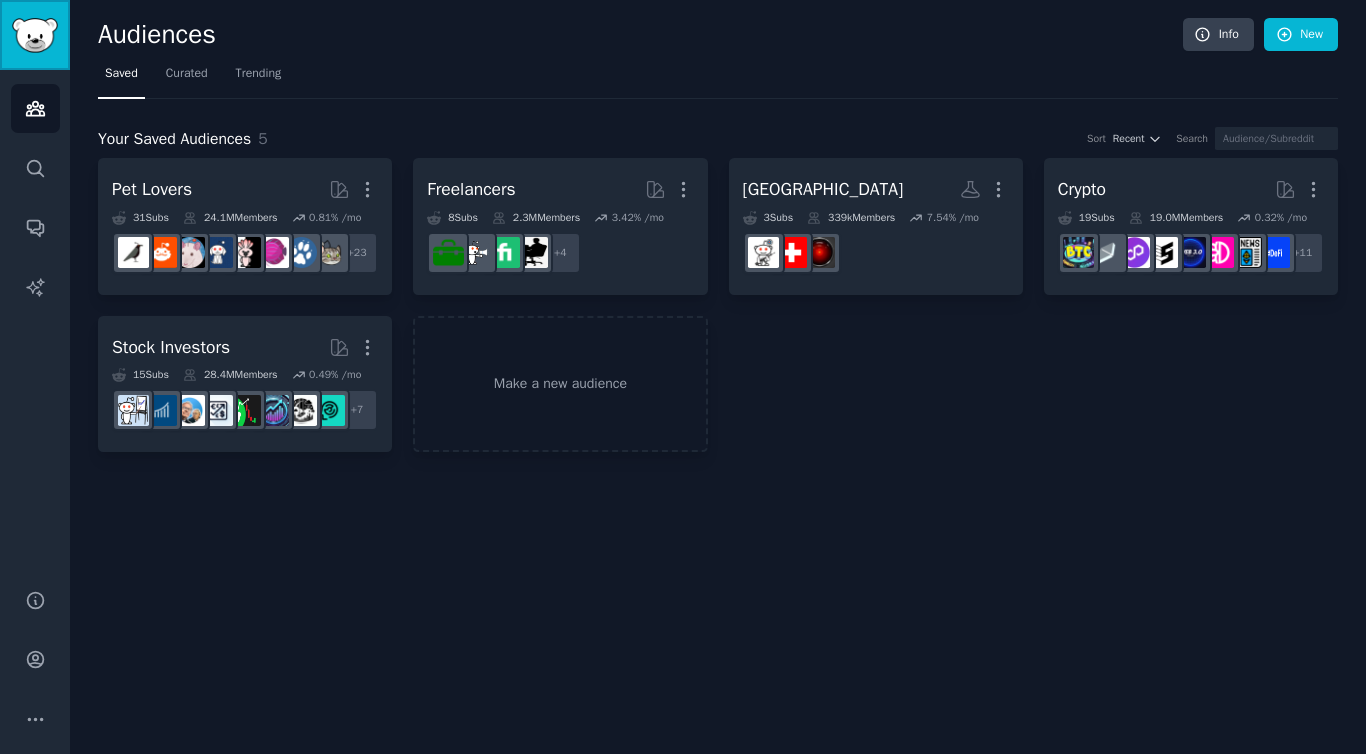 click at bounding box center [35, 35] 